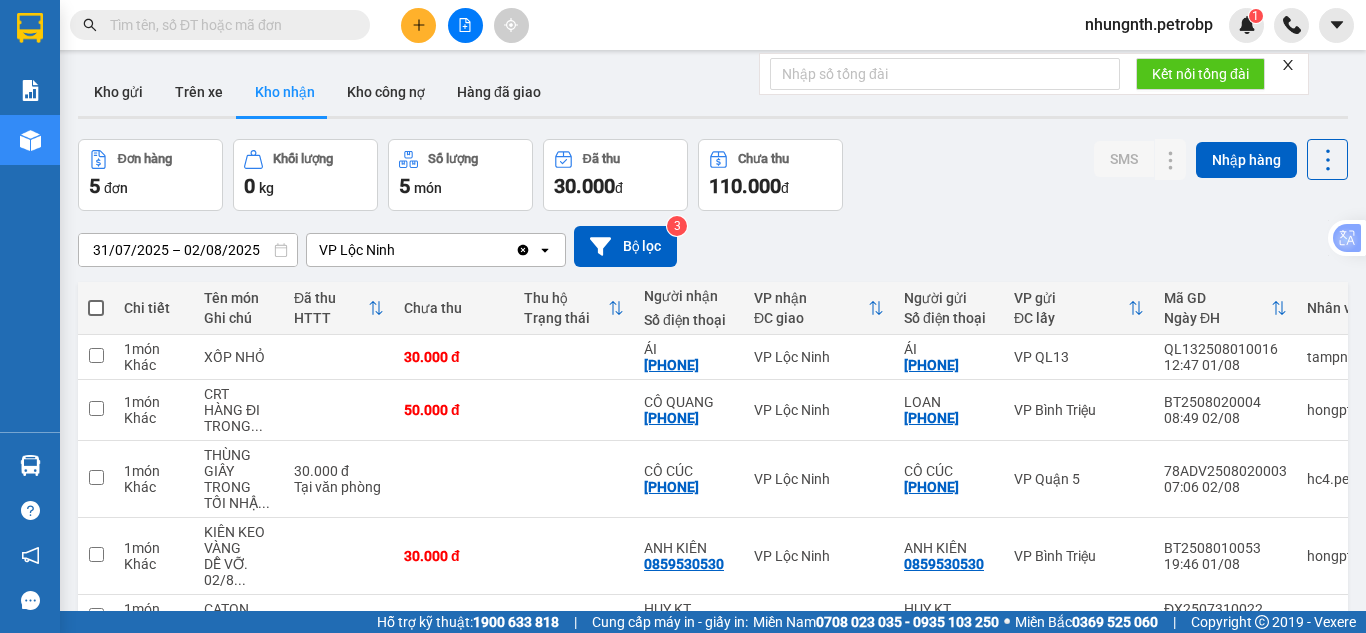 scroll, scrollTop: 0, scrollLeft: 0, axis: both 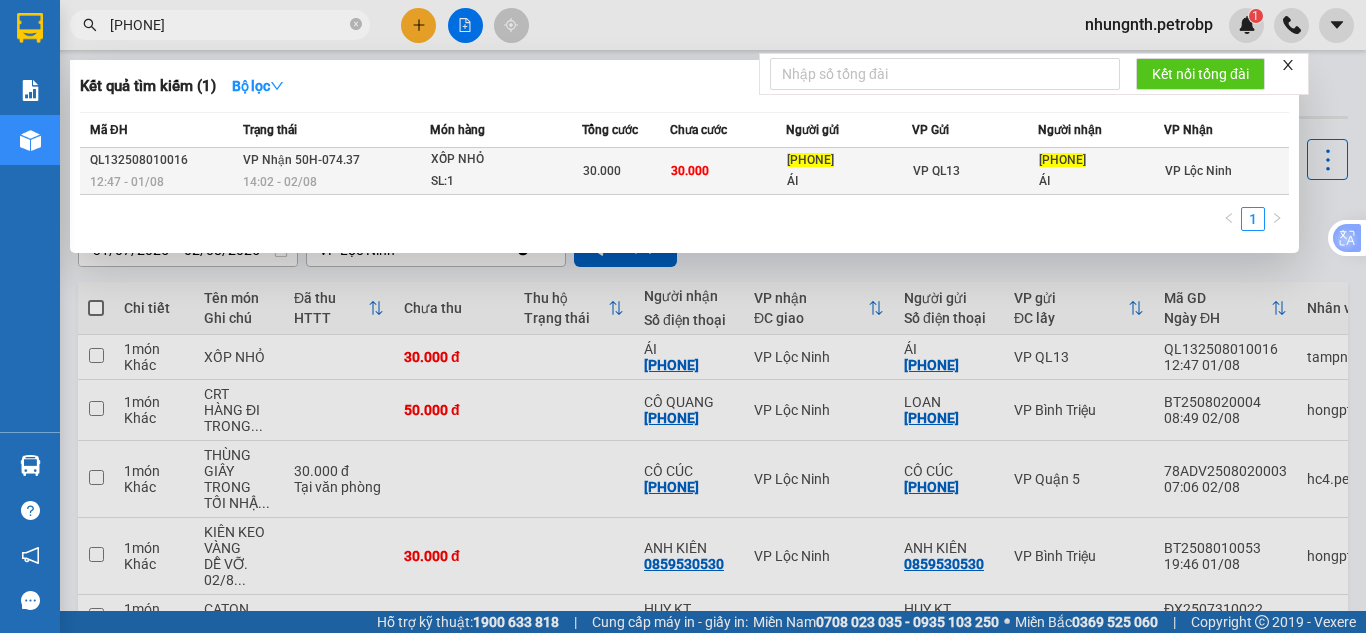 type on "[PHONE]" 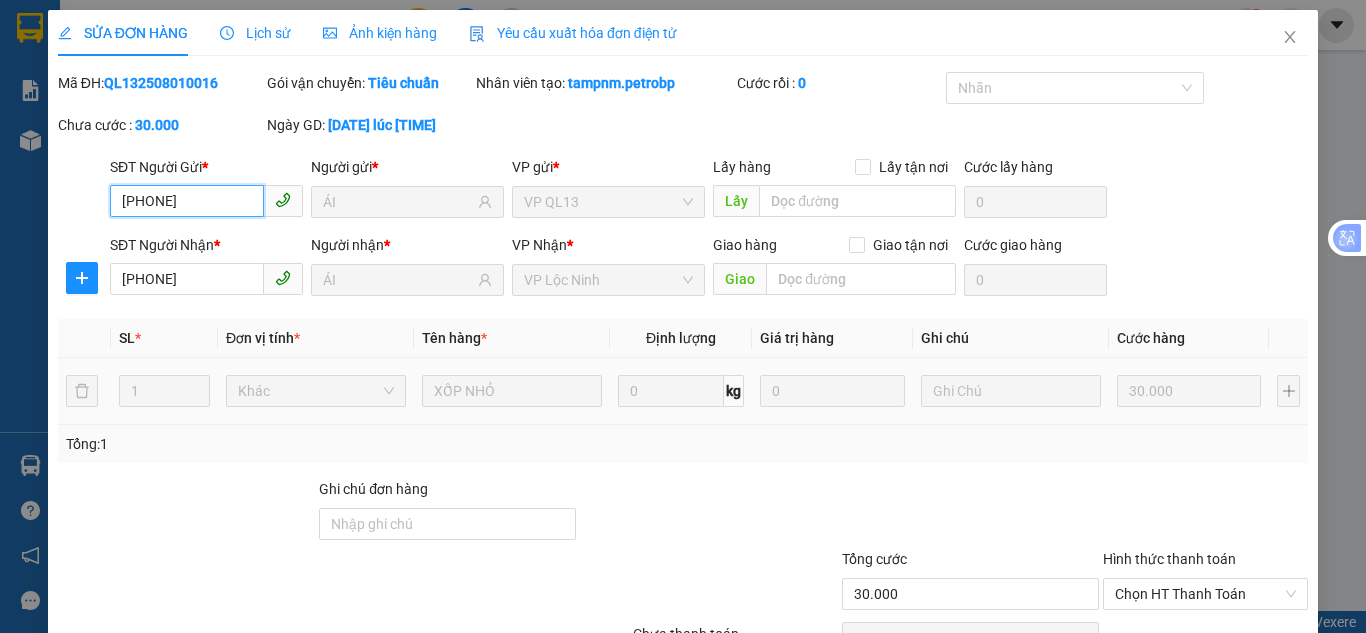 type on "[PHONE]" 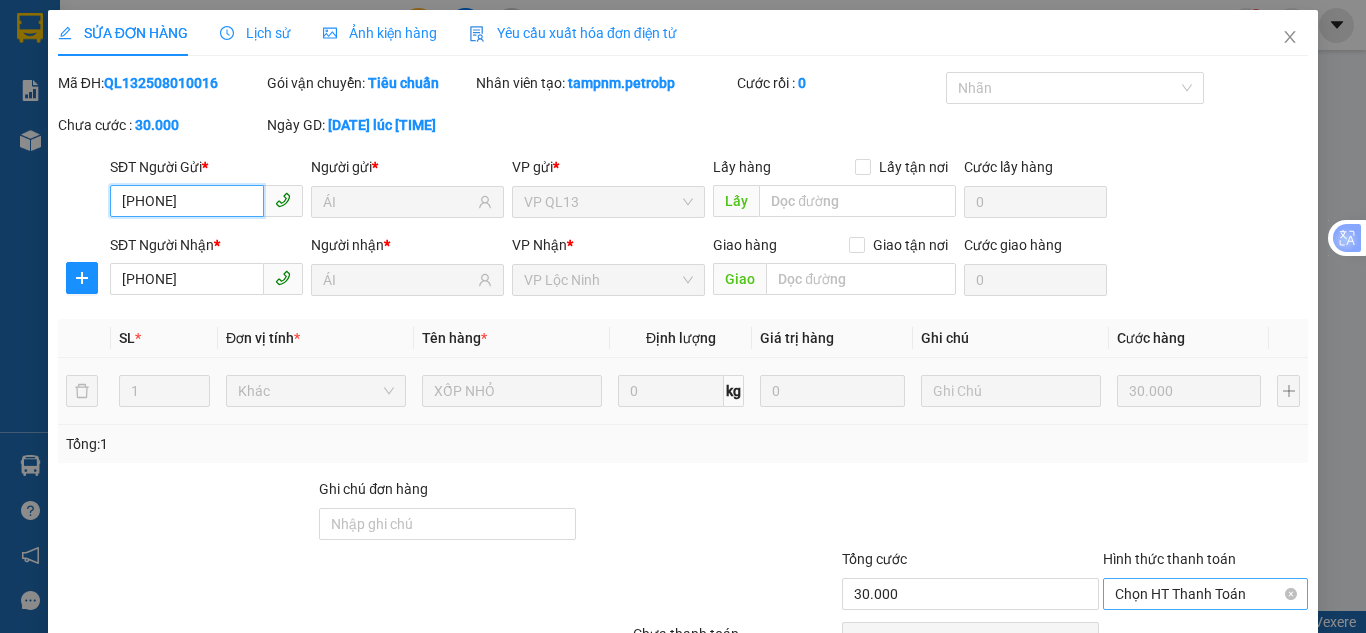 scroll, scrollTop: 111, scrollLeft: 0, axis: vertical 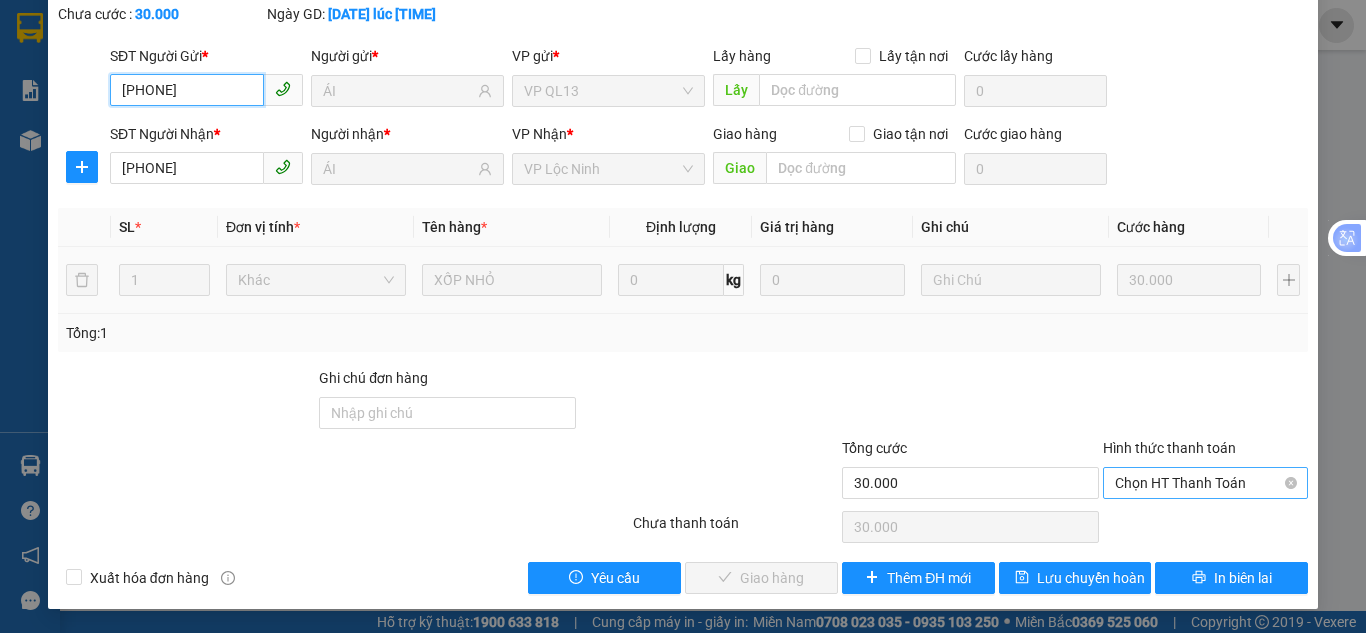 click on "Chọn HT Thanh Toán" at bounding box center (1205, 483) 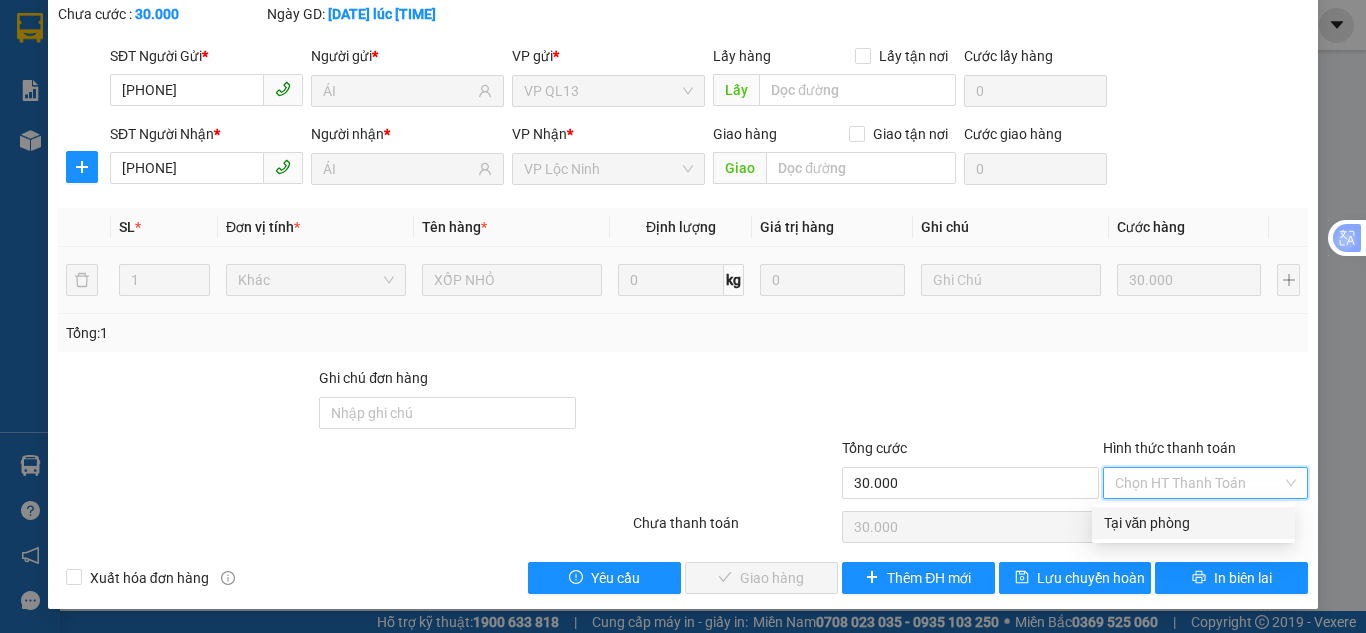click on "Tại văn phòng" at bounding box center [1193, 523] 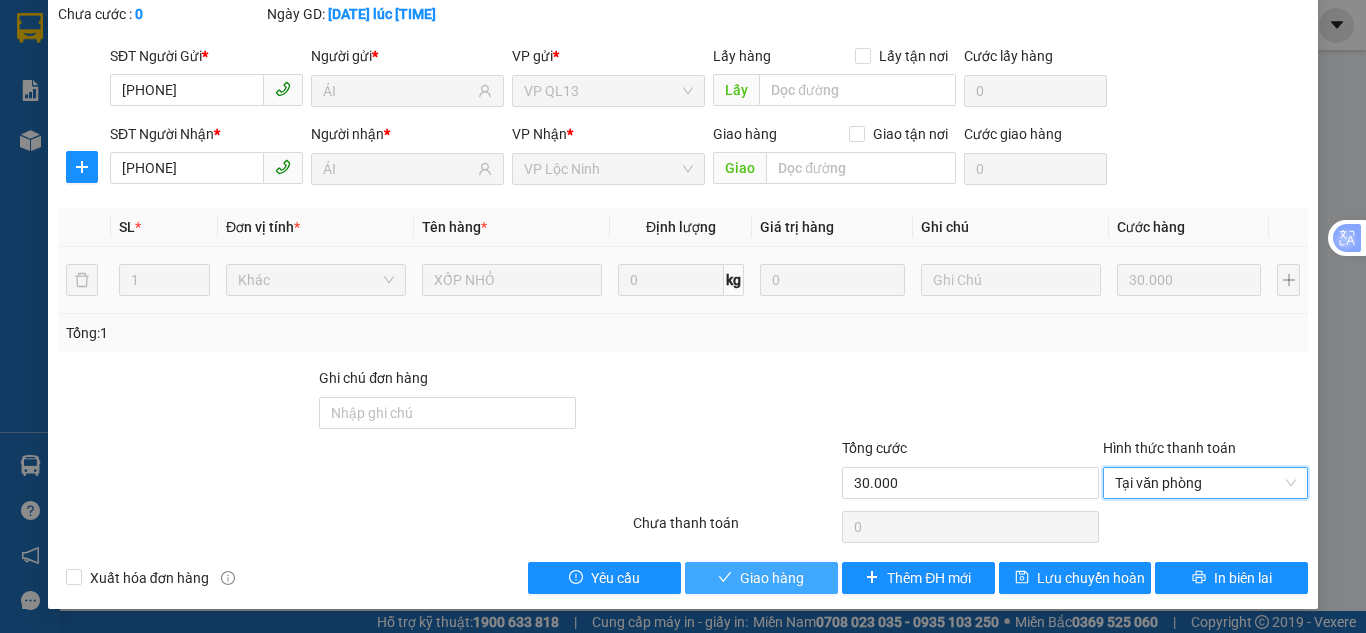 click on "Giao hàng" at bounding box center (772, 578) 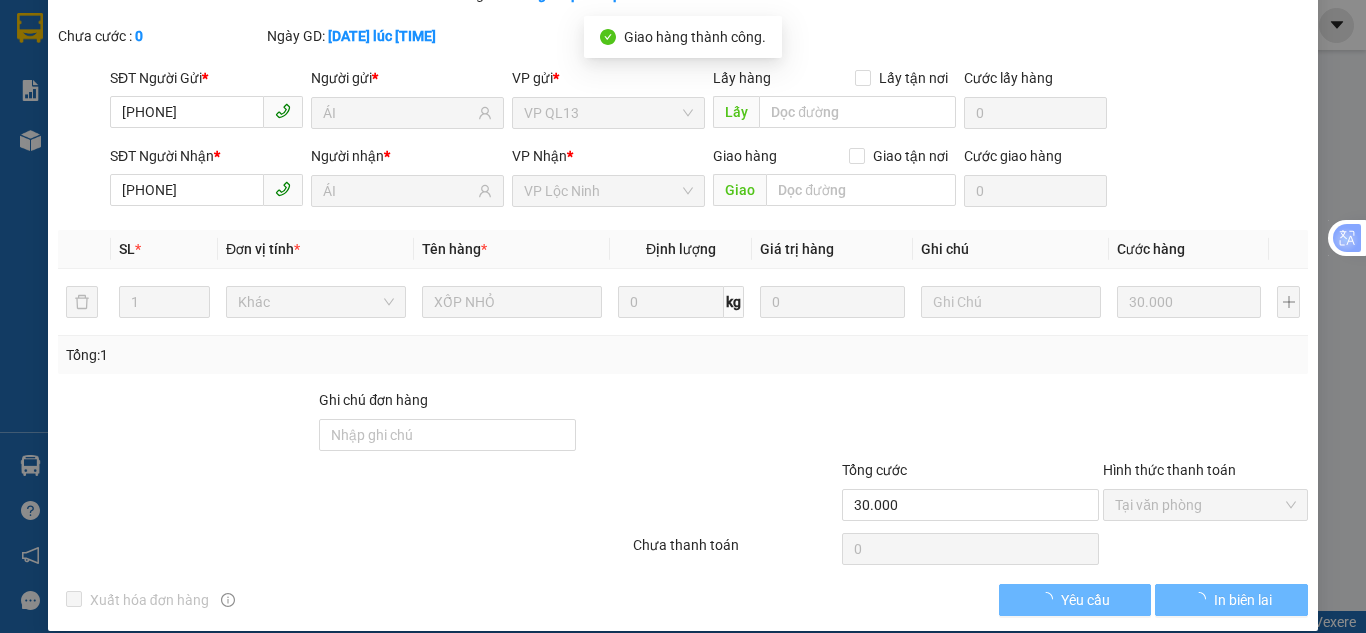 scroll, scrollTop: 0, scrollLeft: 0, axis: both 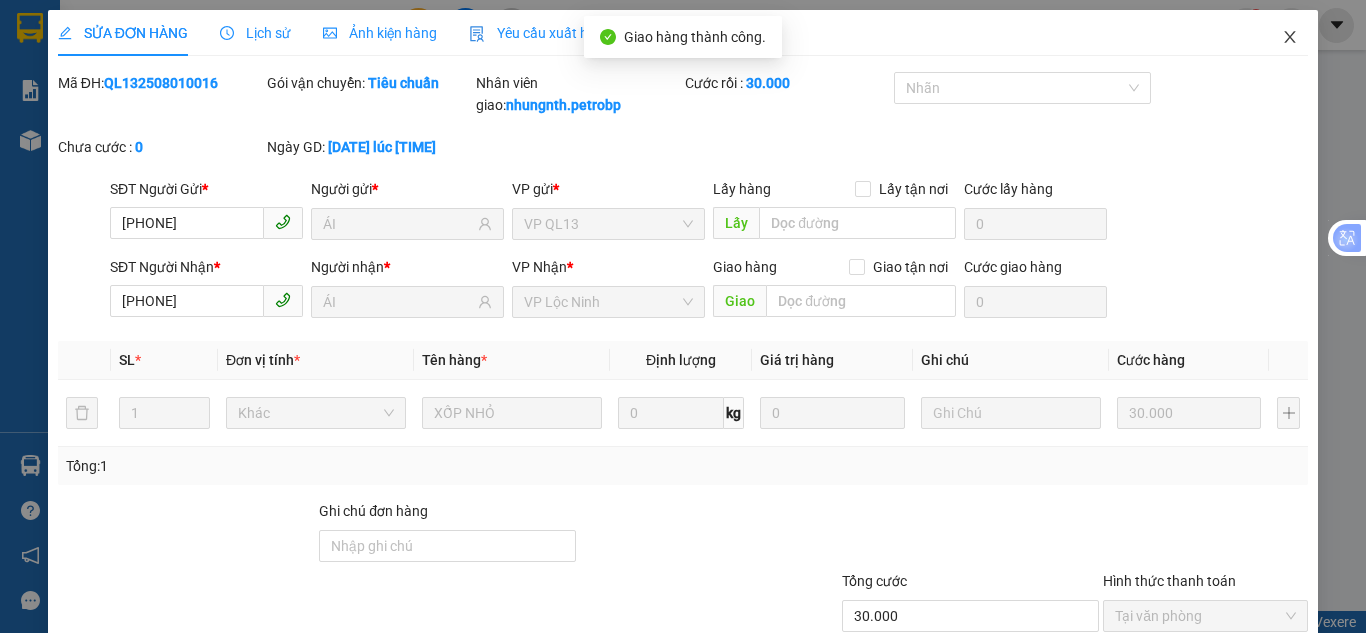 click 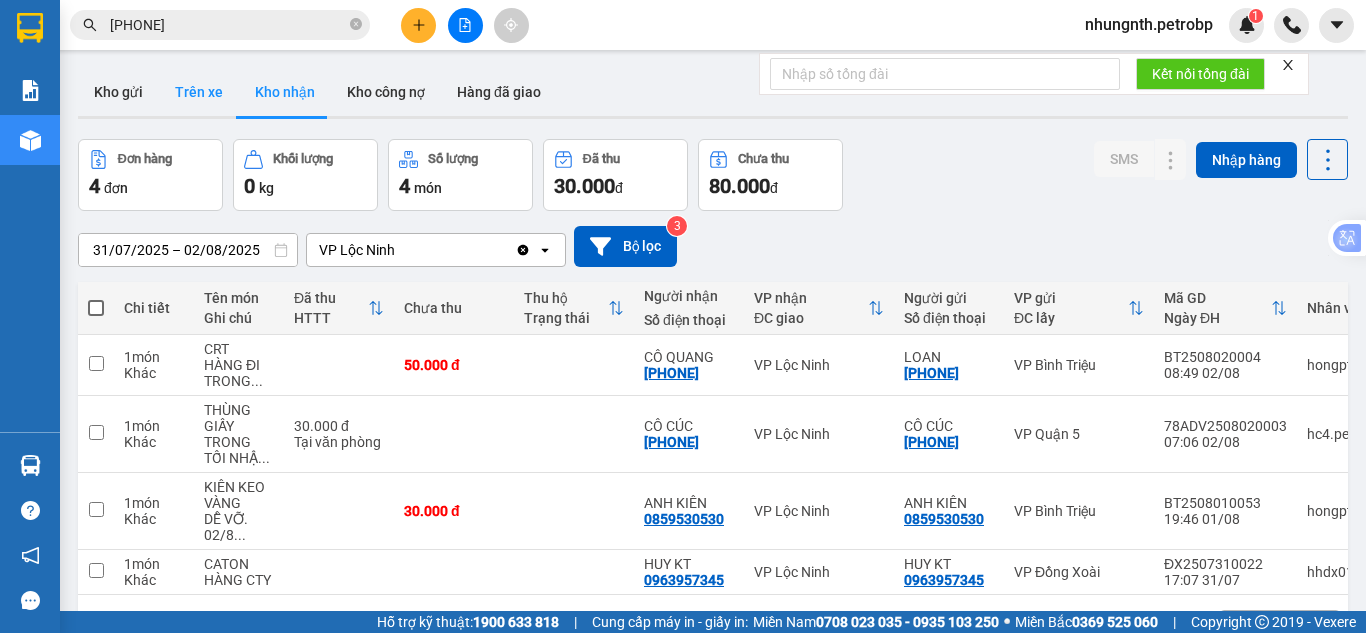 click on "Trên xe" at bounding box center [199, 92] 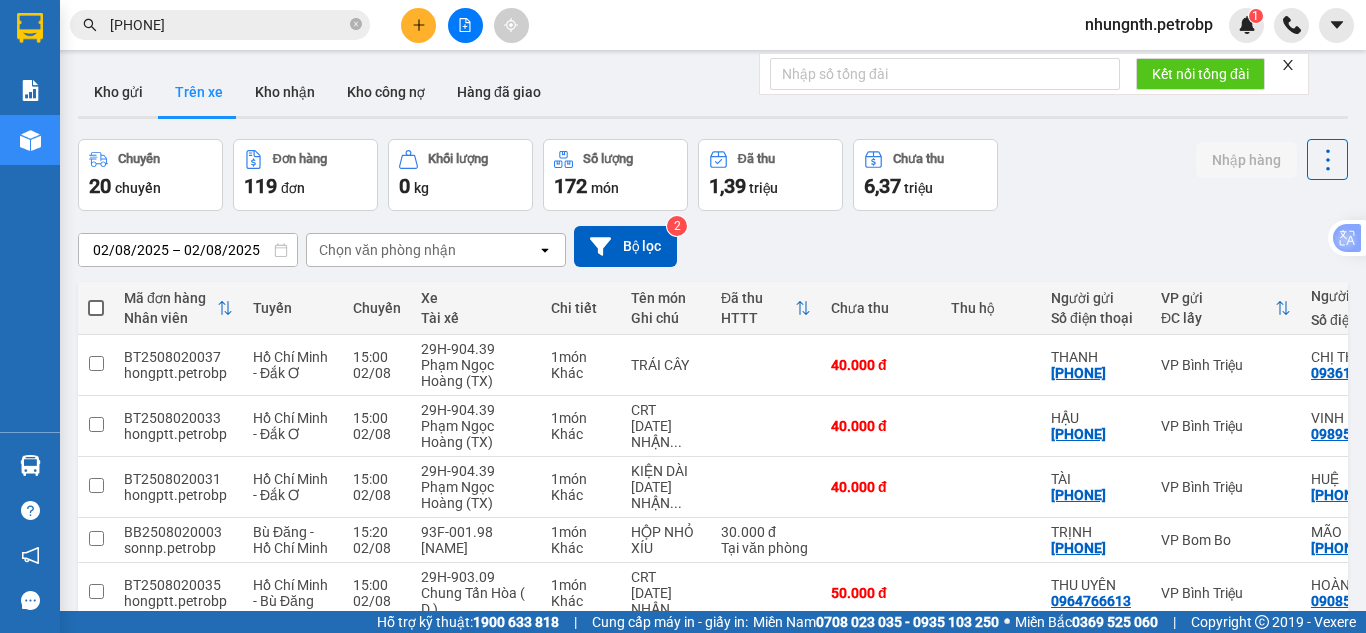 click on "Chọn văn phòng nhận" at bounding box center [387, 250] 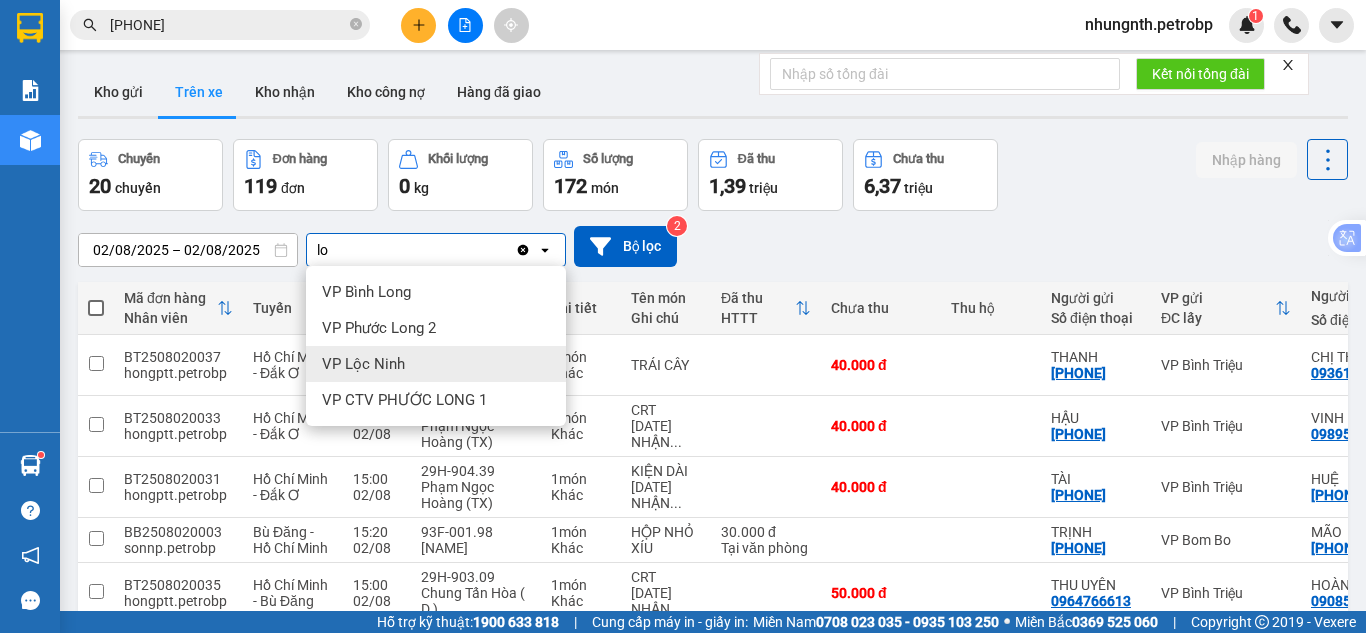 type on "lo" 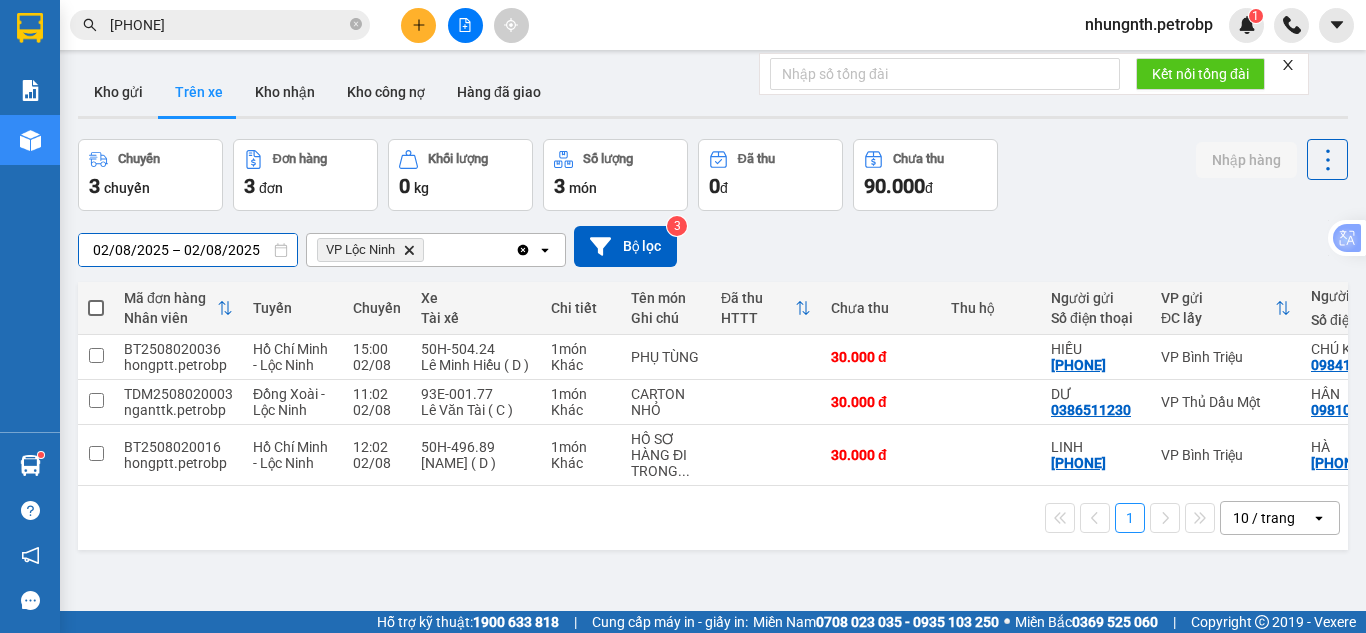 click on "02/08/2025 – 02/08/2025" at bounding box center (188, 250) 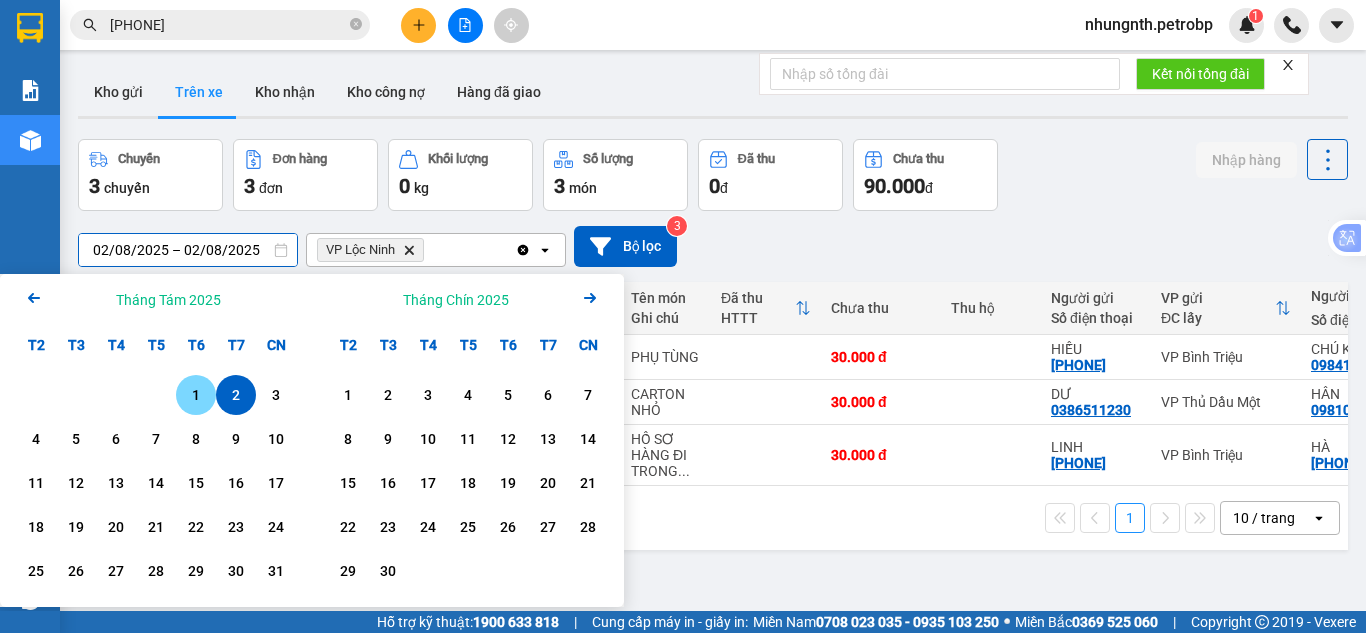 click on "1" at bounding box center (196, 395) 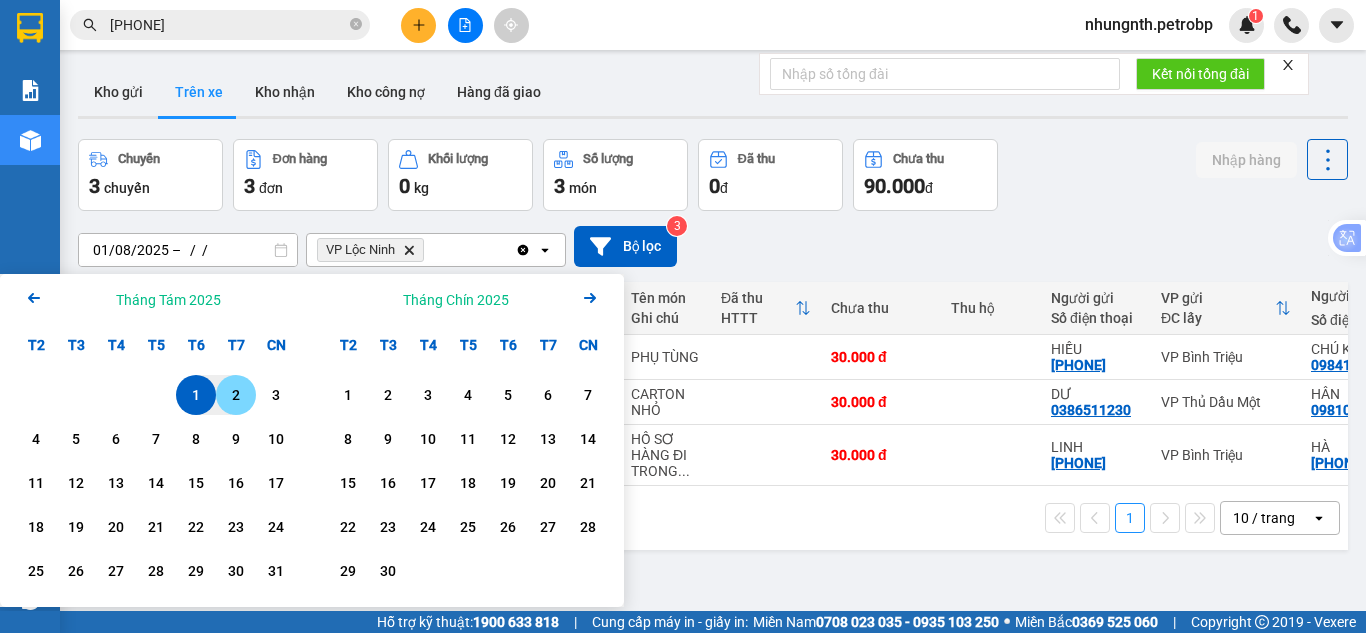 click on "2" at bounding box center [236, 395] 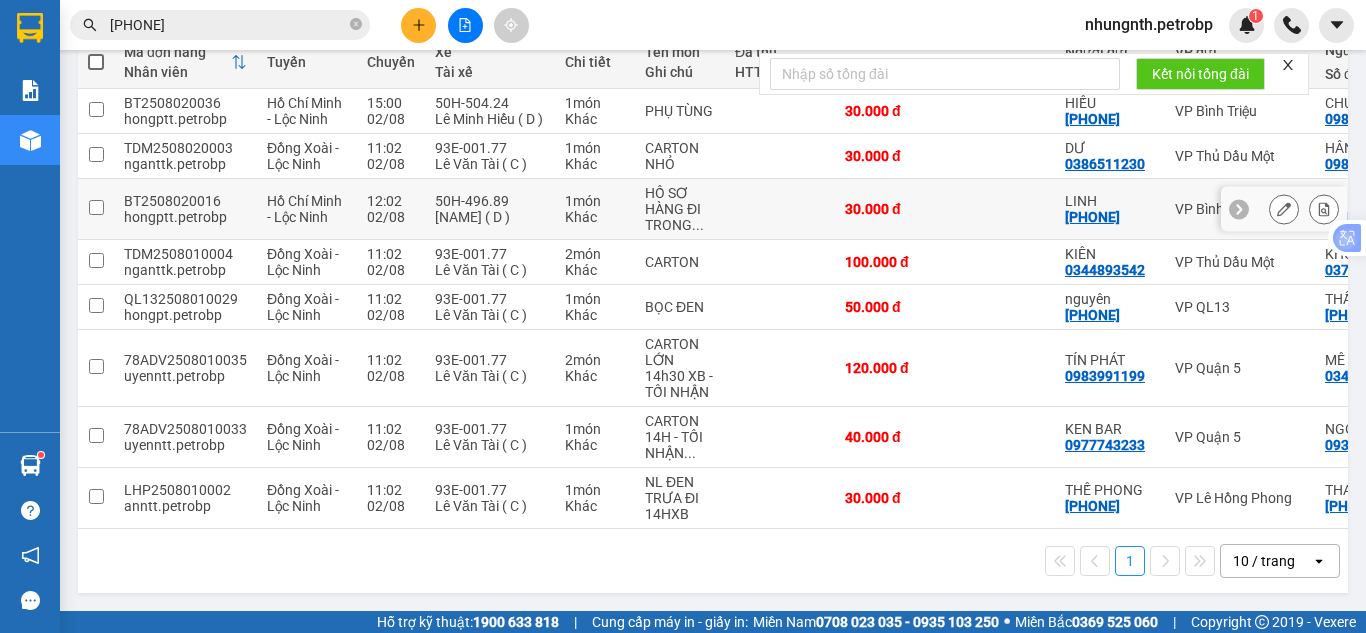 scroll, scrollTop: 270, scrollLeft: 0, axis: vertical 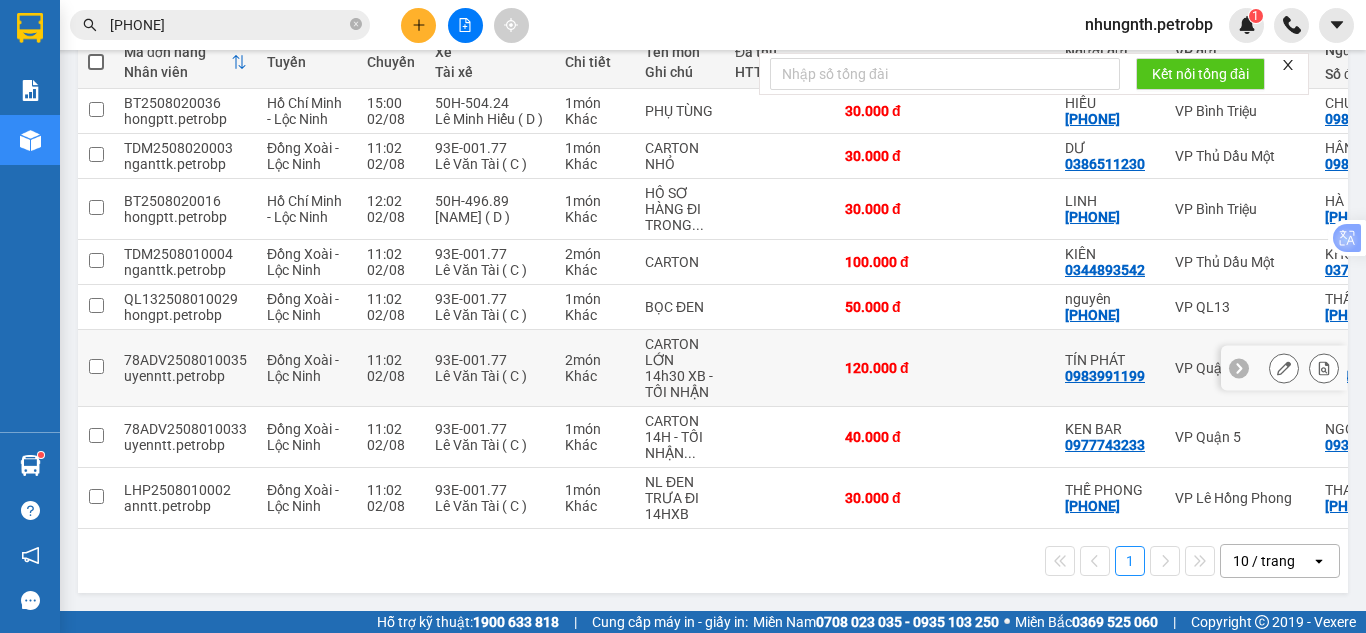 click 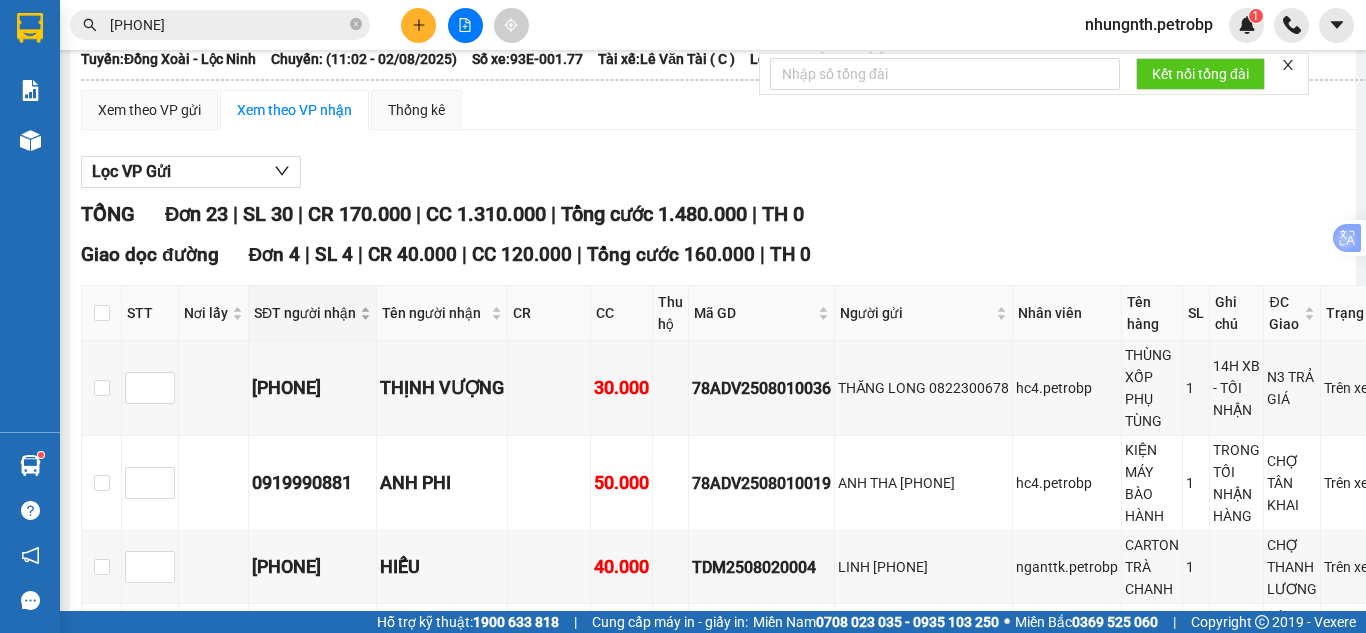 scroll, scrollTop: 0, scrollLeft: 0, axis: both 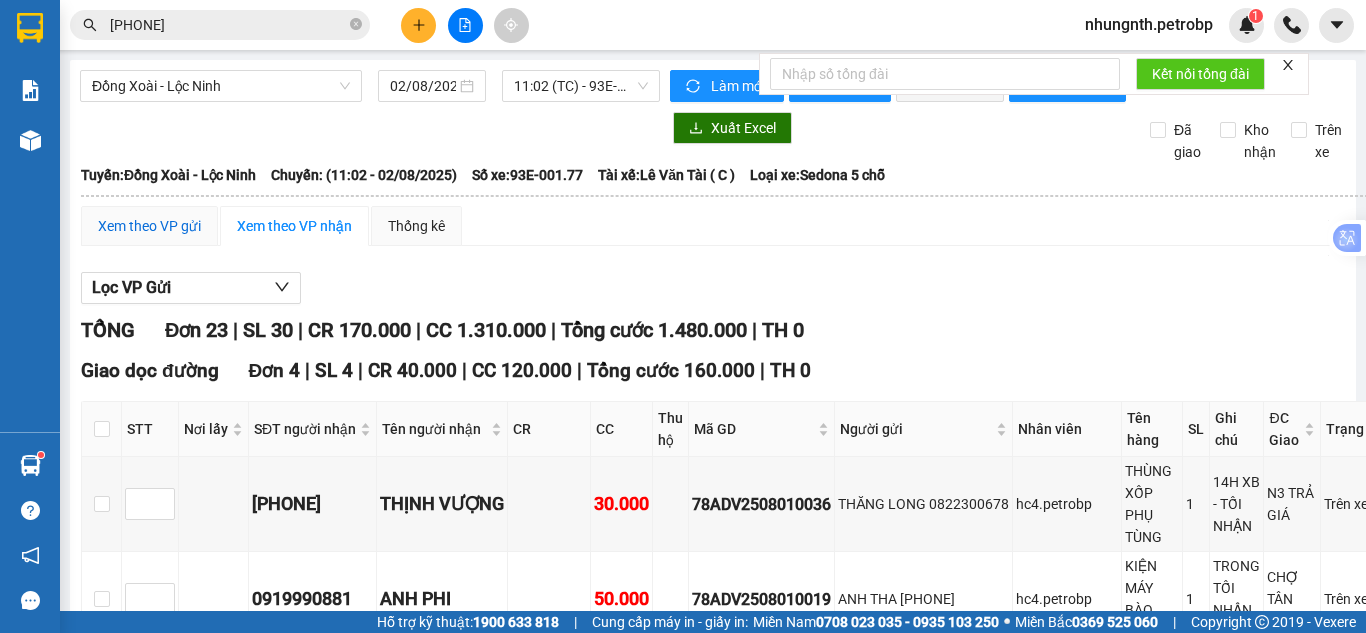 click on "Xem theo VP gửi" at bounding box center [149, 226] 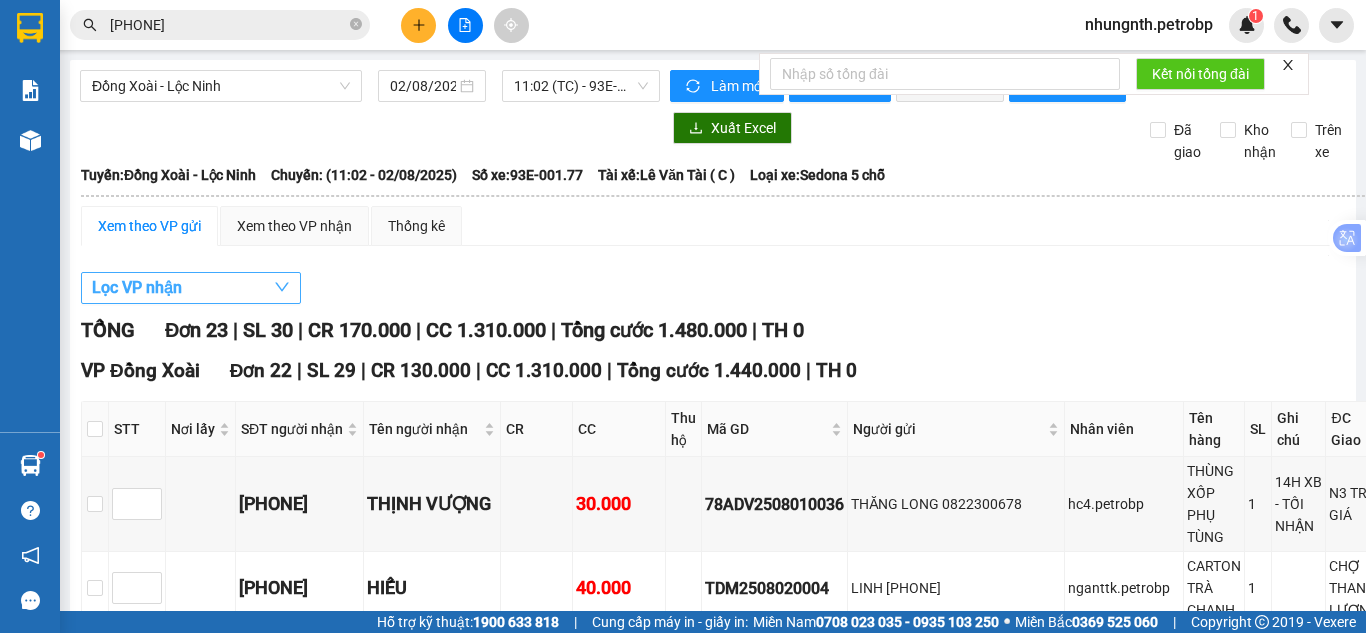 click on "Lọc VP nhận" at bounding box center (137, 287) 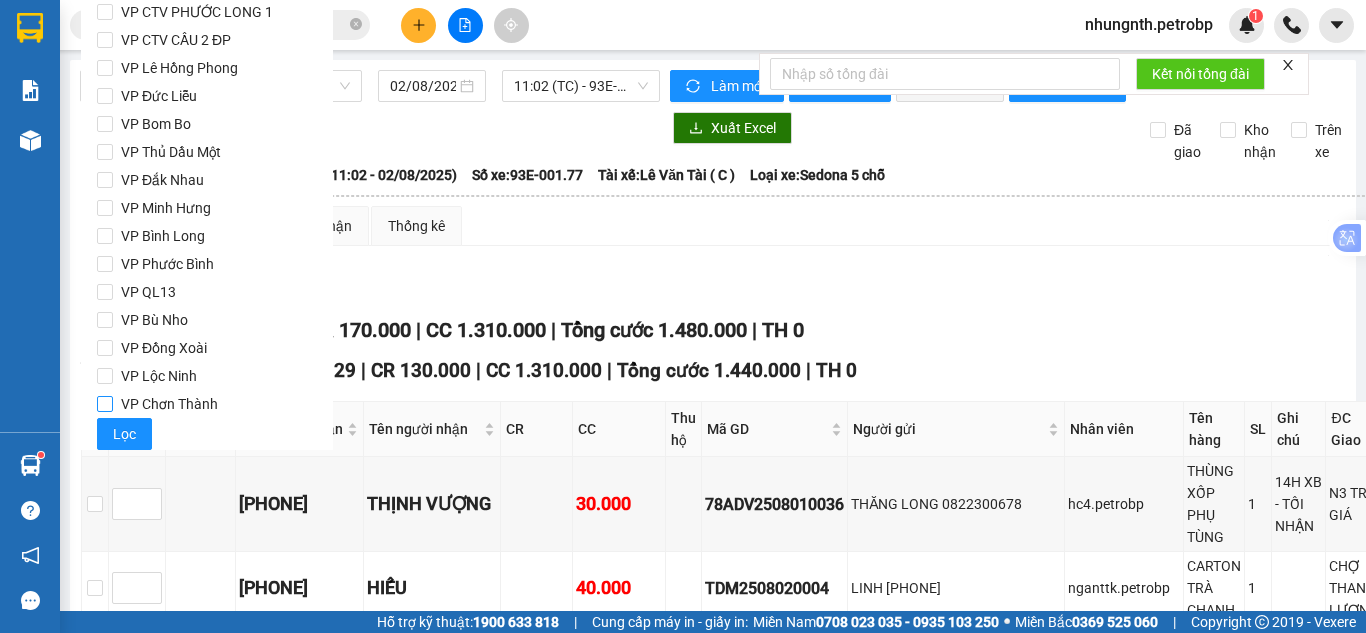 scroll, scrollTop: 265, scrollLeft: 0, axis: vertical 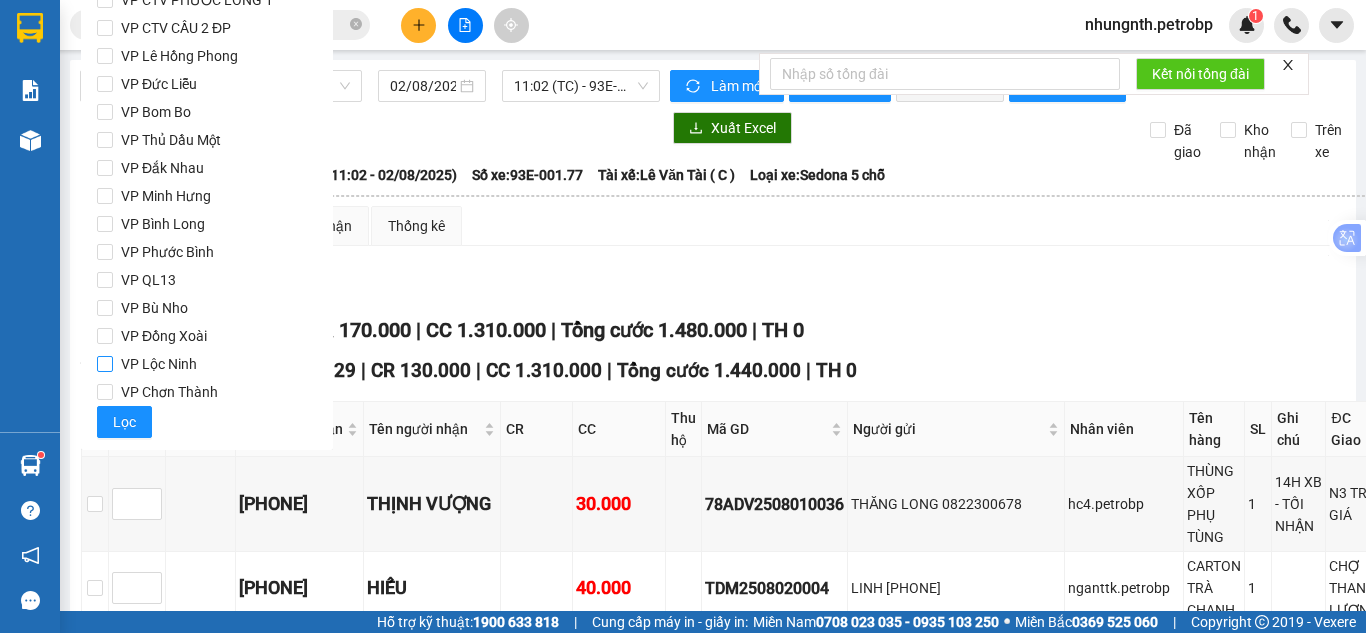 click on "VP Lộc Ninh" at bounding box center (159, 364) 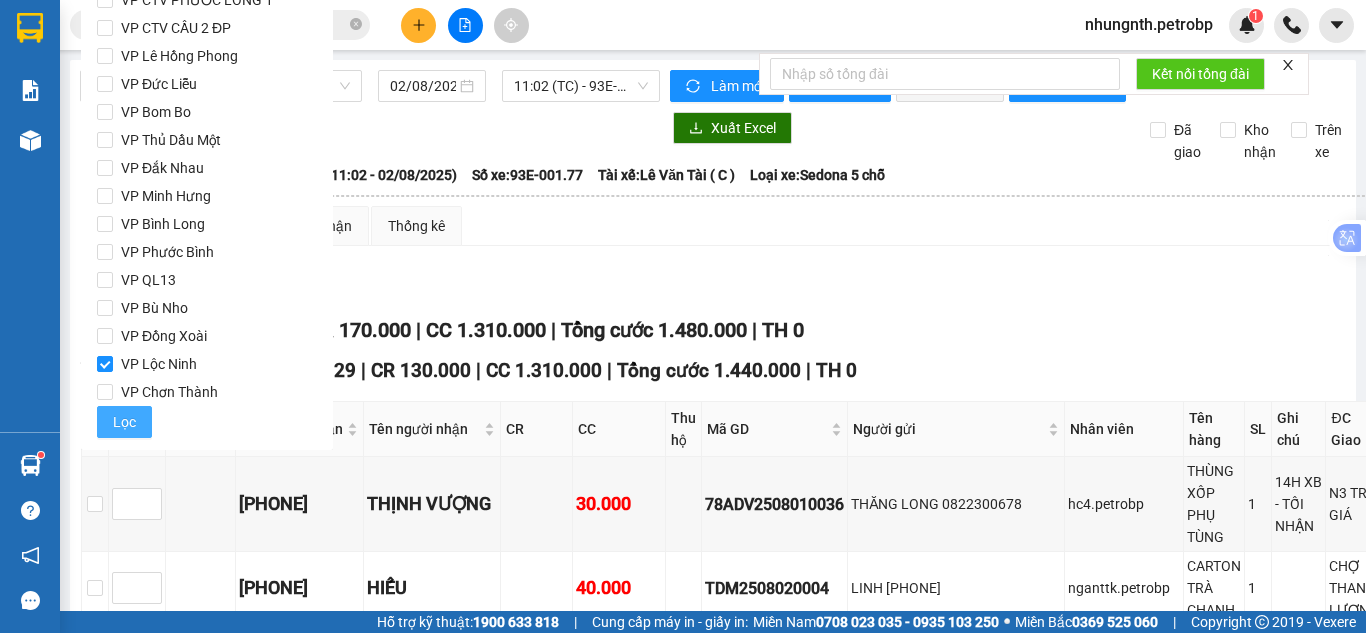 click on "Lọc" at bounding box center (124, 422) 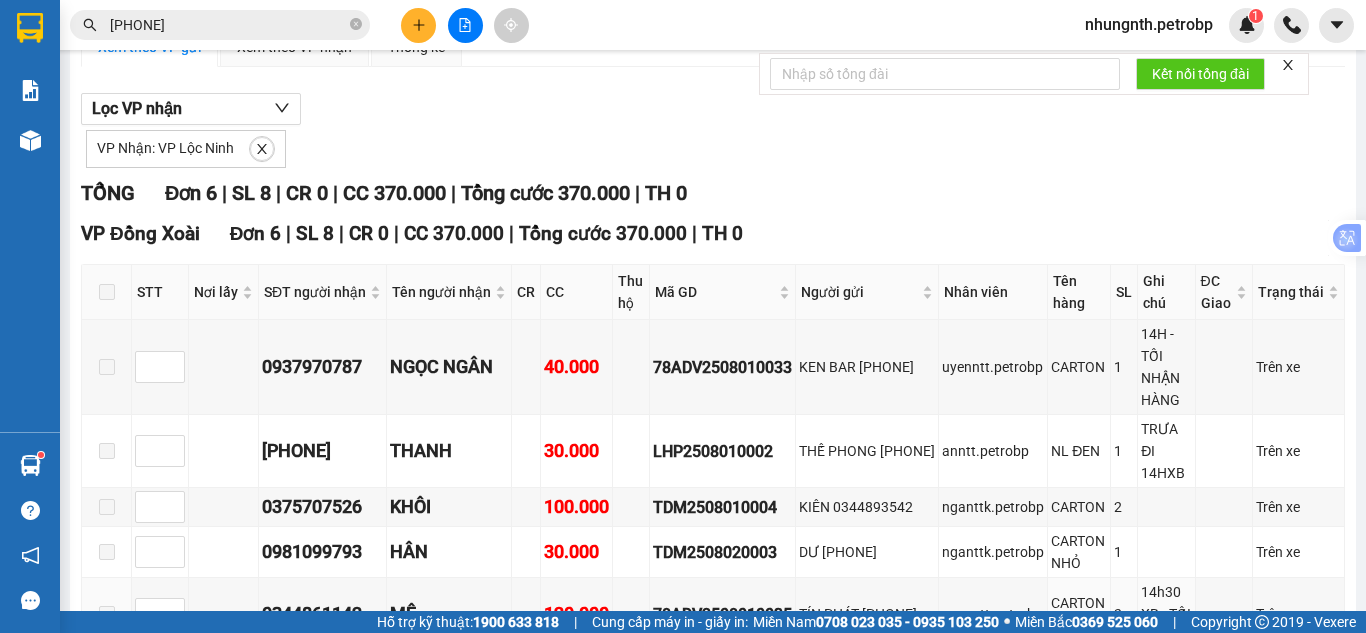 scroll, scrollTop: 0, scrollLeft: 0, axis: both 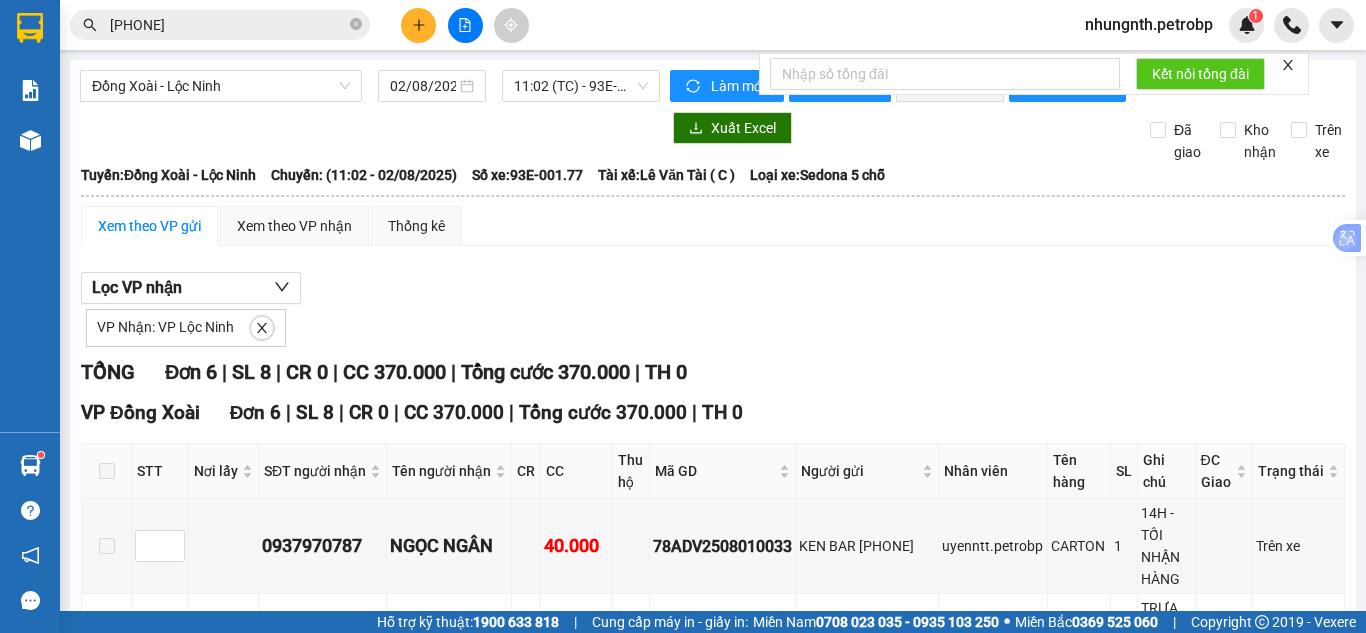 click 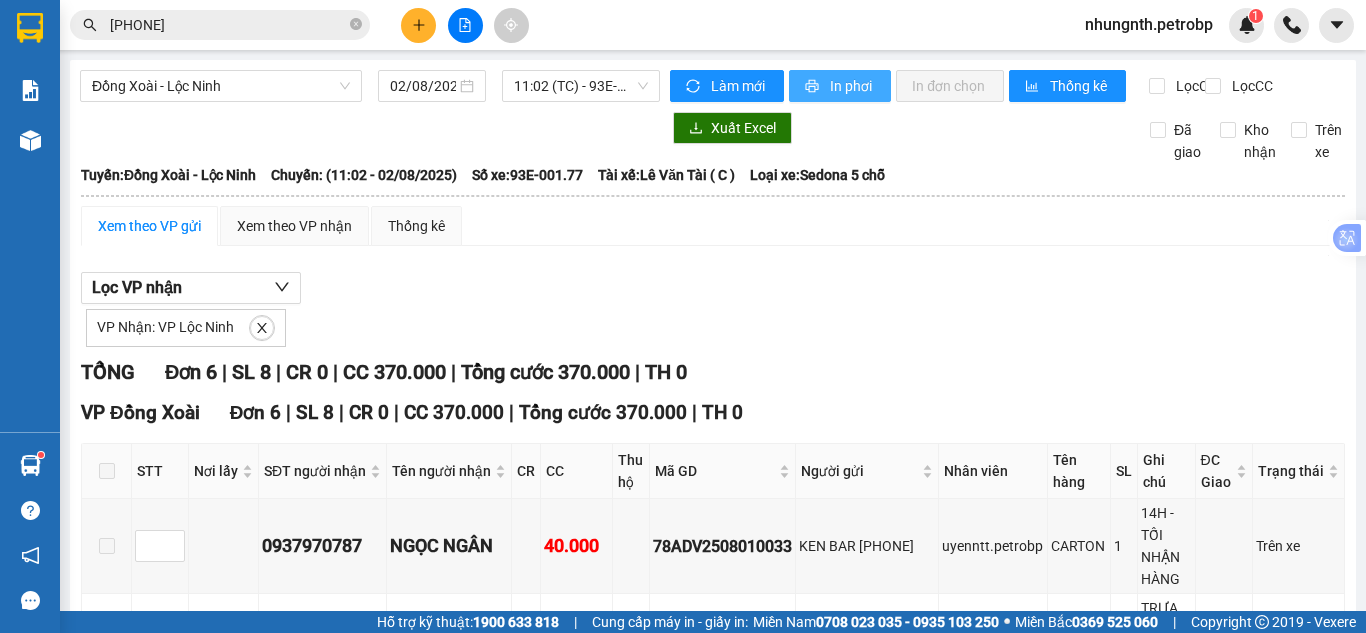 click on "In phơi" at bounding box center (852, 86) 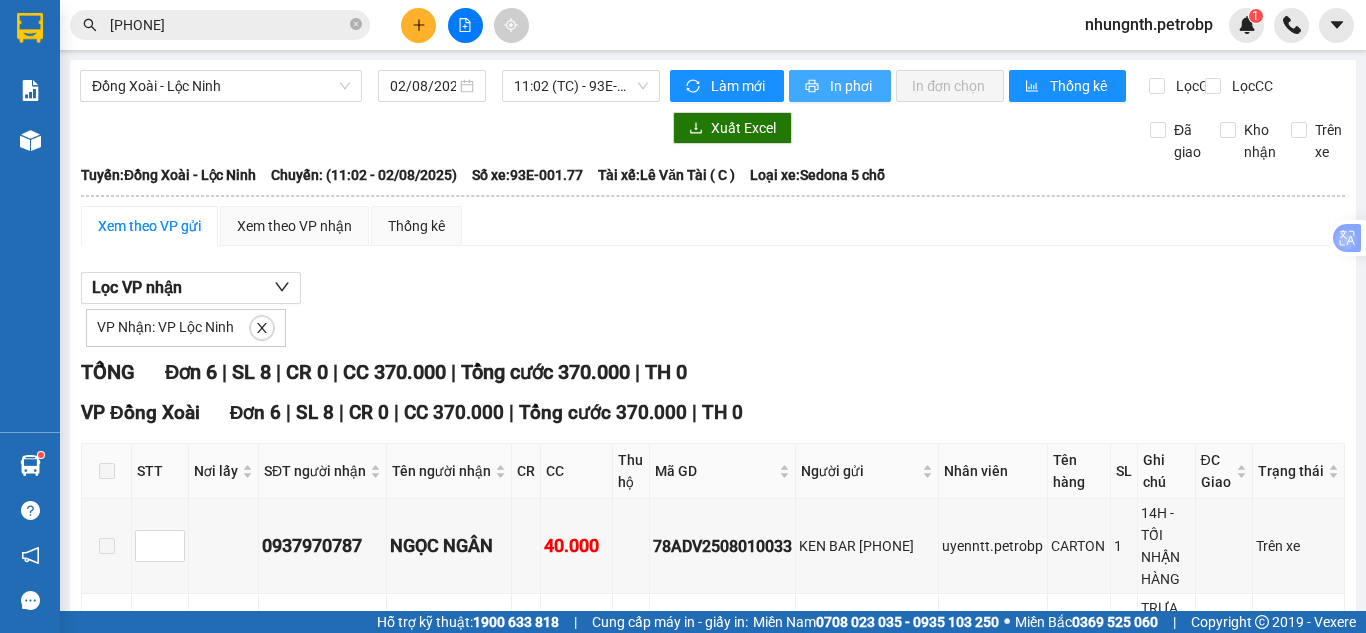 scroll, scrollTop: 0, scrollLeft: 0, axis: both 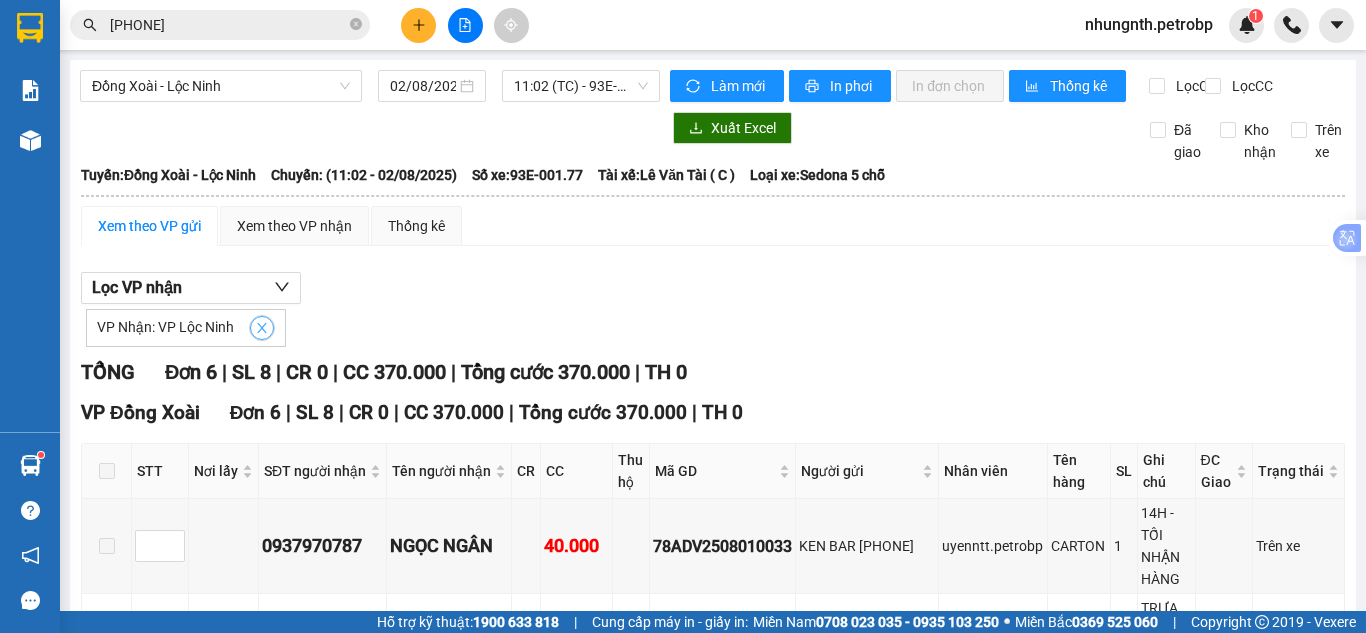 click 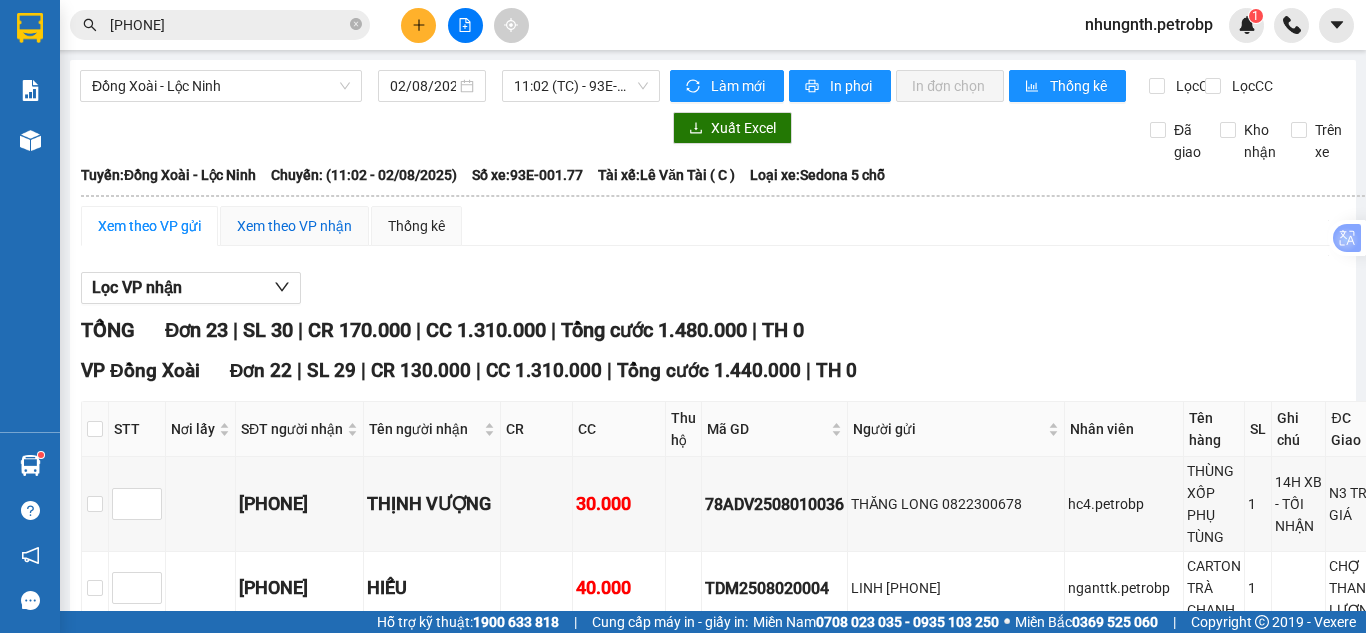 click on "Xem theo VP nhận" at bounding box center (294, 226) 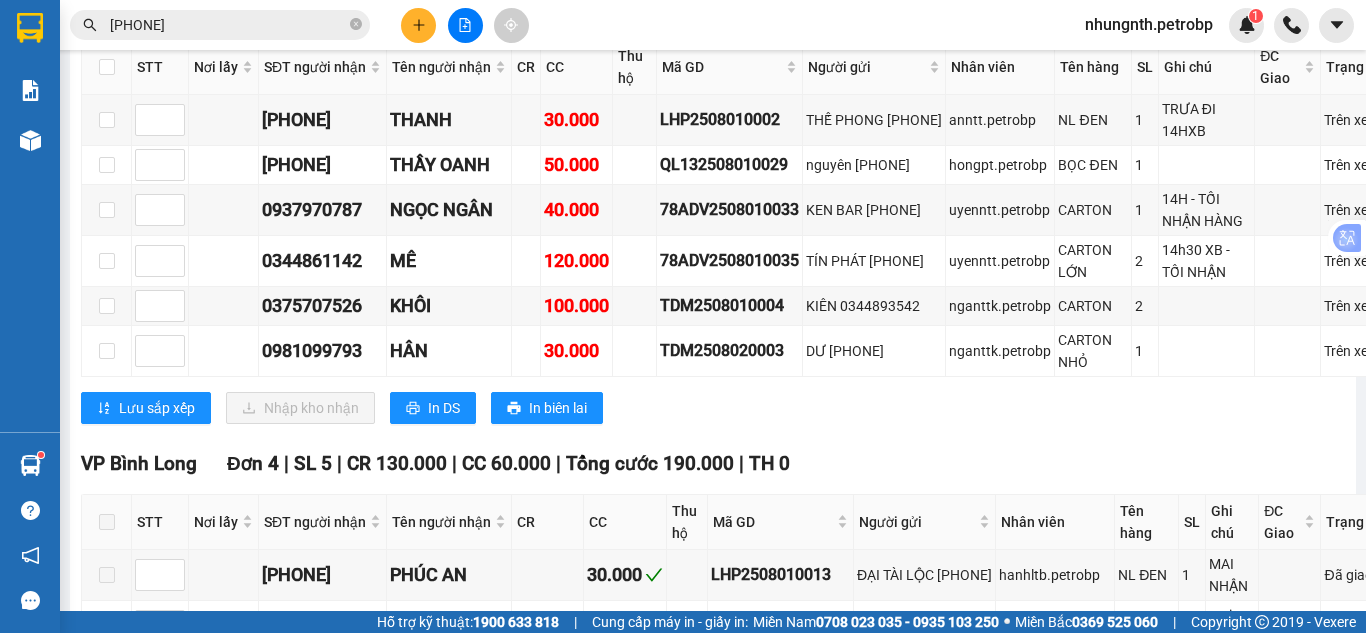 scroll, scrollTop: 1900, scrollLeft: 0, axis: vertical 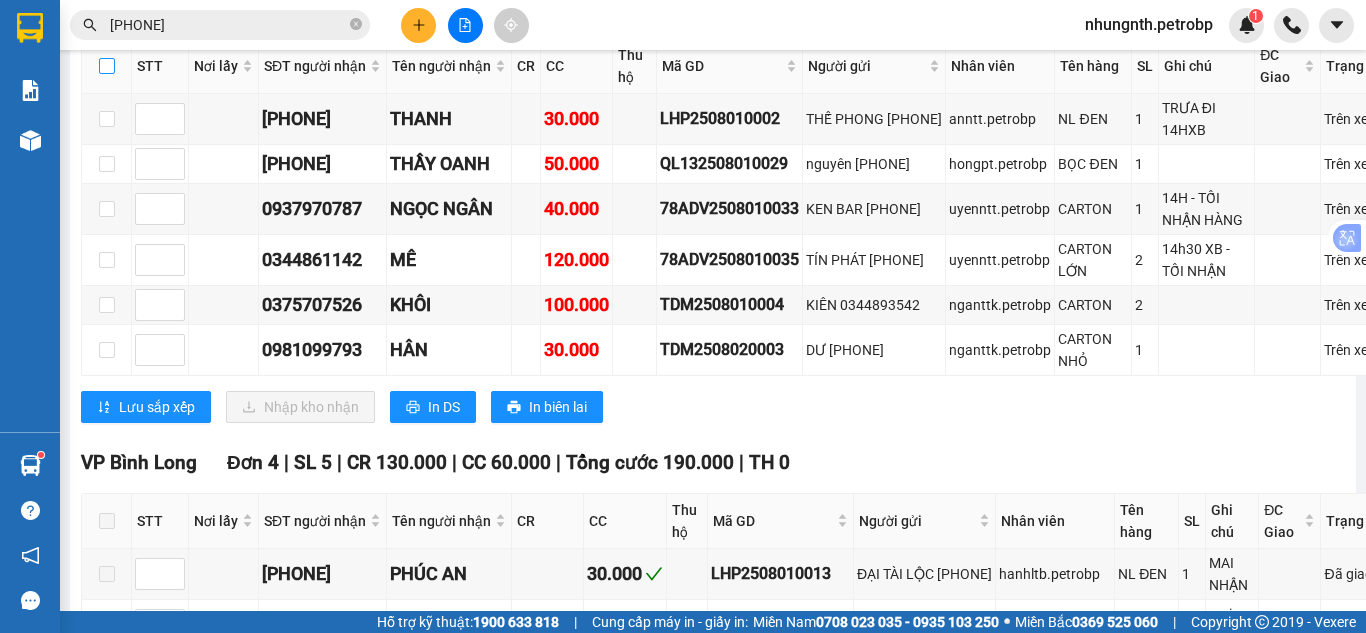 click at bounding box center (107, 66) 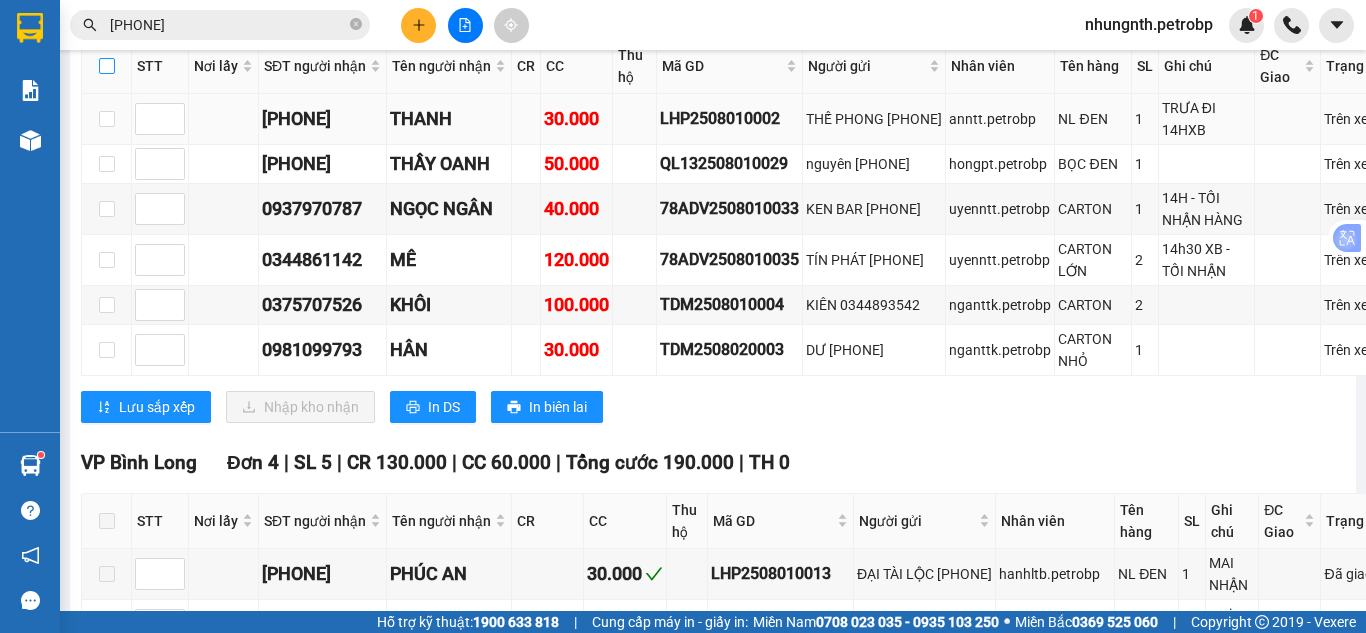 checkbox on "true" 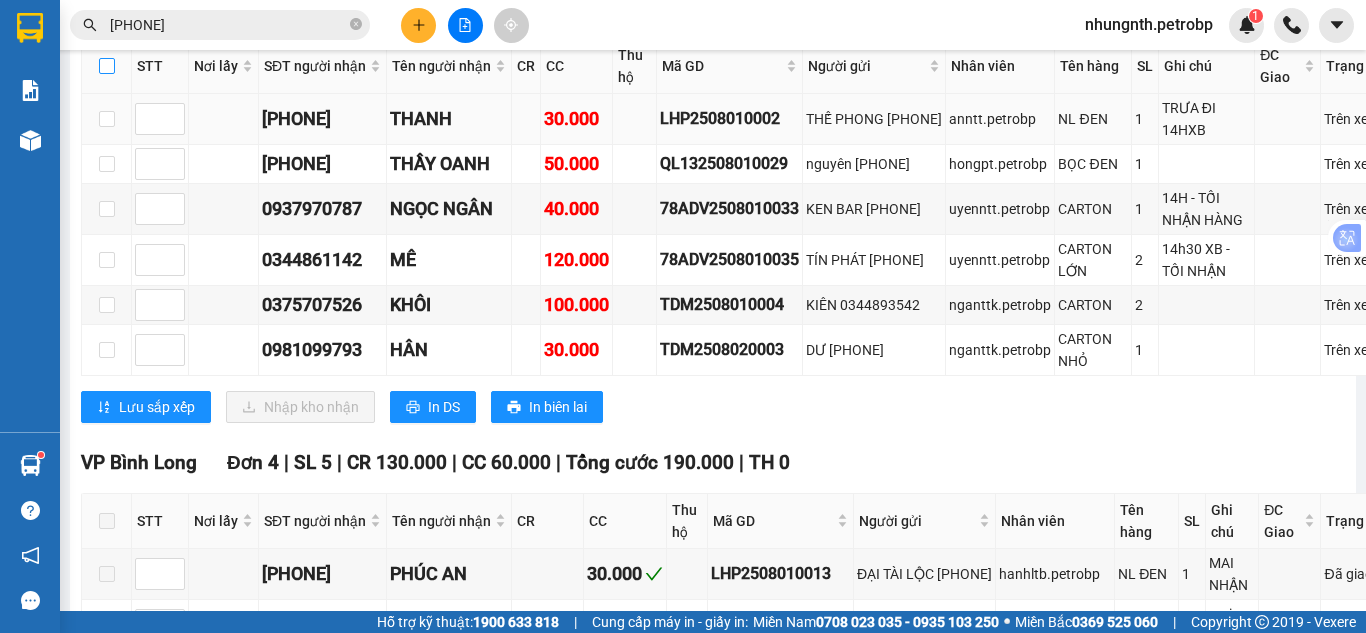 checkbox on "true" 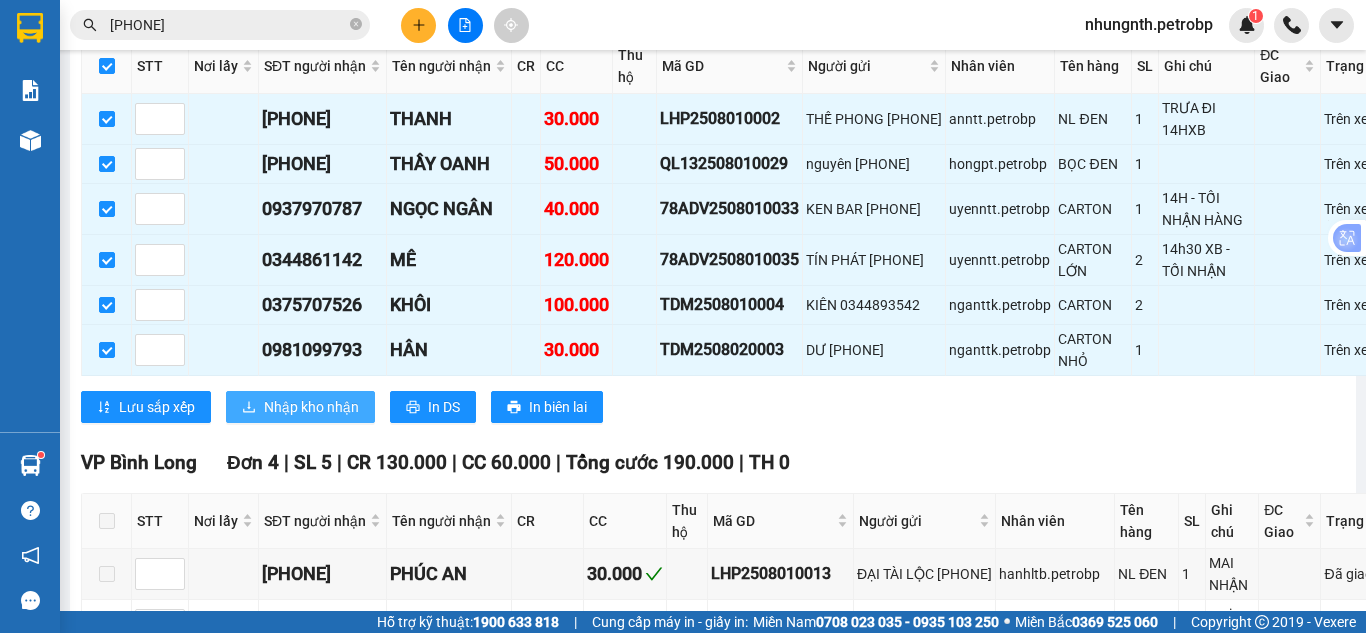 click on "Nhập kho nhận" at bounding box center [311, 407] 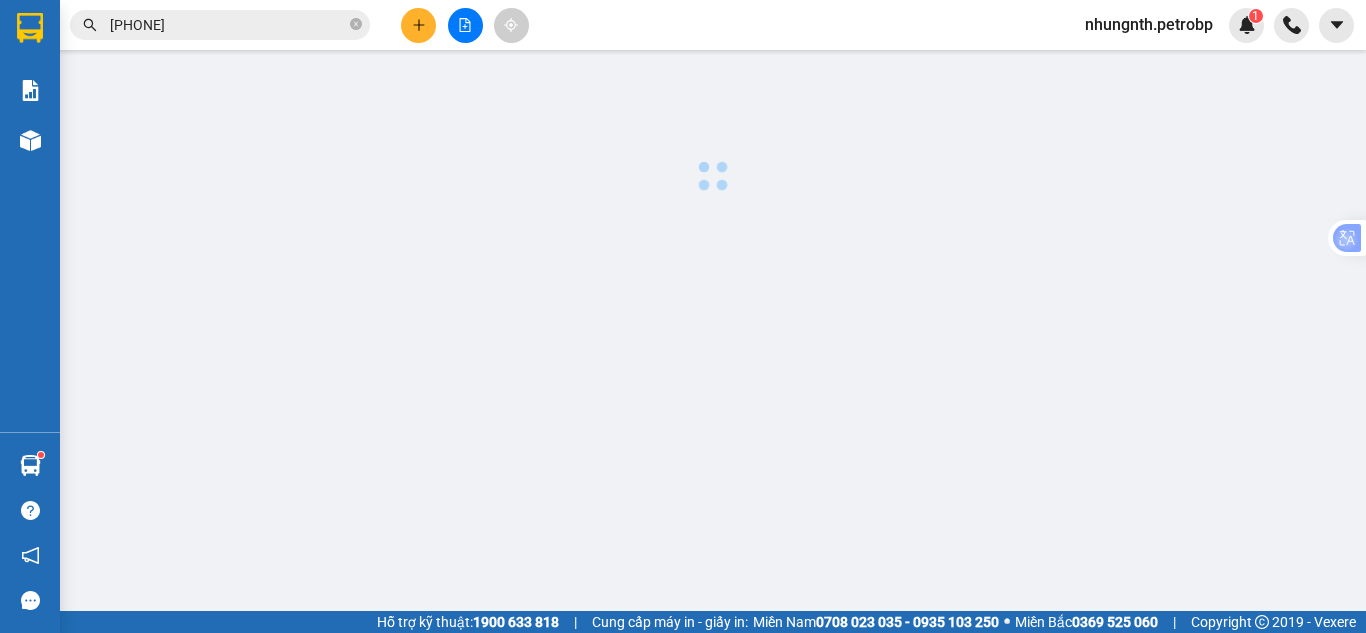 scroll, scrollTop: 0, scrollLeft: 0, axis: both 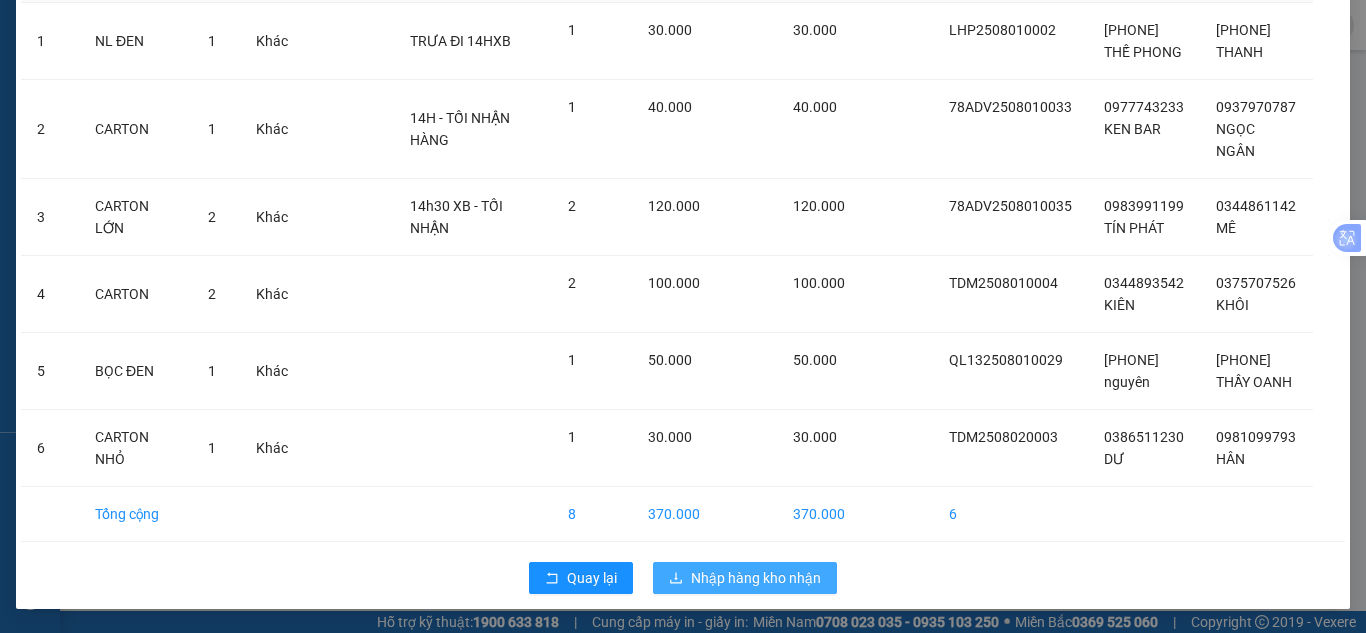click on "Nhập hàng kho nhận" at bounding box center (745, 578) 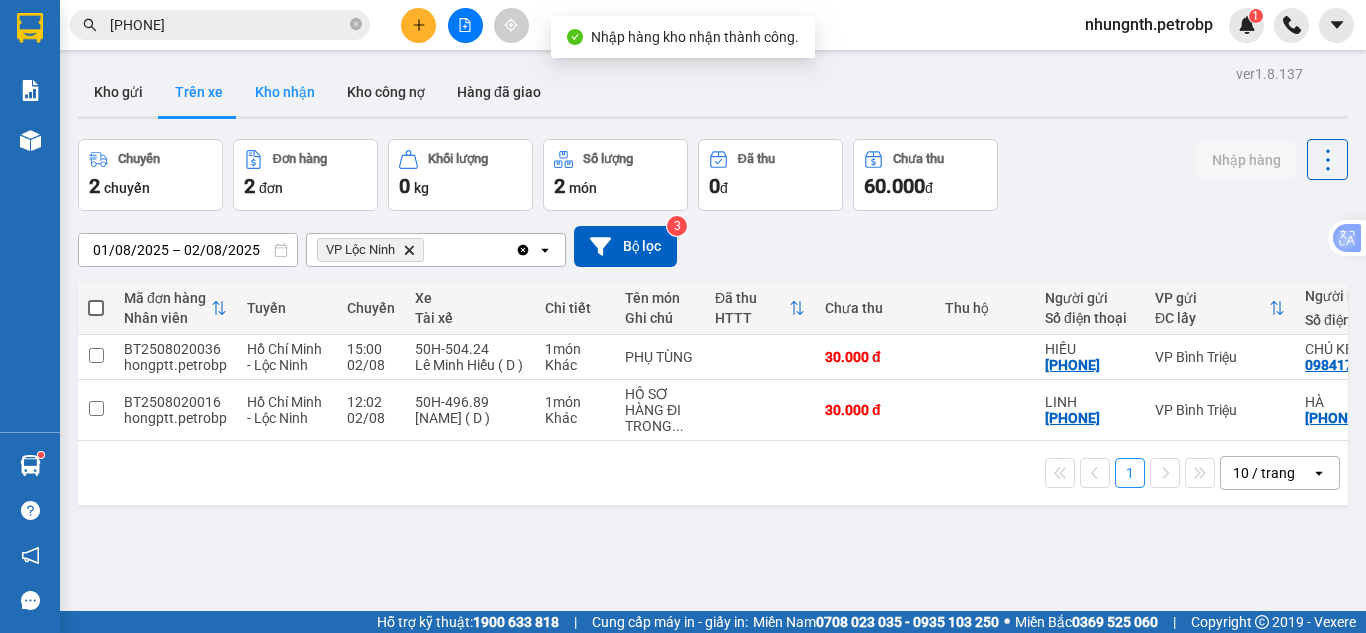 click on "Kho nhận" at bounding box center (285, 92) 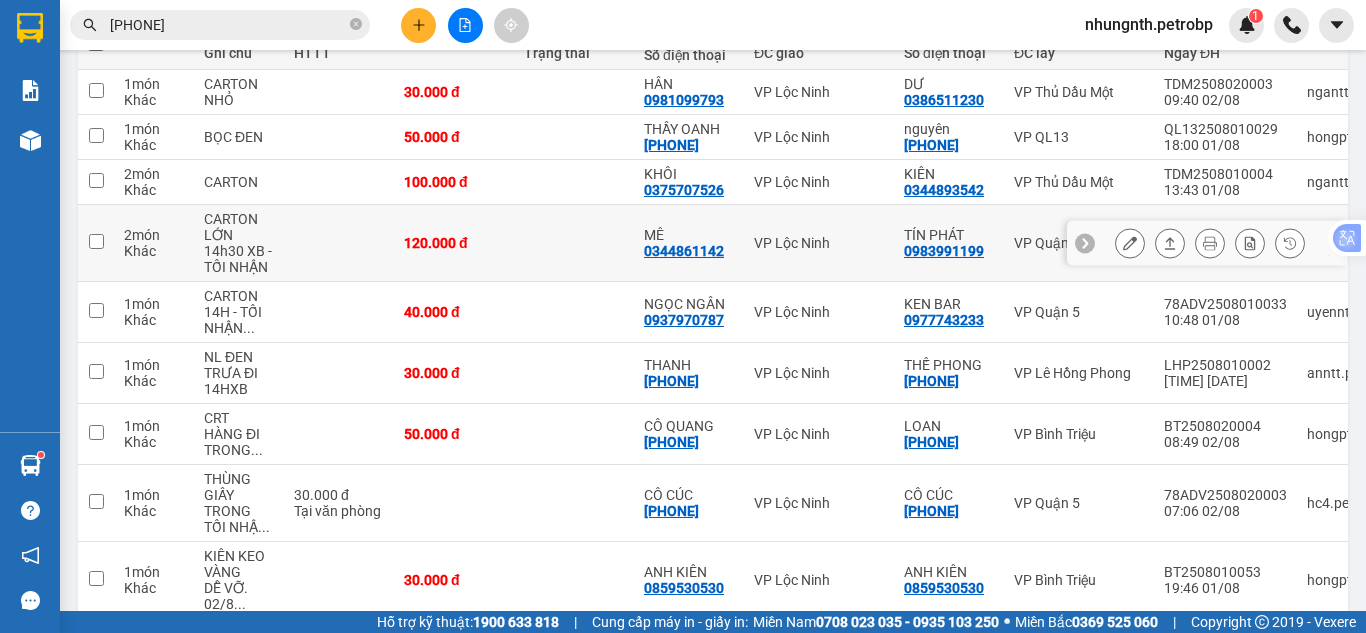 scroll, scrollTop: 300, scrollLeft: 0, axis: vertical 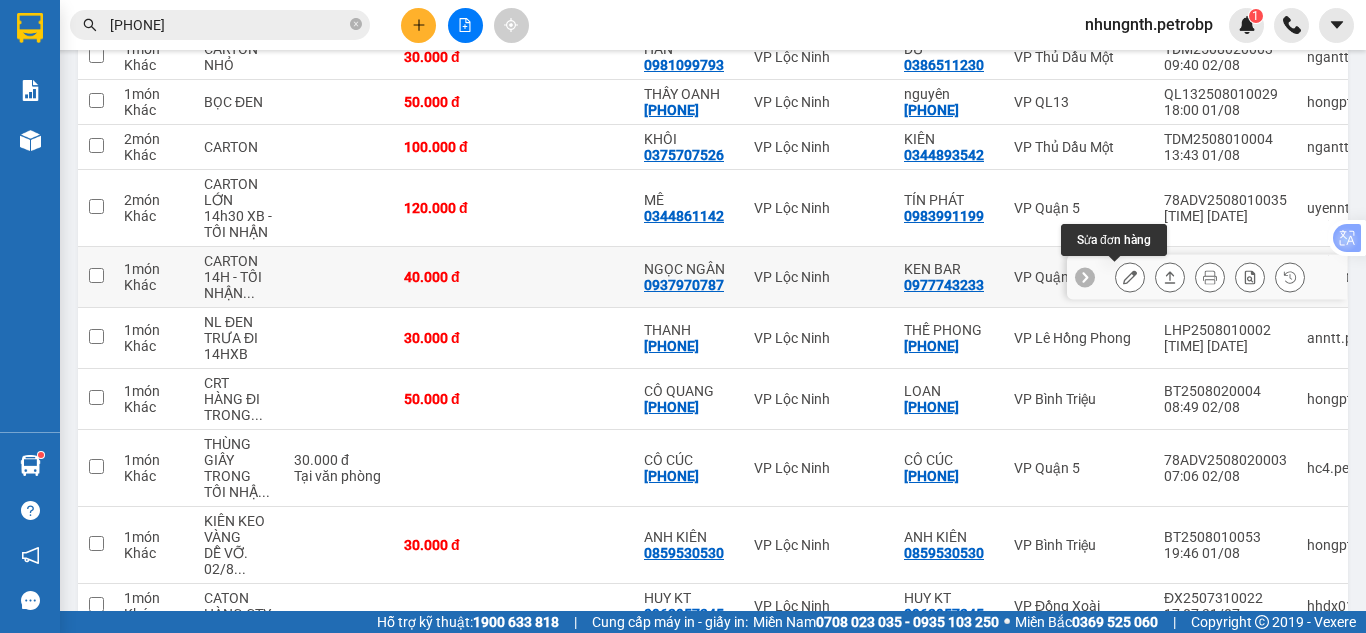 click 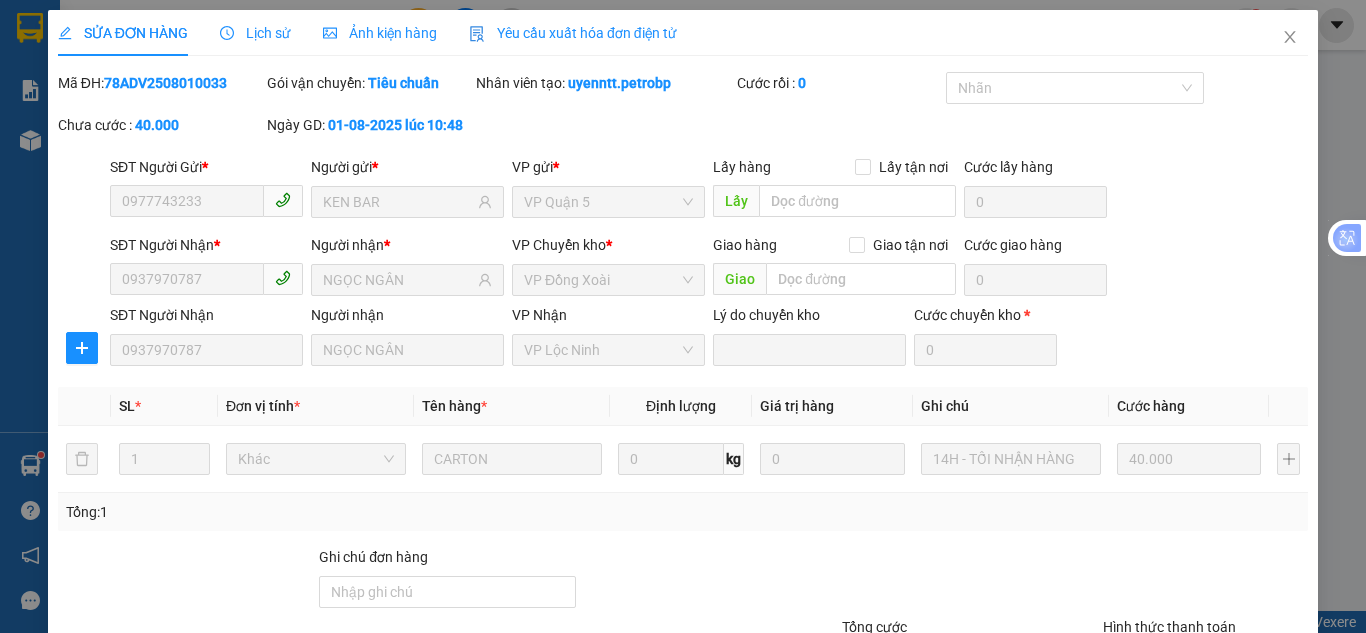 scroll, scrollTop: 0, scrollLeft: 0, axis: both 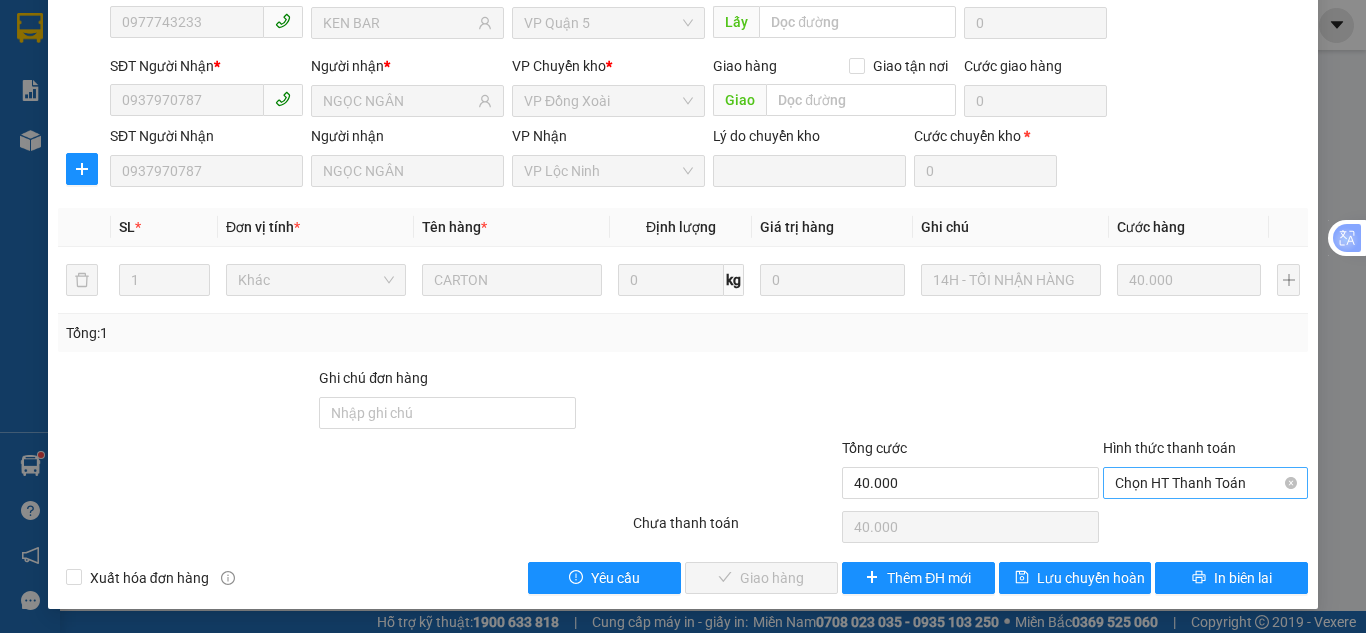 click on "Chọn HT Thanh Toán" at bounding box center [1205, 483] 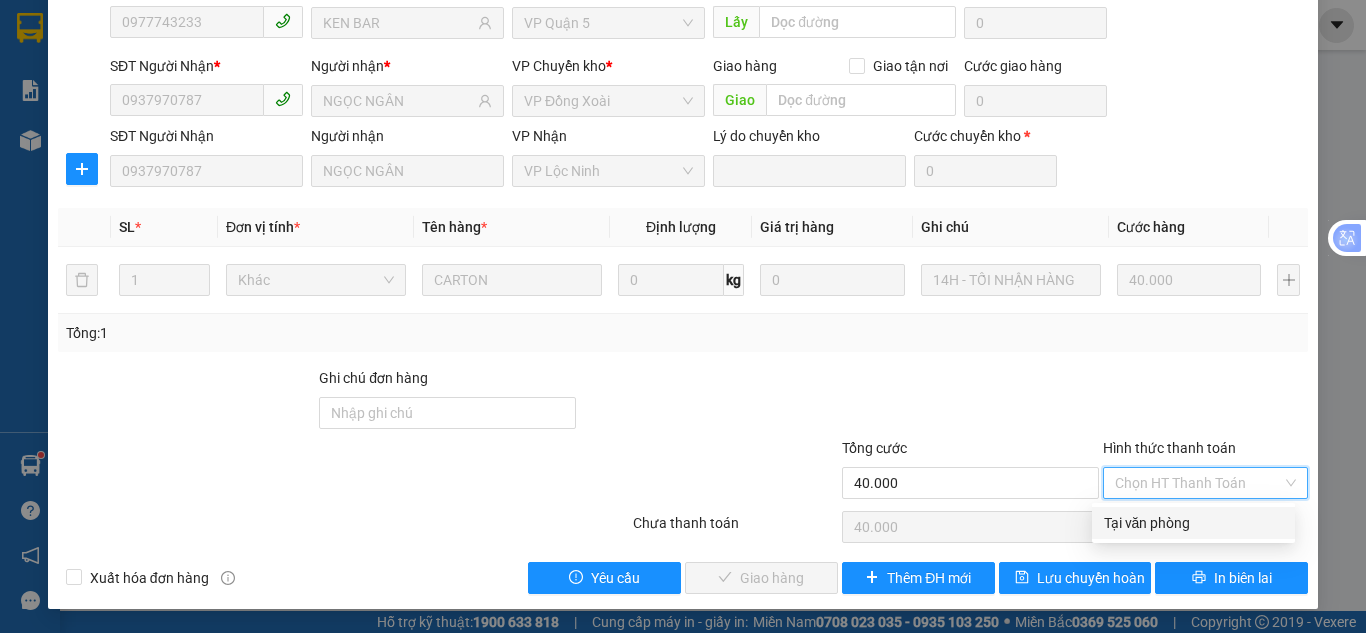 click on "Tại văn phòng" at bounding box center [1193, 523] 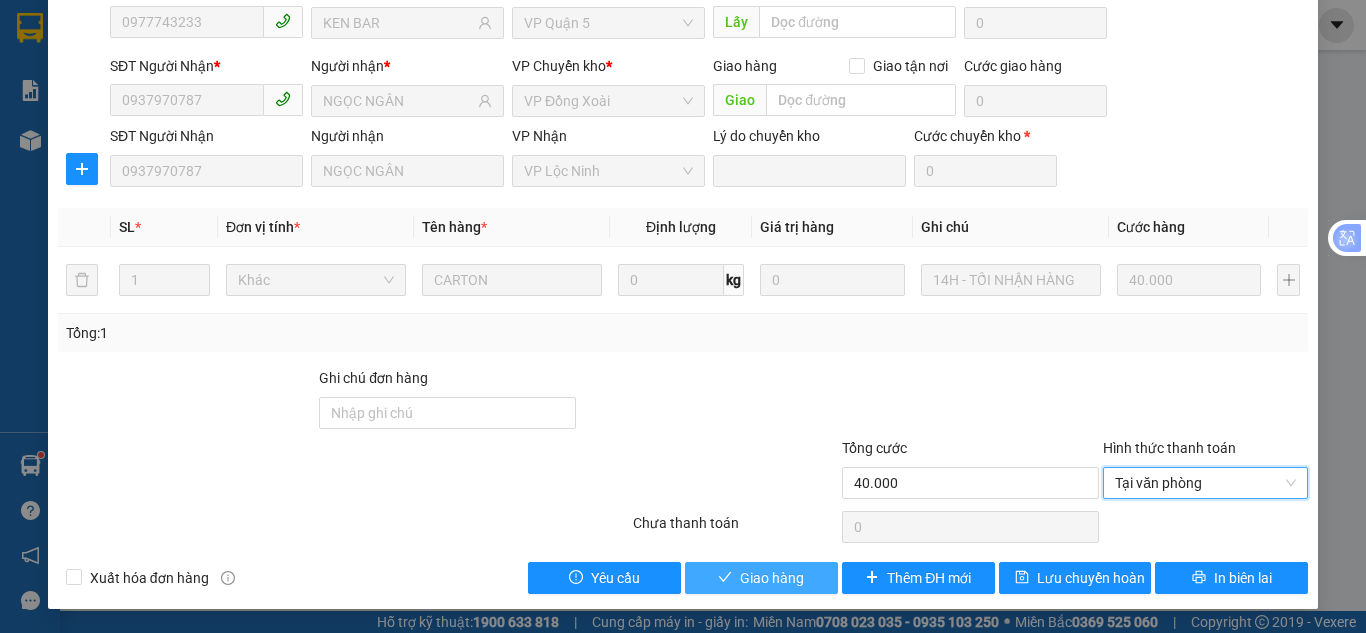 click on "Giao hàng" at bounding box center [761, 578] 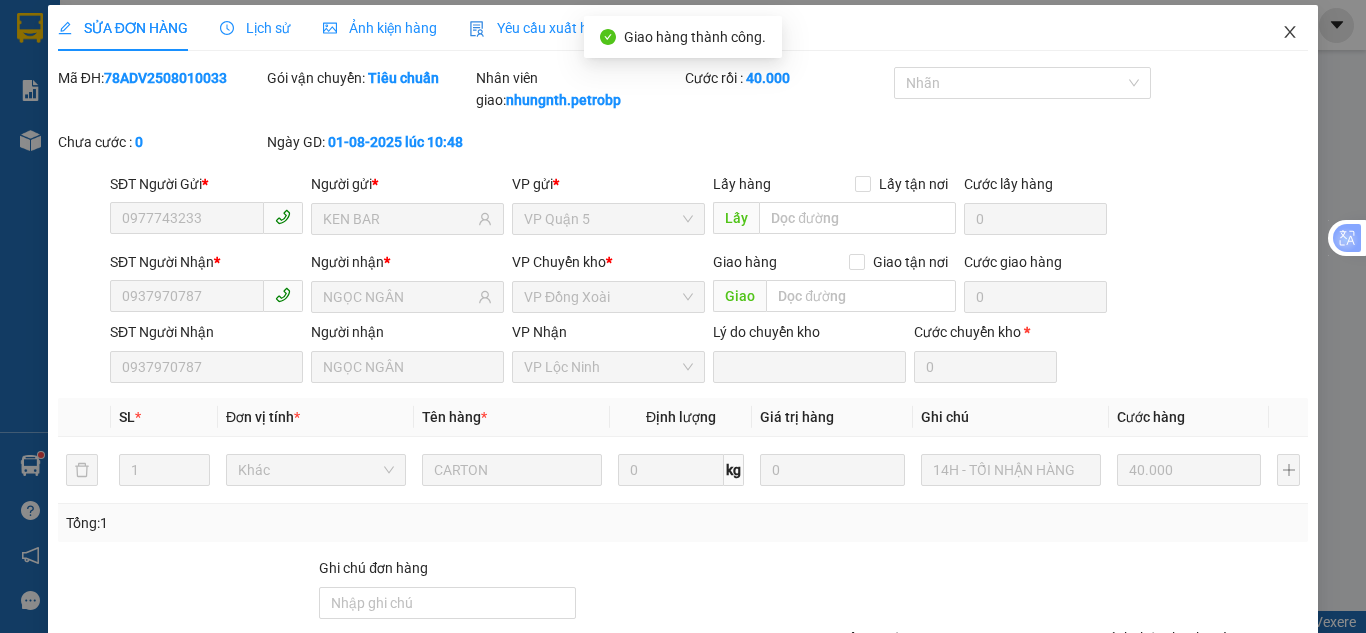 scroll, scrollTop: 0, scrollLeft: 0, axis: both 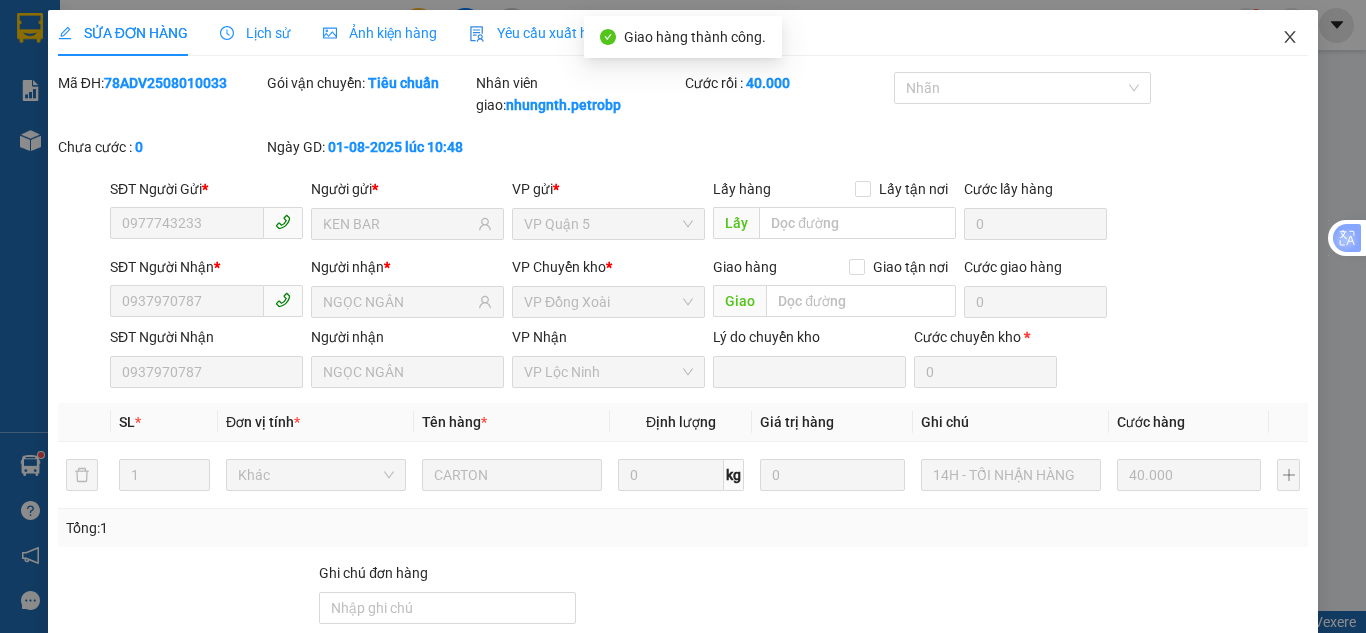click at bounding box center [1290, 38] 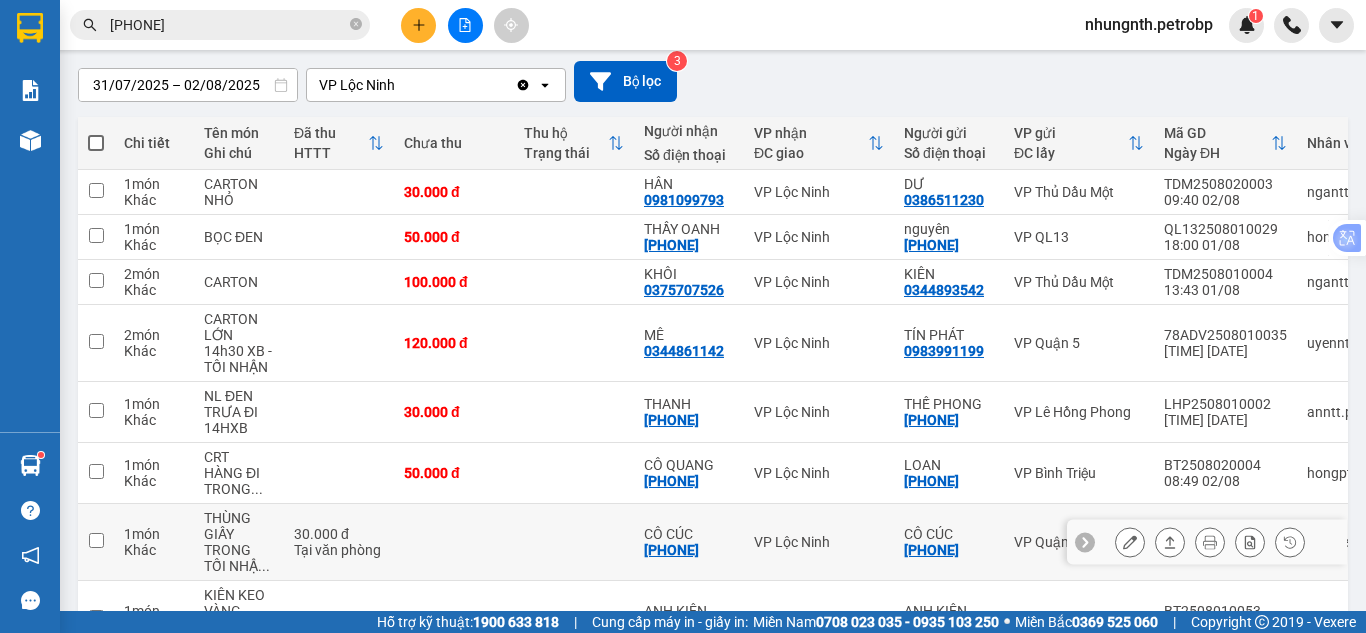 scroll, scrollTop: 0, scrollLeft: 0, axis: both 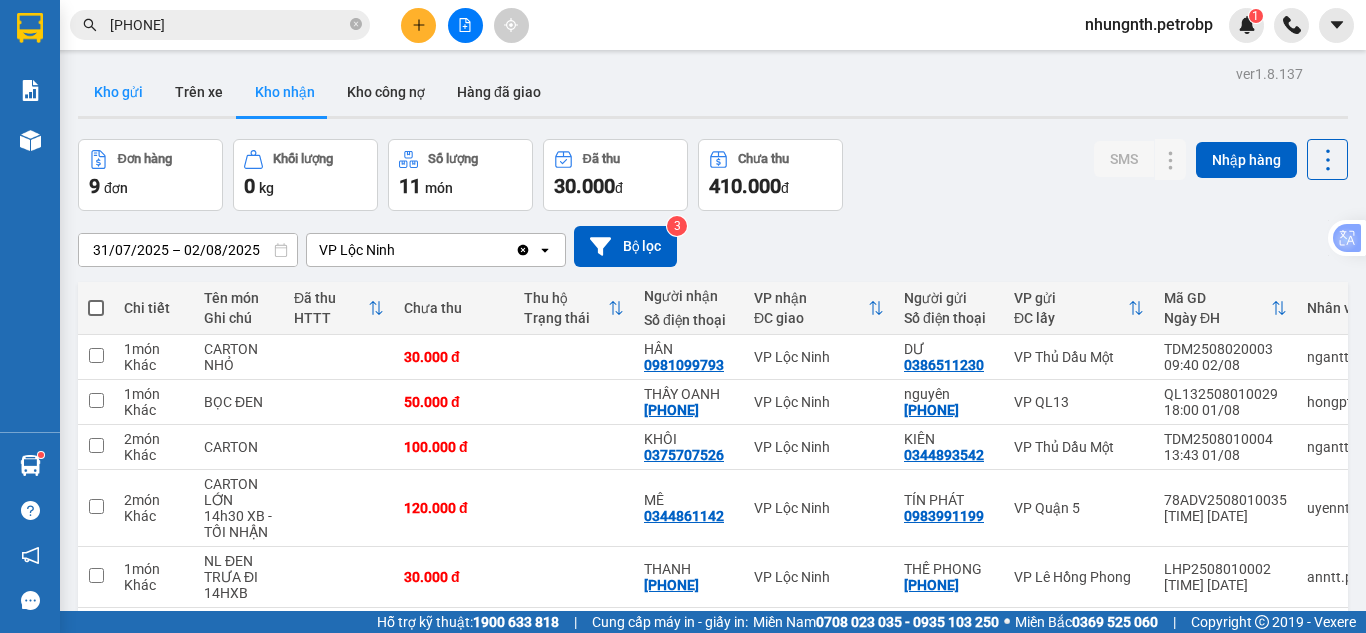 click on "Kho gửi" at bounding box center (118, 92) 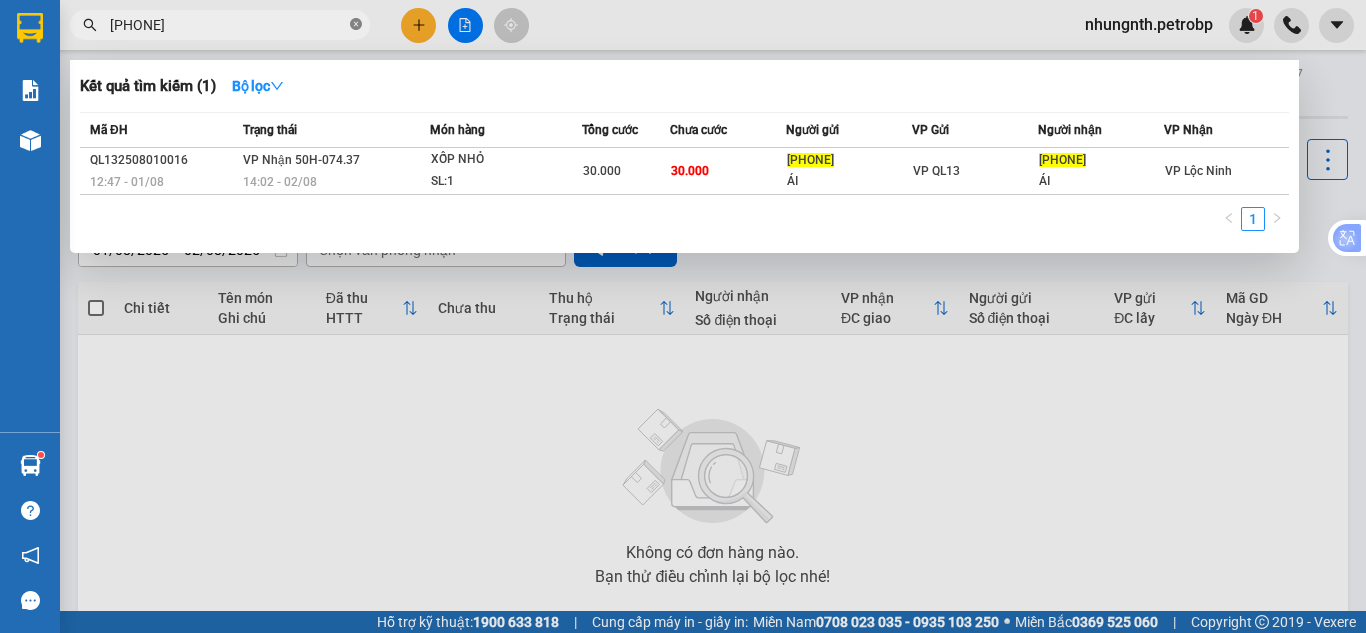 click 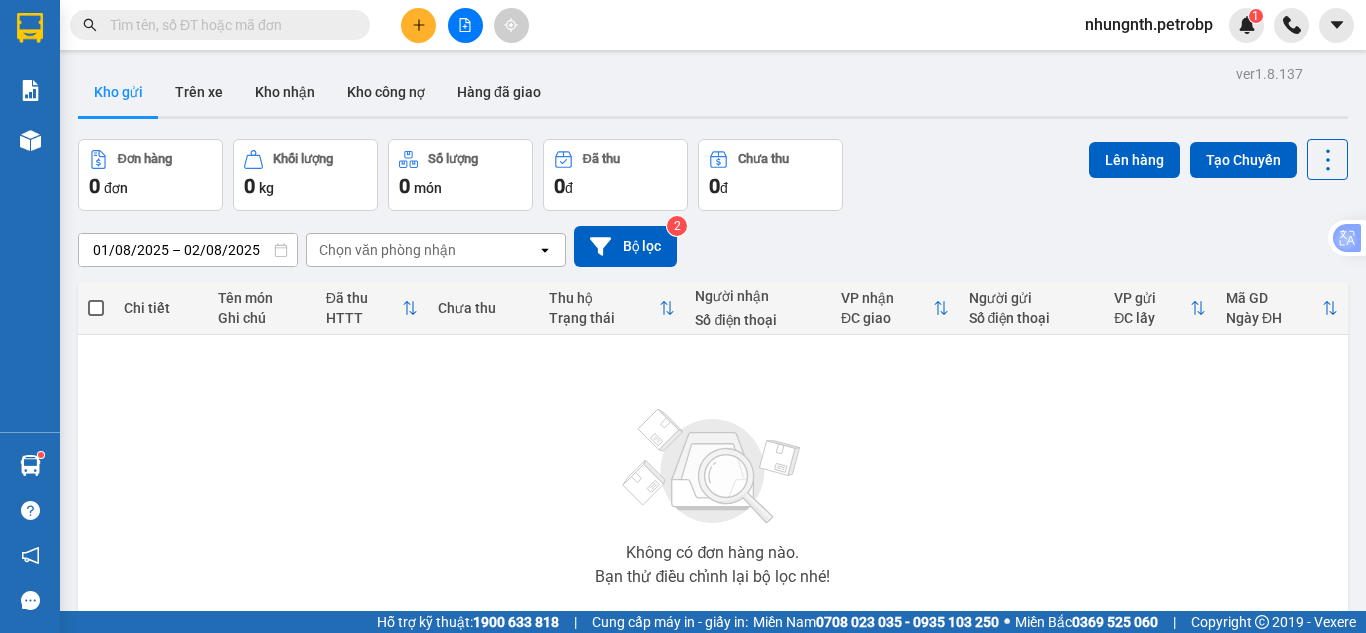 click at bounding box center (228, 25) 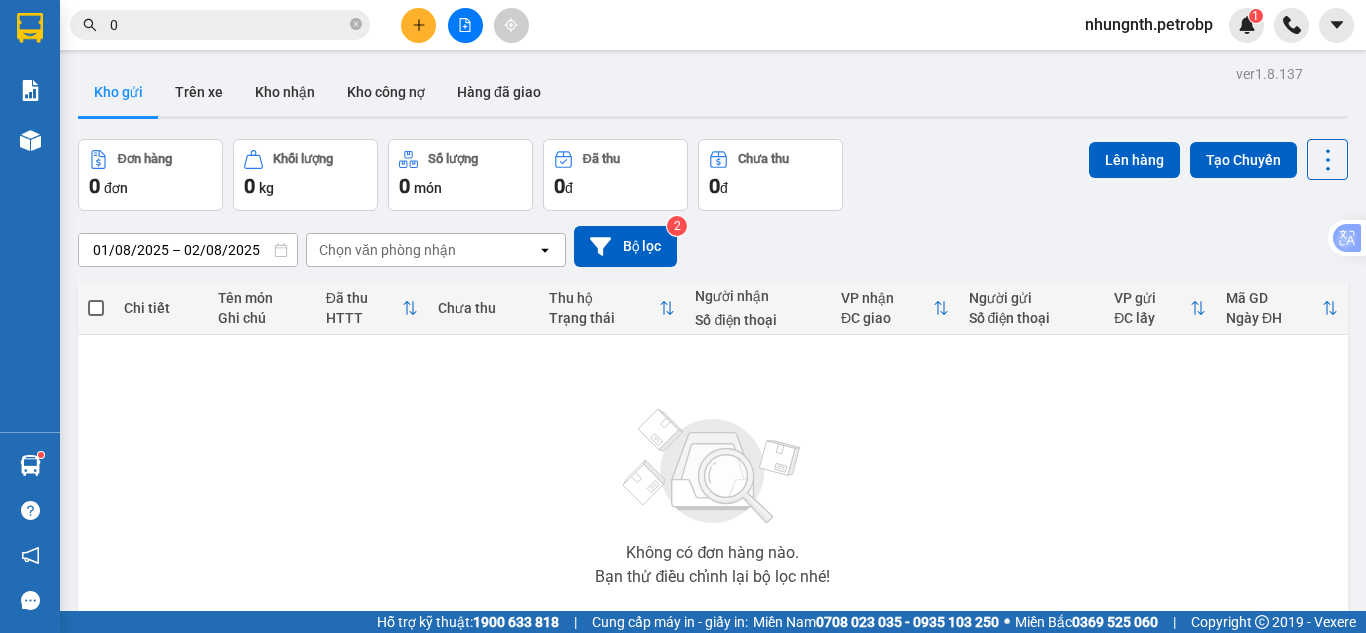 click on "0" at bounding box center [228, 25] 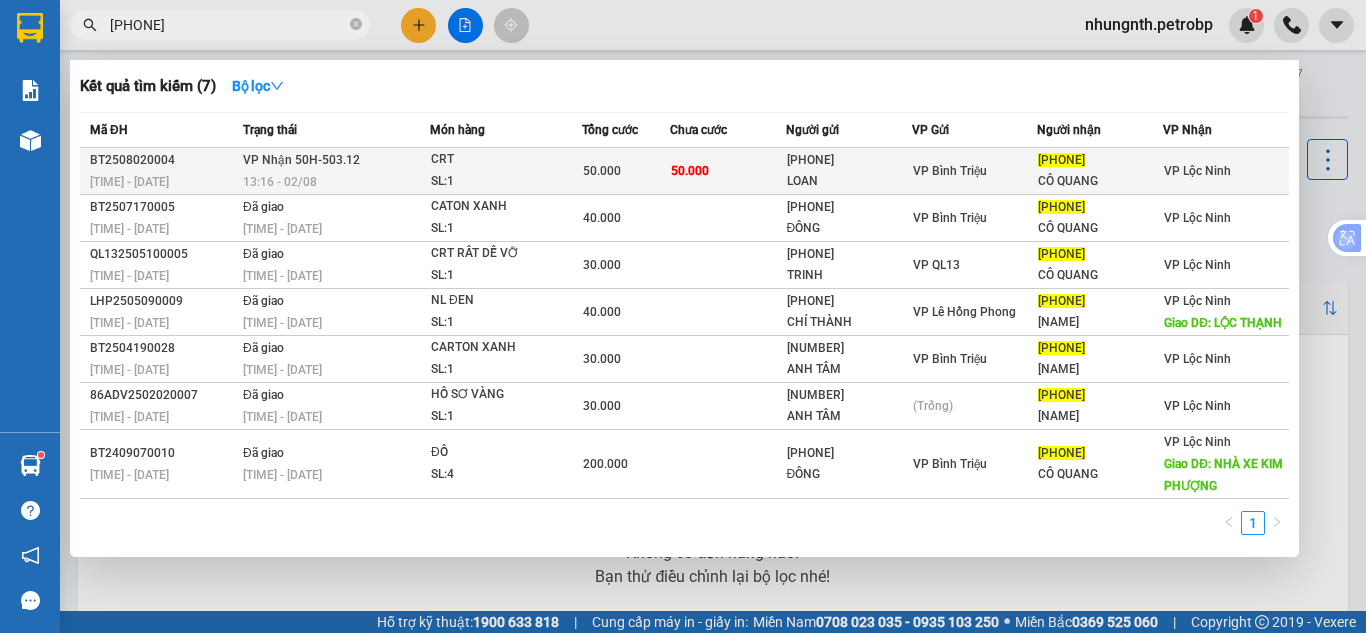 type on "[PHONE]" 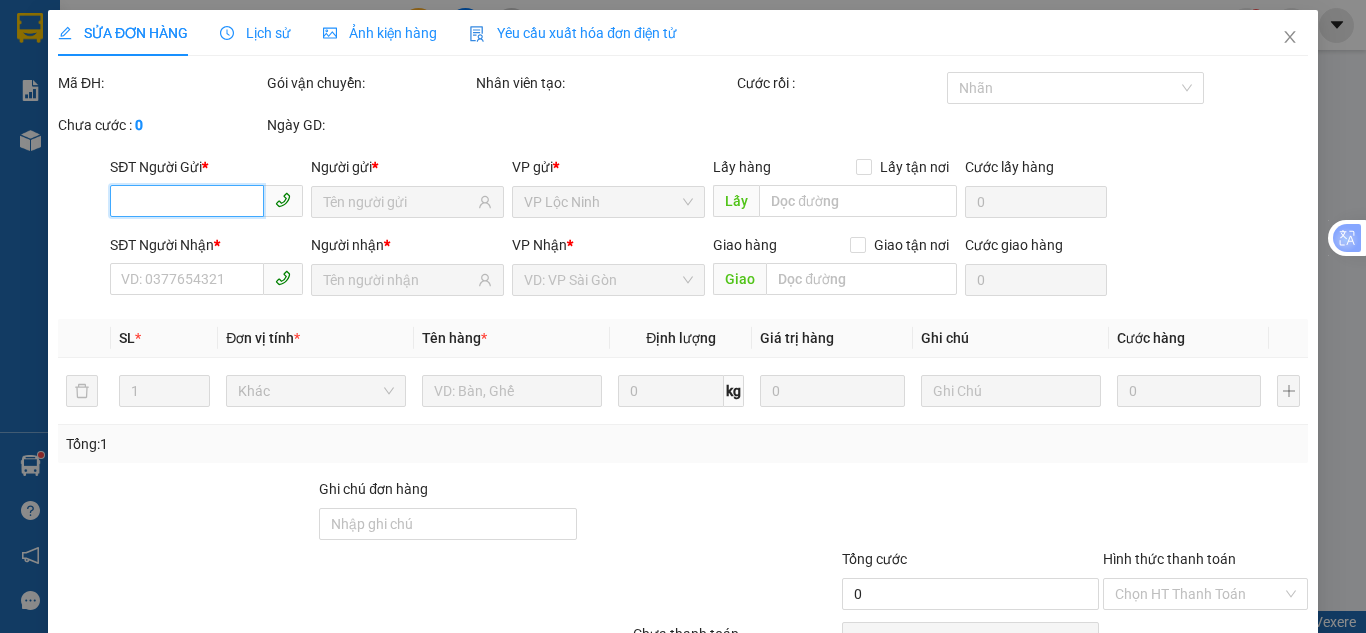 type on "[PHONE]" 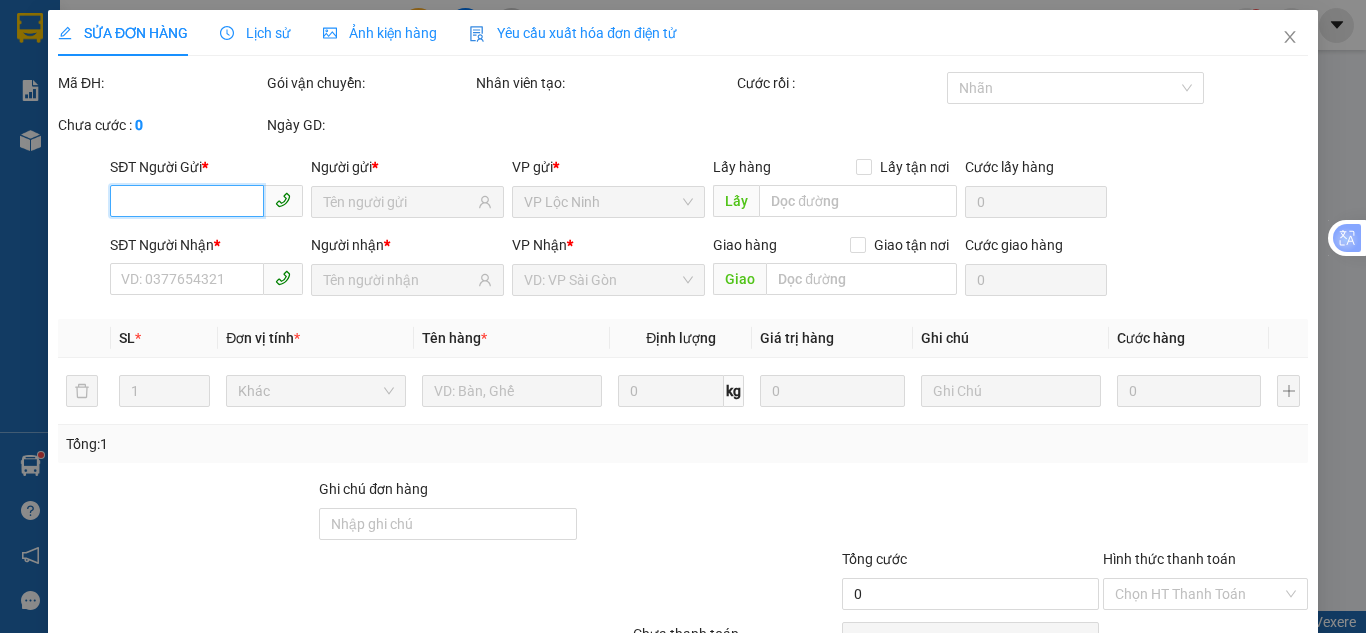type on "LOAN" 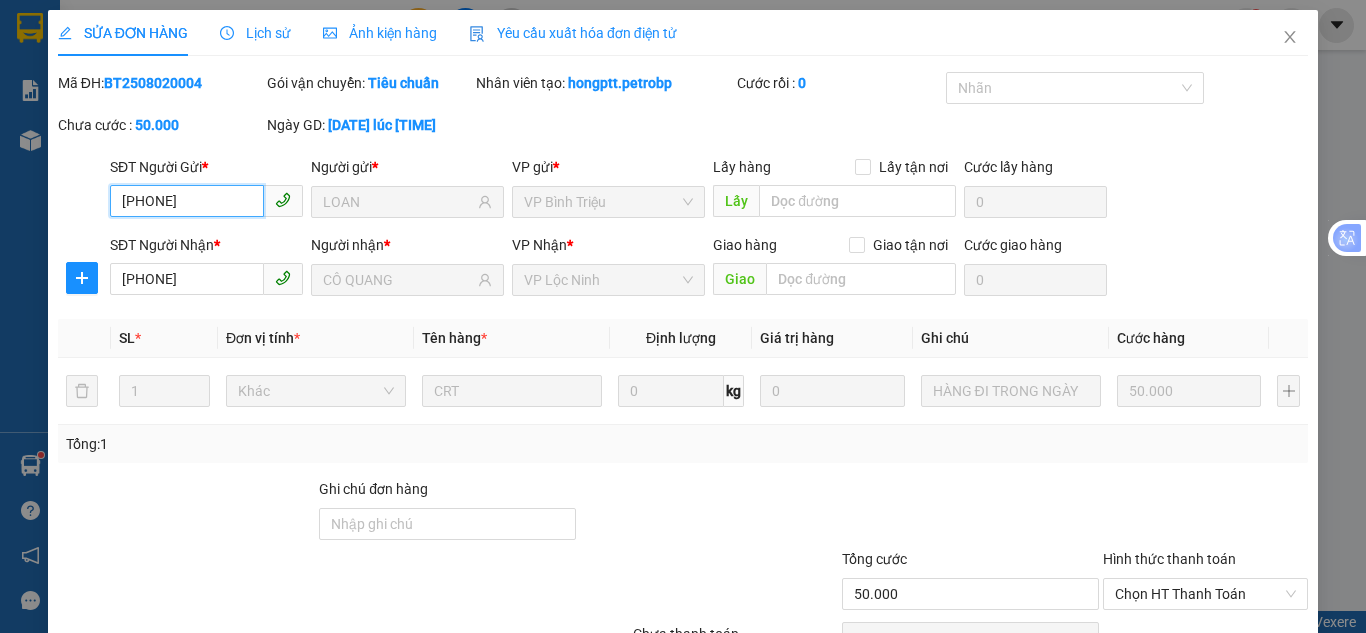 scroll, scrollTop: 111, scrollLeft: 0, axis: vertical 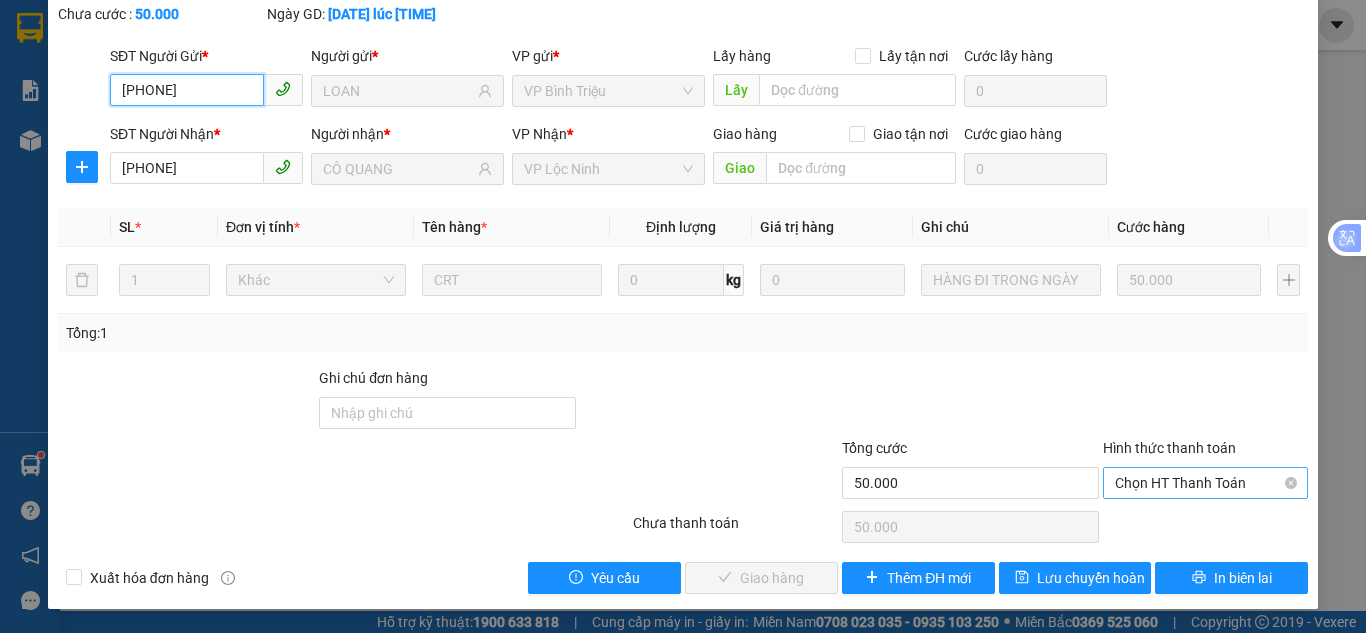 drag, startPoint x: 1113, startPoint y: 480, endPoint x: 1114, endPoint y: 493, distance: 13.038404 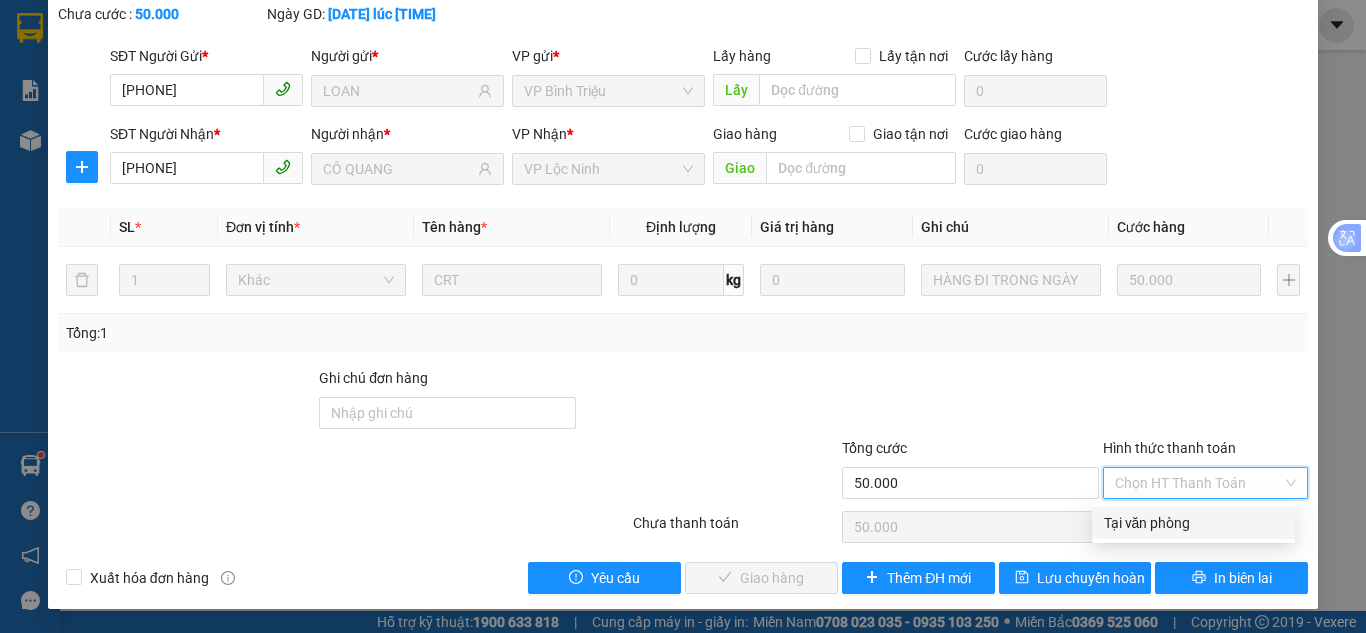 drag, startPoint x: 1114, startPoint y: 512, endPoint x: 1101, endPoint y: 517, distance: 13.928389 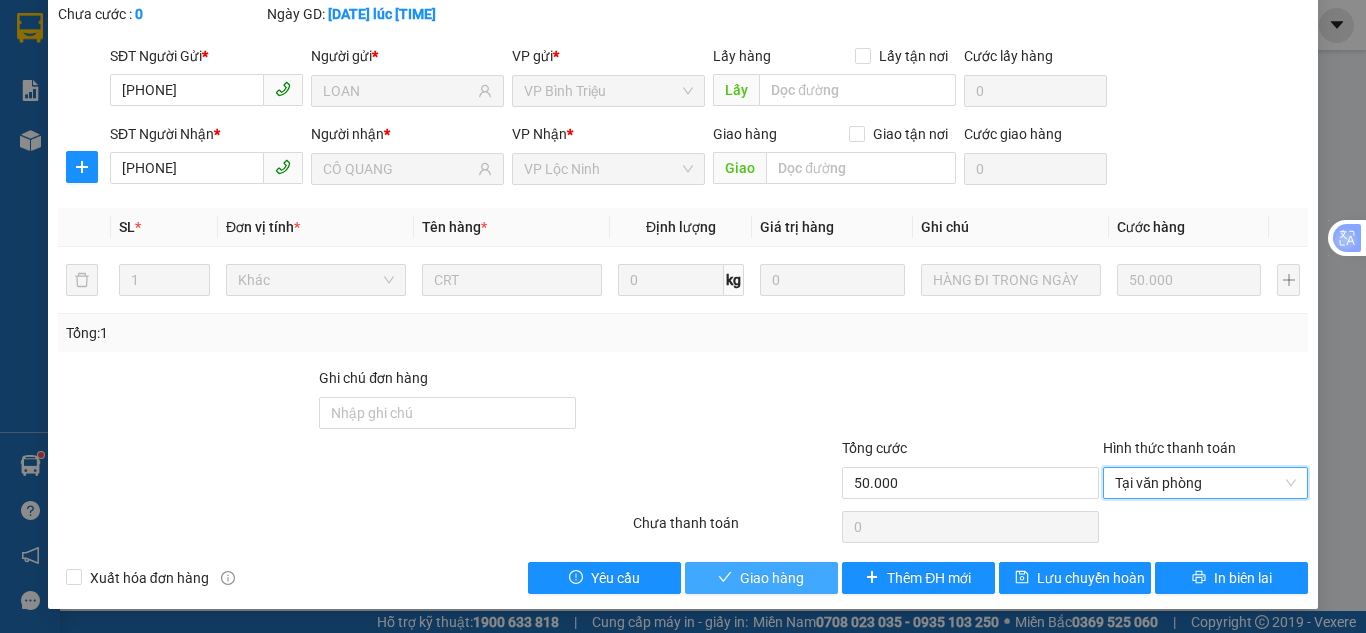 click on "Giao hàng" at bounding box center [772, 578] 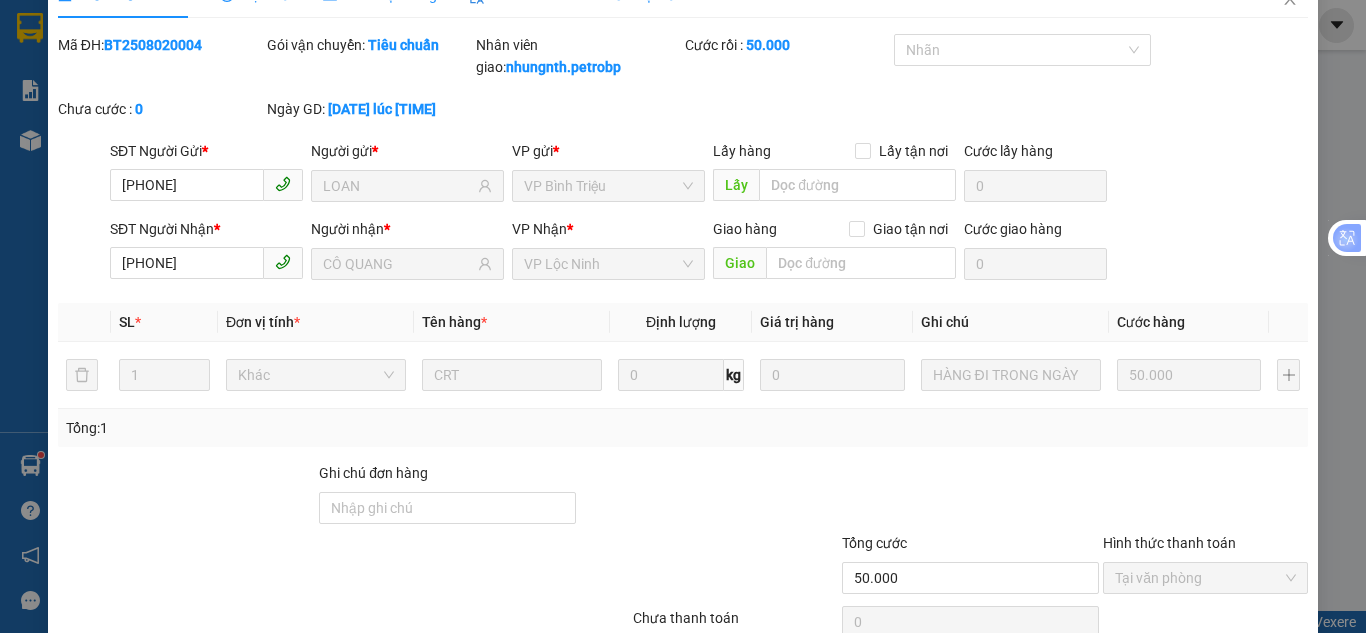 scroll, scrollTop: 0, scrollLeft: 0, axis: both 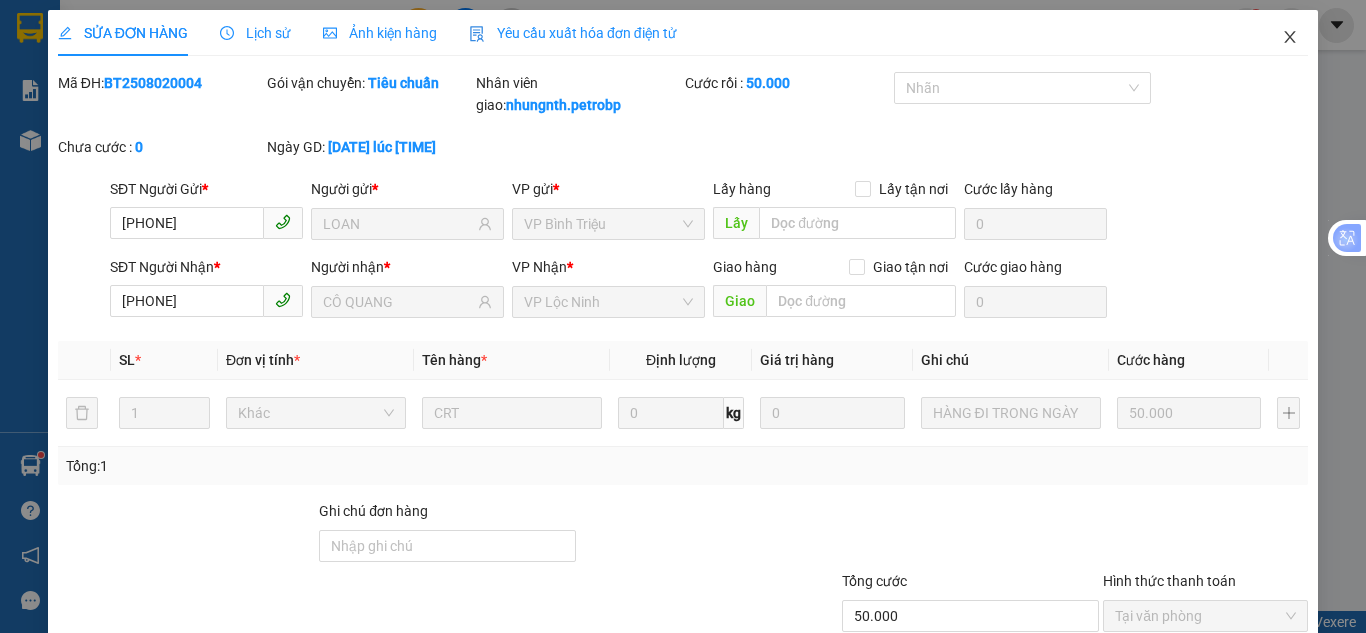 click 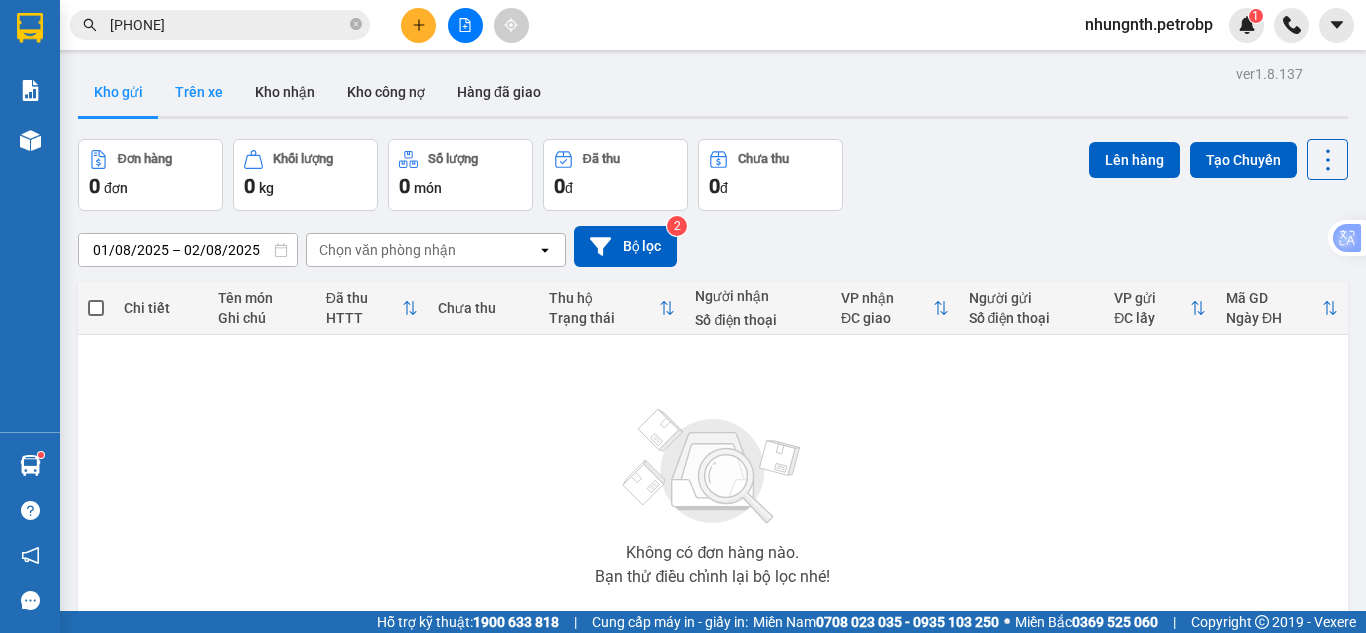 click on "Trên xe" at bounding box center [199, 92] 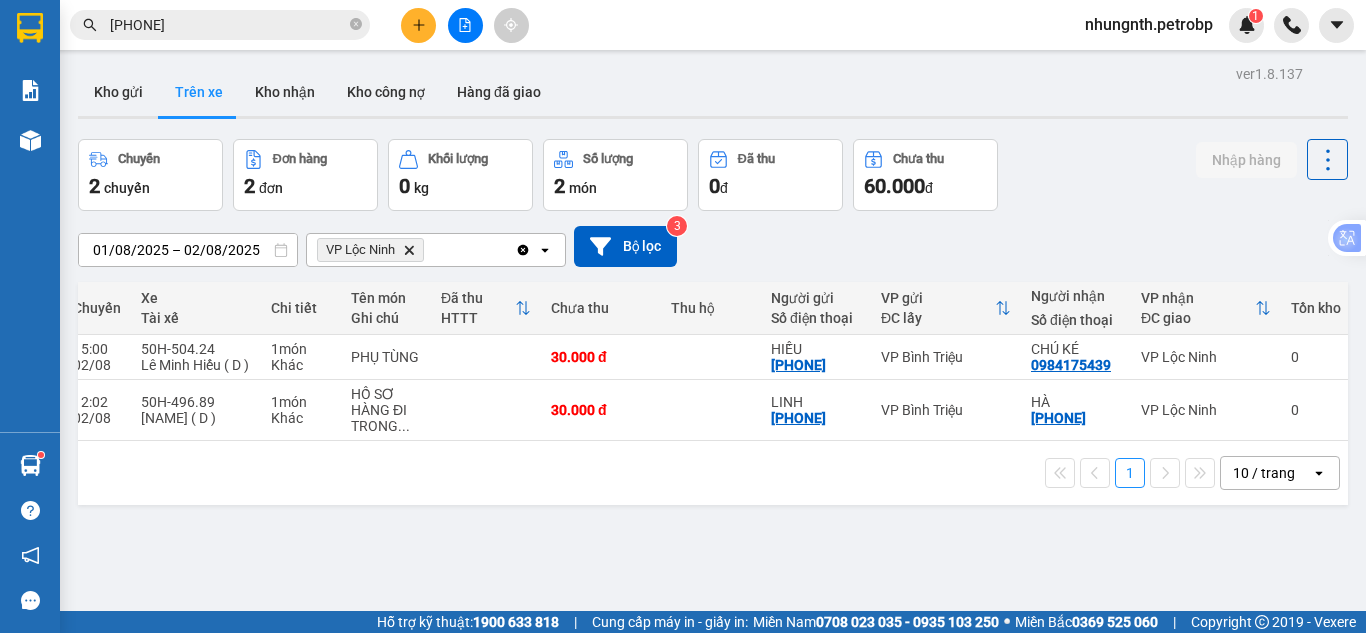 scroll, scrollTop: 0, scrollLeft: 296, axis: horizontal 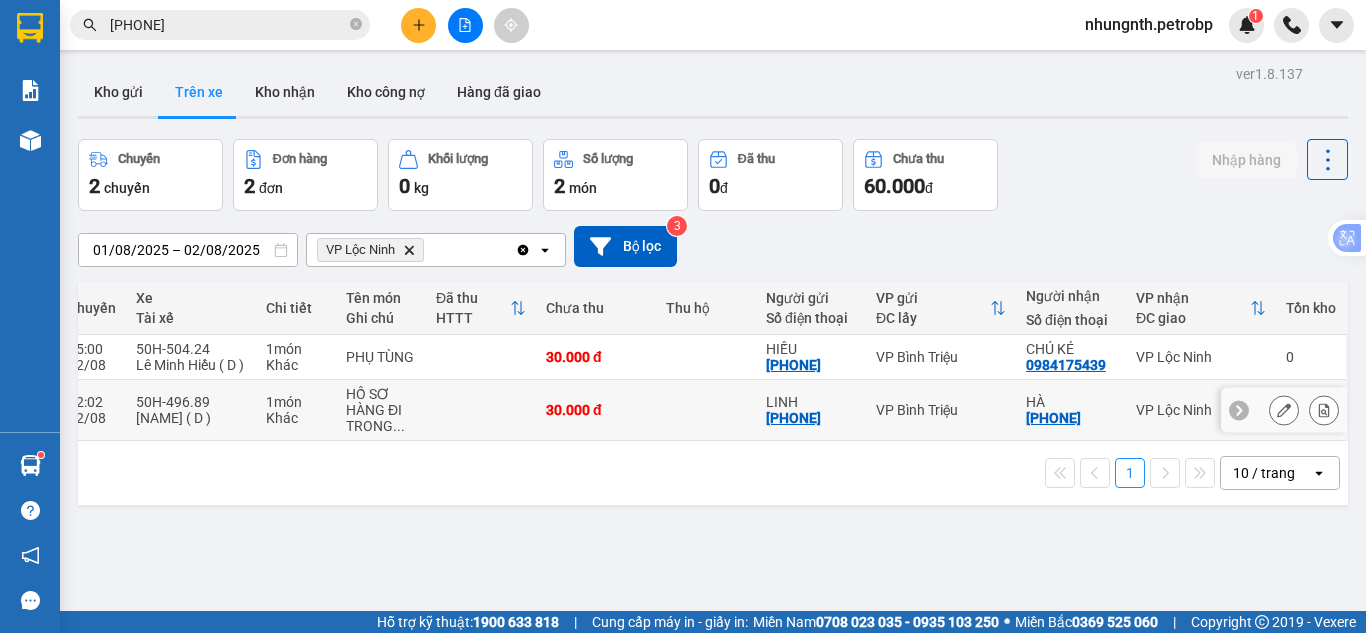 click 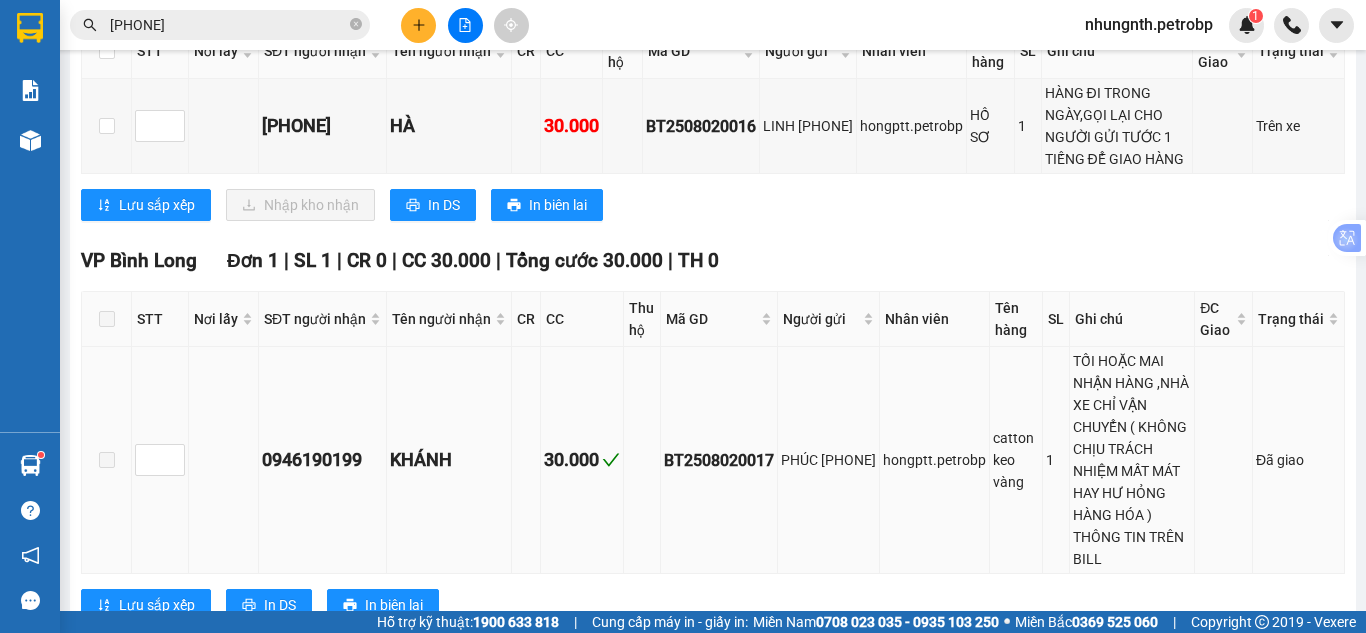 scroll, scrollTop: 200, scrollLeft: 0, axis: vertical 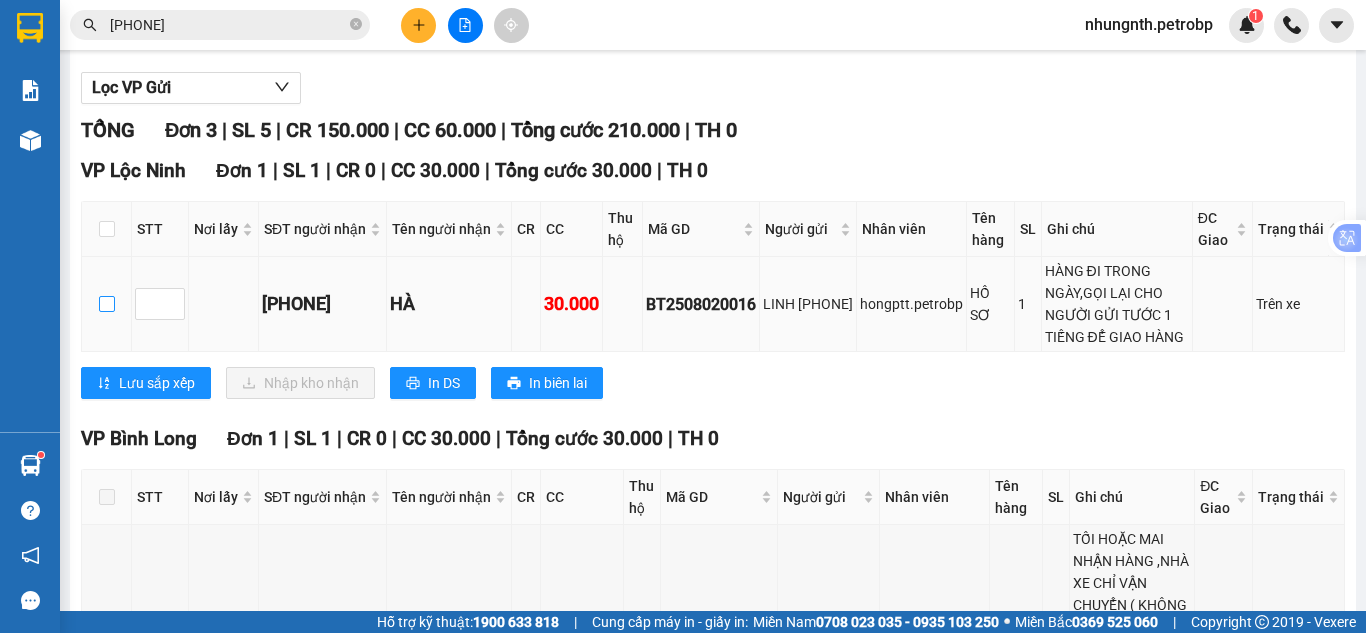 click at bounding box center (107, 304) 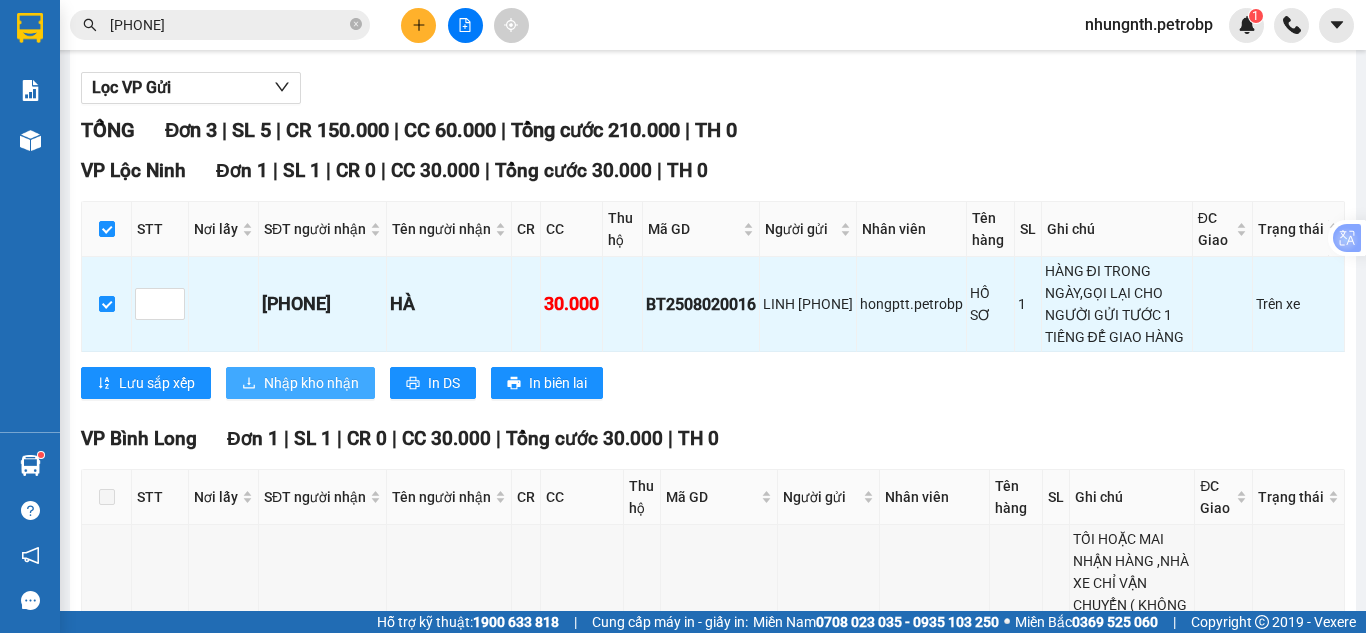 click on "Nhập kho nhận" at bounding box center [311, 383] 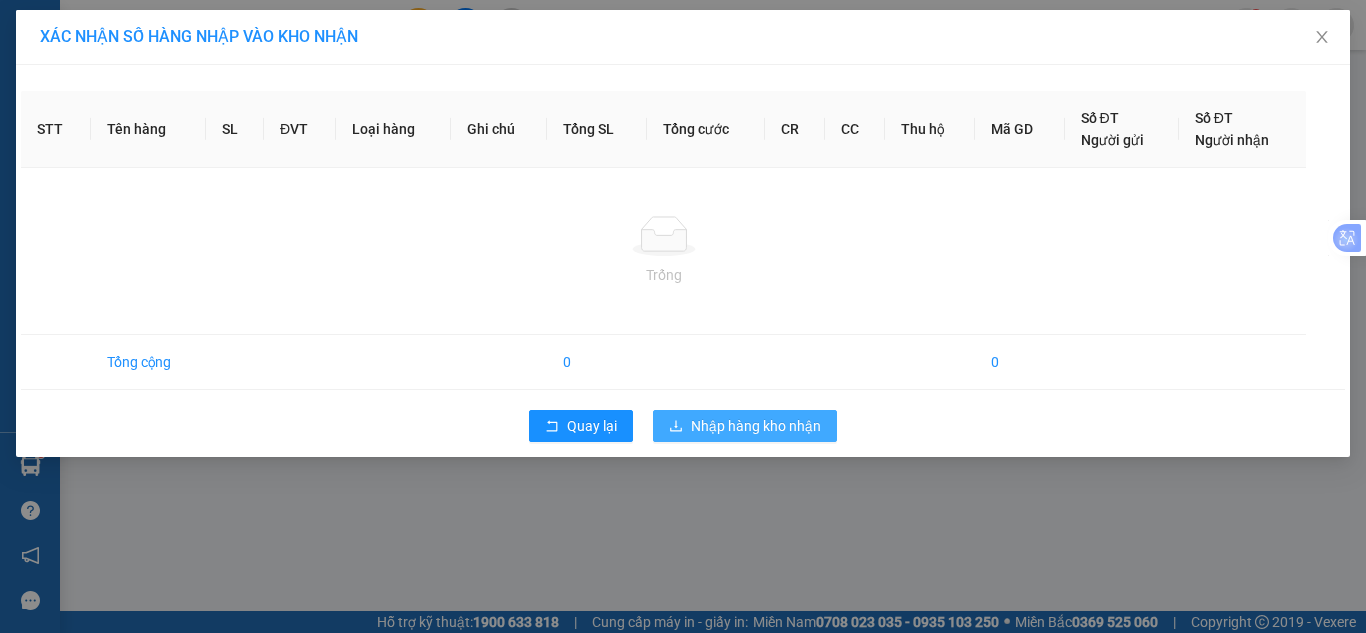 scroll, scrollTop: 0, scrollLeft: 0, axis: both 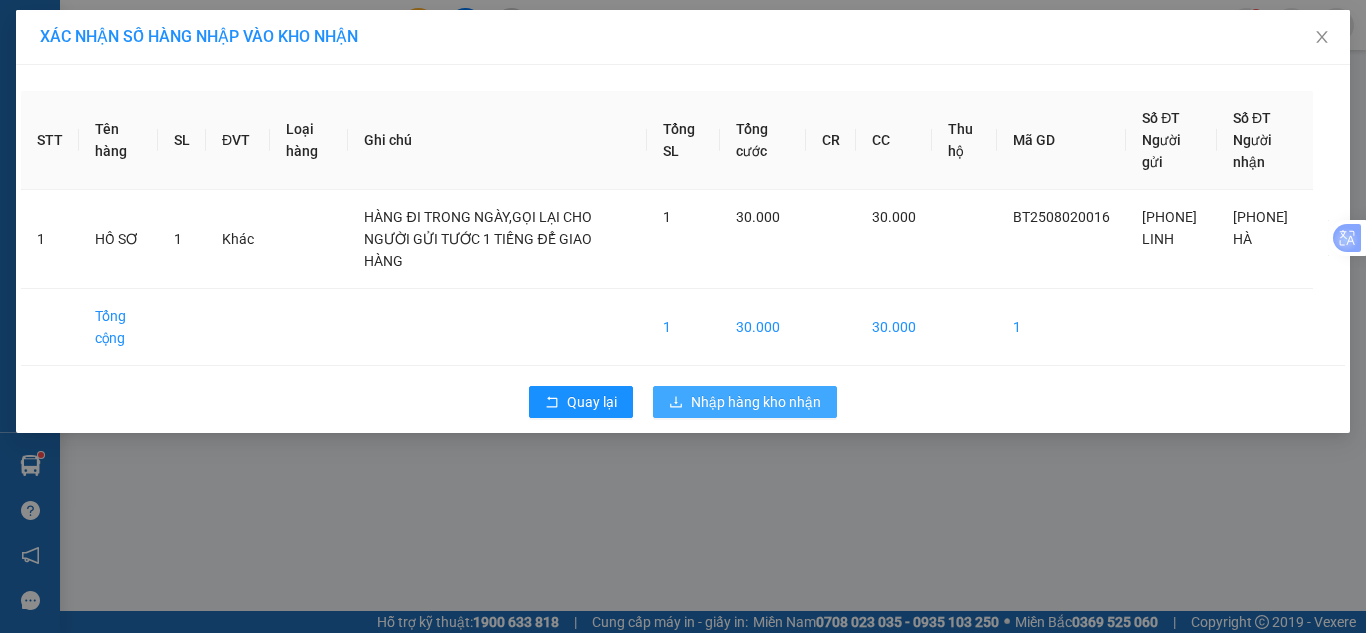 click on "Nhập hàng kho nhận" at bounding box center (756, 402) 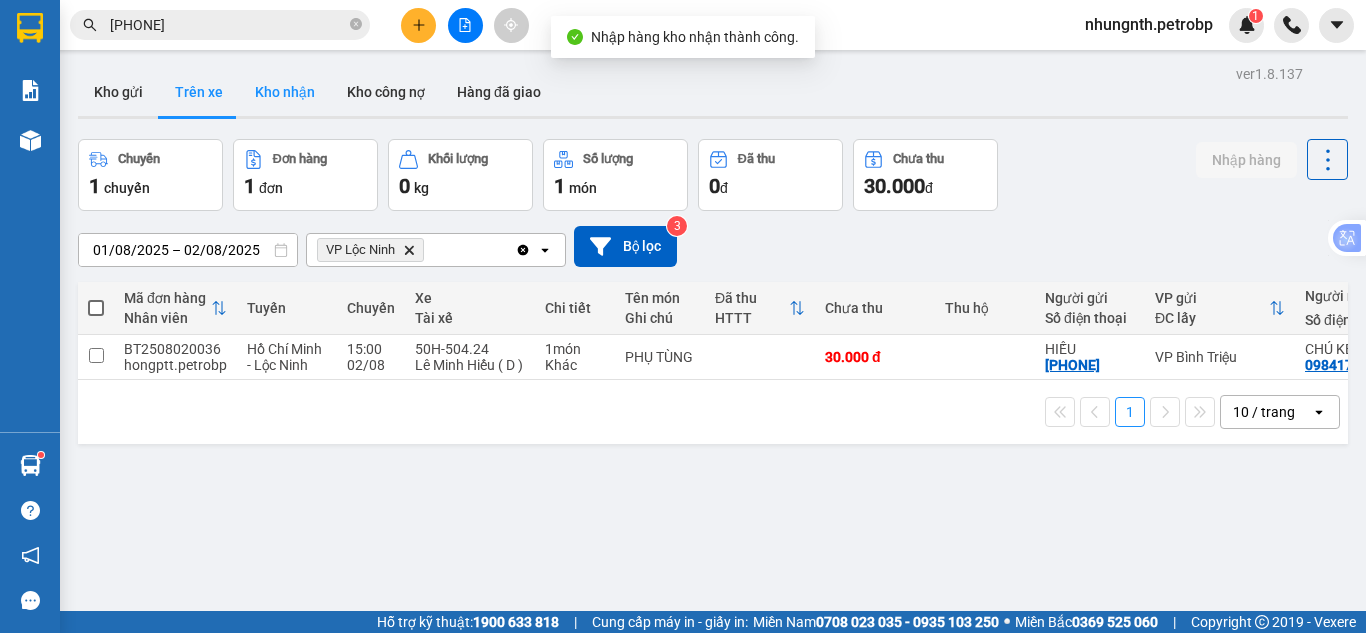 click on "Kho nhận" at bounding box center (285, 92) 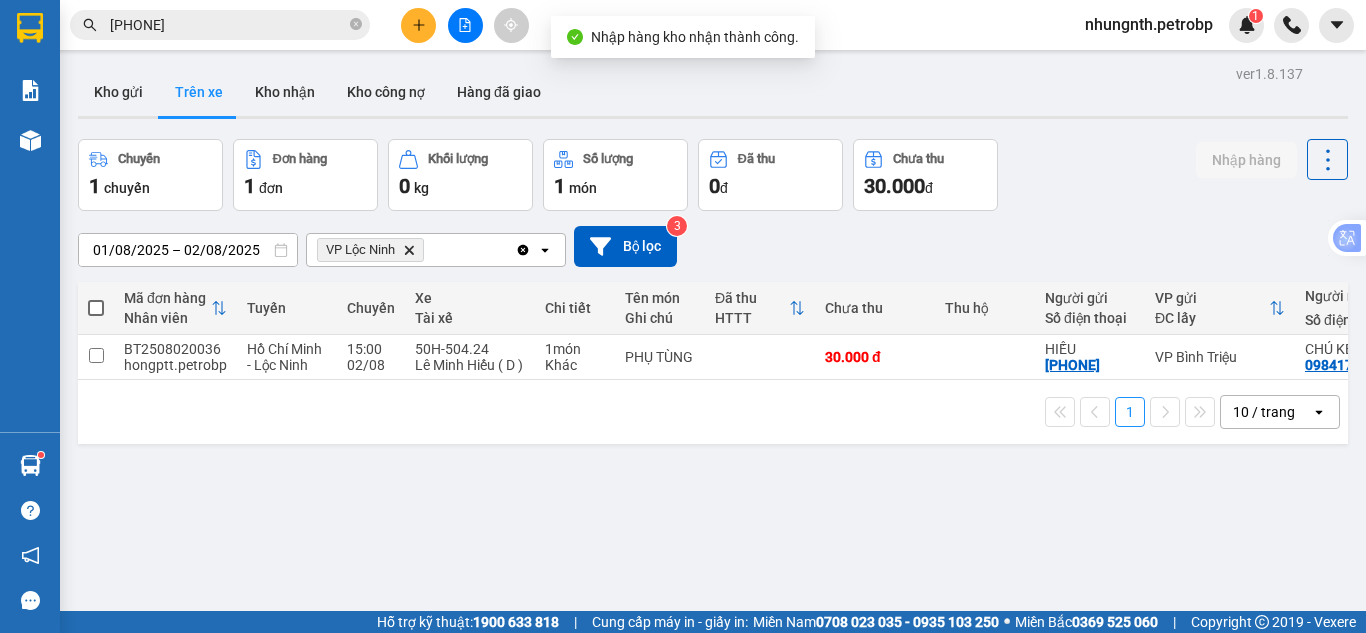 type on "31/07/2025 – 02/08/2025" 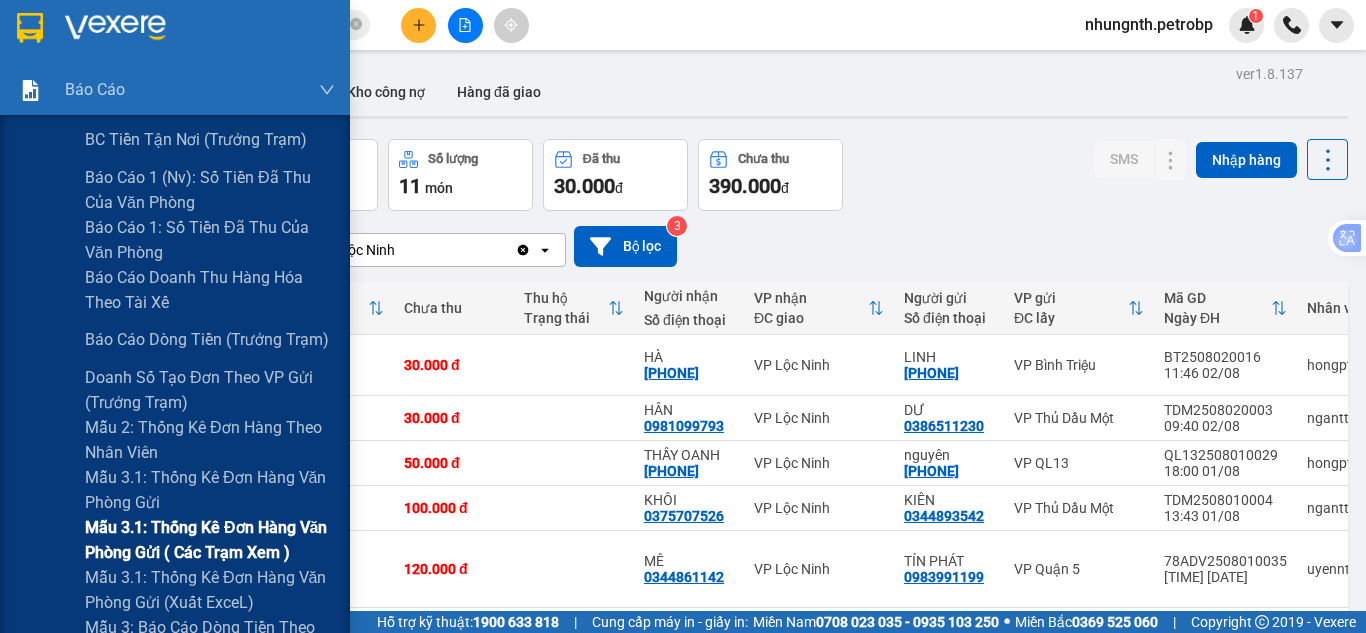 click on "Mẫu 3.1: Thống kê đơn hàng văn phòng gửi ( các trạm xem )" at bounding box center [210, 540] 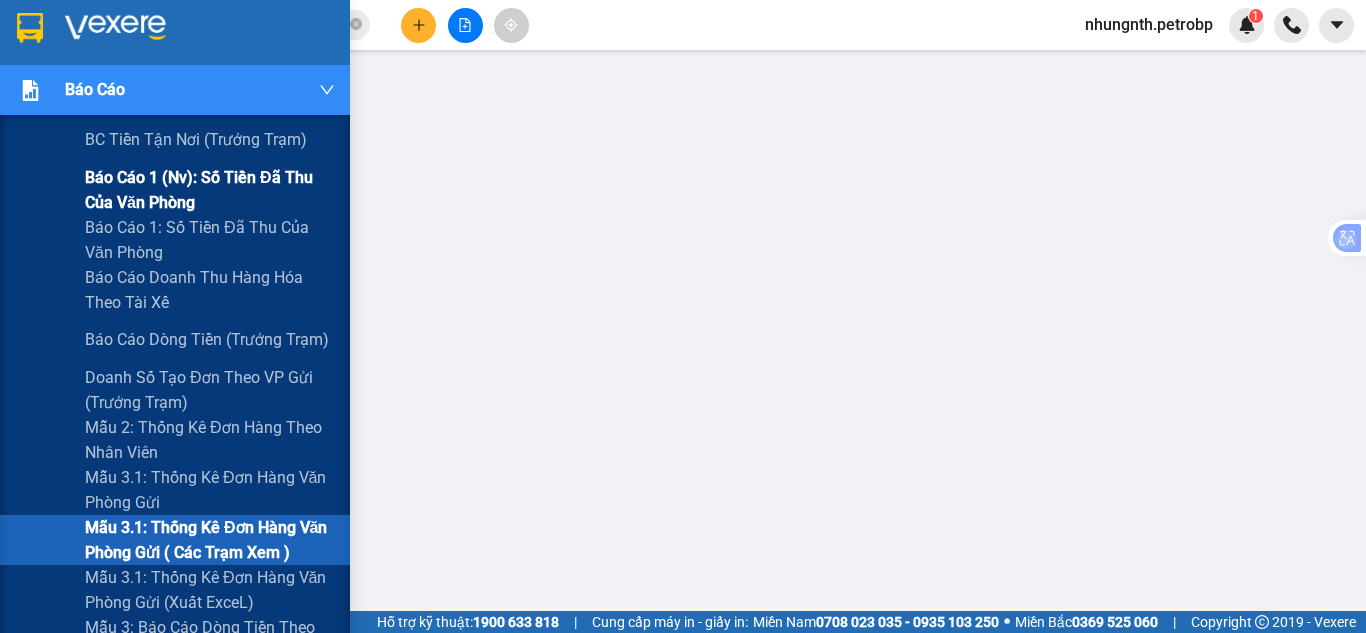 click on "Báo cáo 1 (nv): Số tiền đã thu của văn phòng" at bounding box center (210, 190) 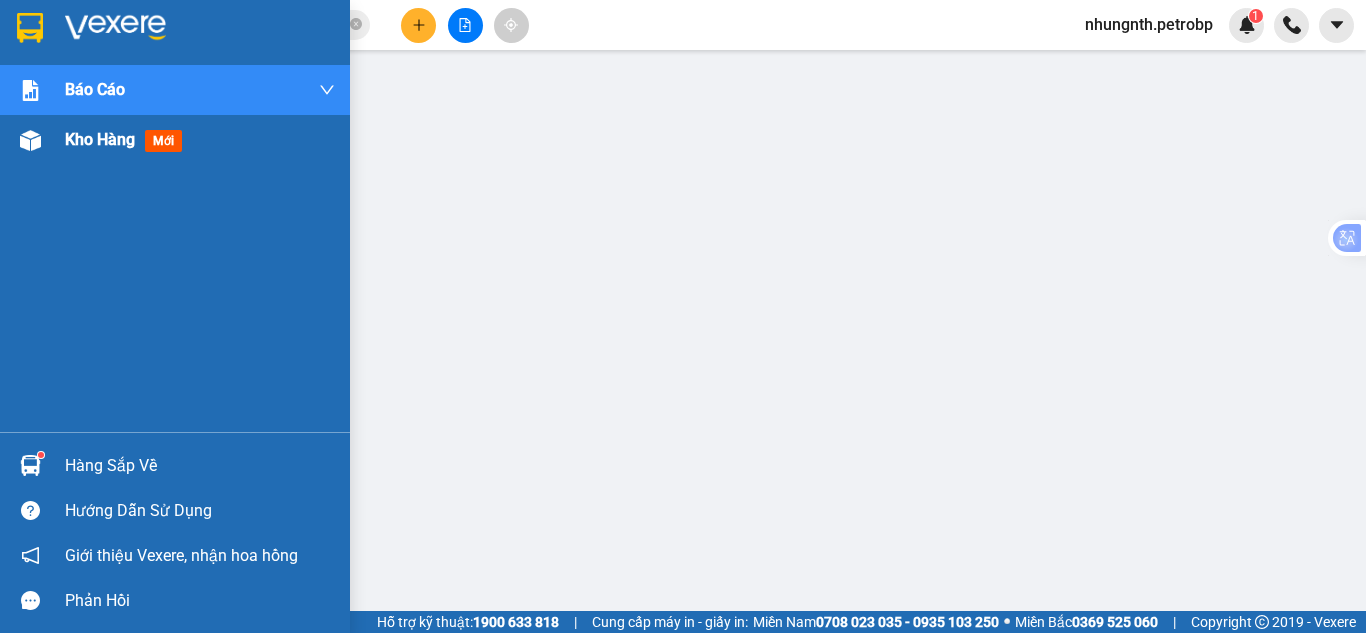 click on "Kho hàng" at bounding box center (100, 139) 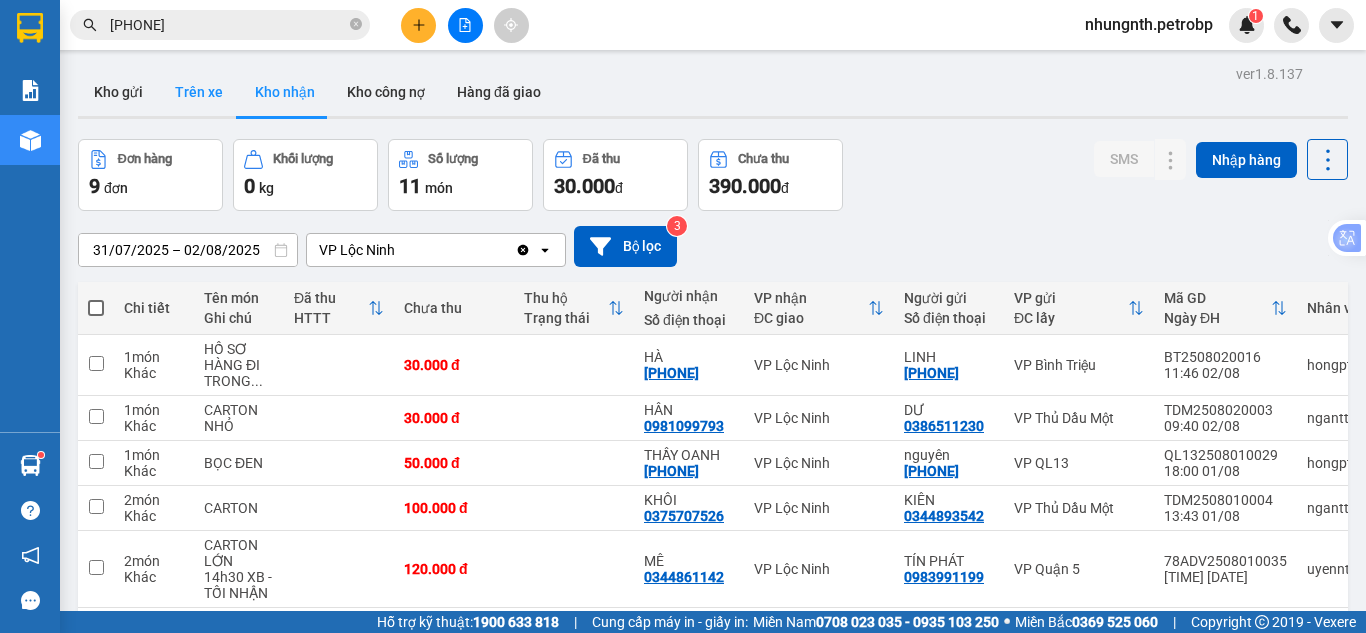 click on "Trên xe" at bounding box center [199, 92] 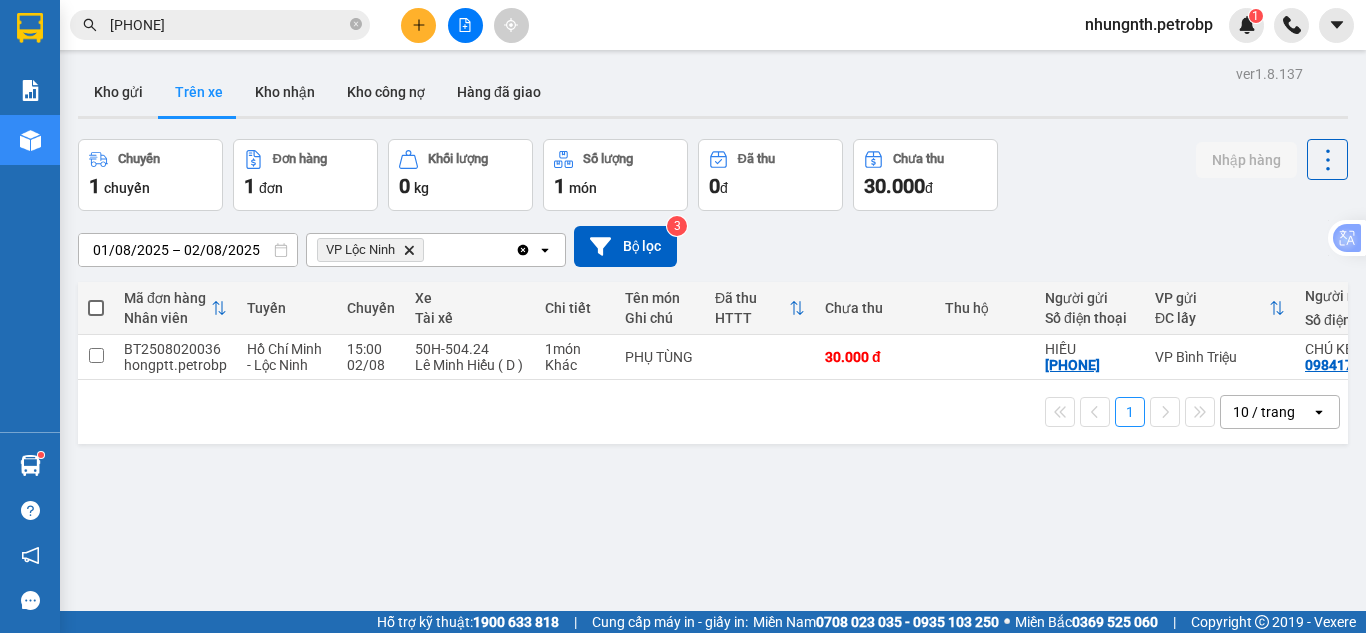 drag, startPoint x: 603, startPoint y: 414, endPoint x: 844, endPoint y: 422, distance: 241.13274 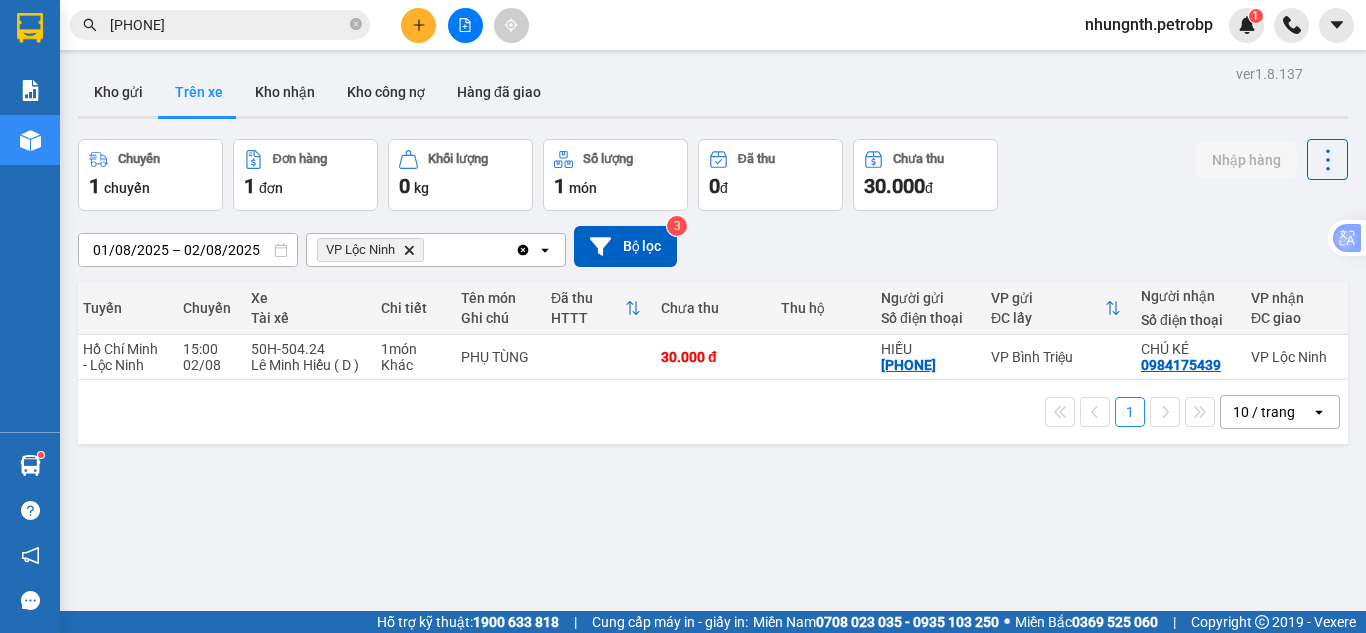scroll, scrollTop: 0, scrollLeft: 165, axis: horizontal 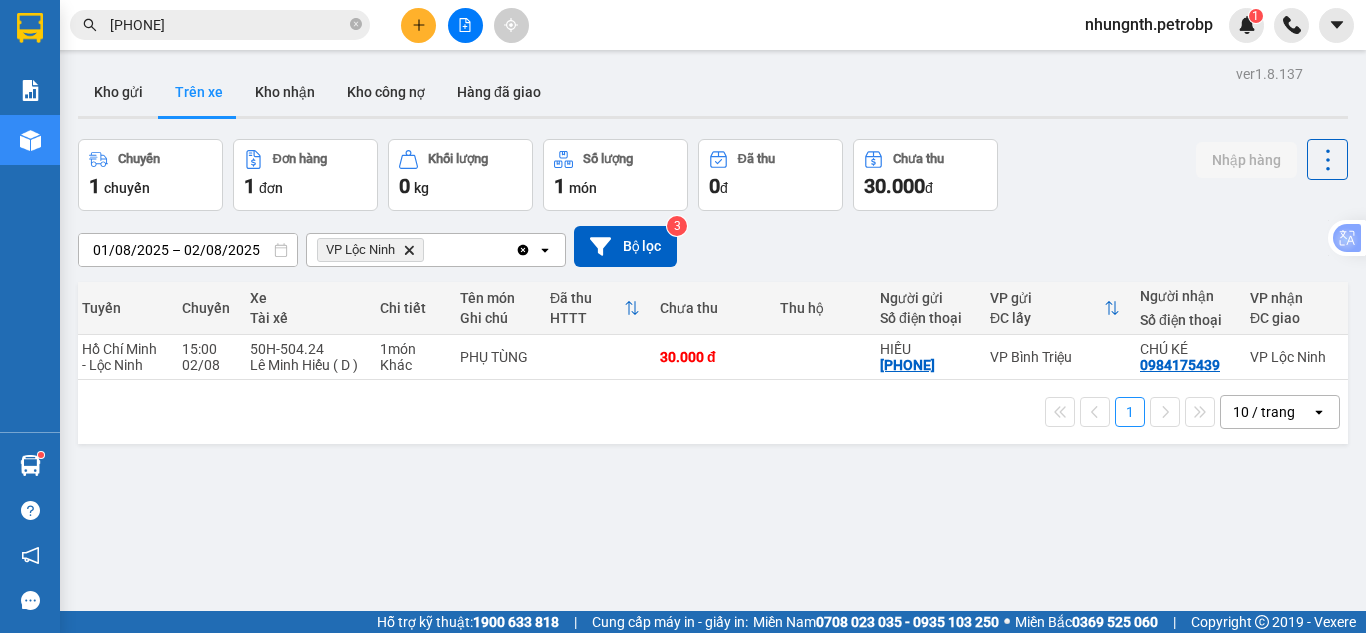 click on "01/08/2025 – 02/08/2025" at bounding box center (188, 250) 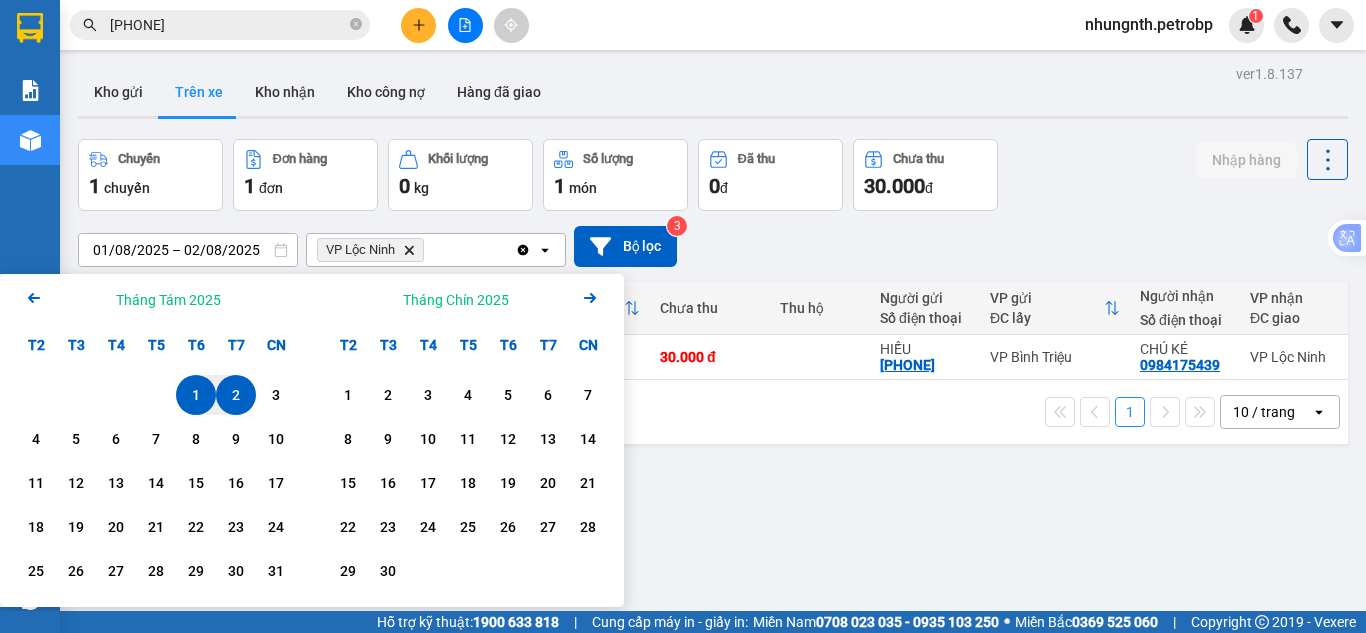 click 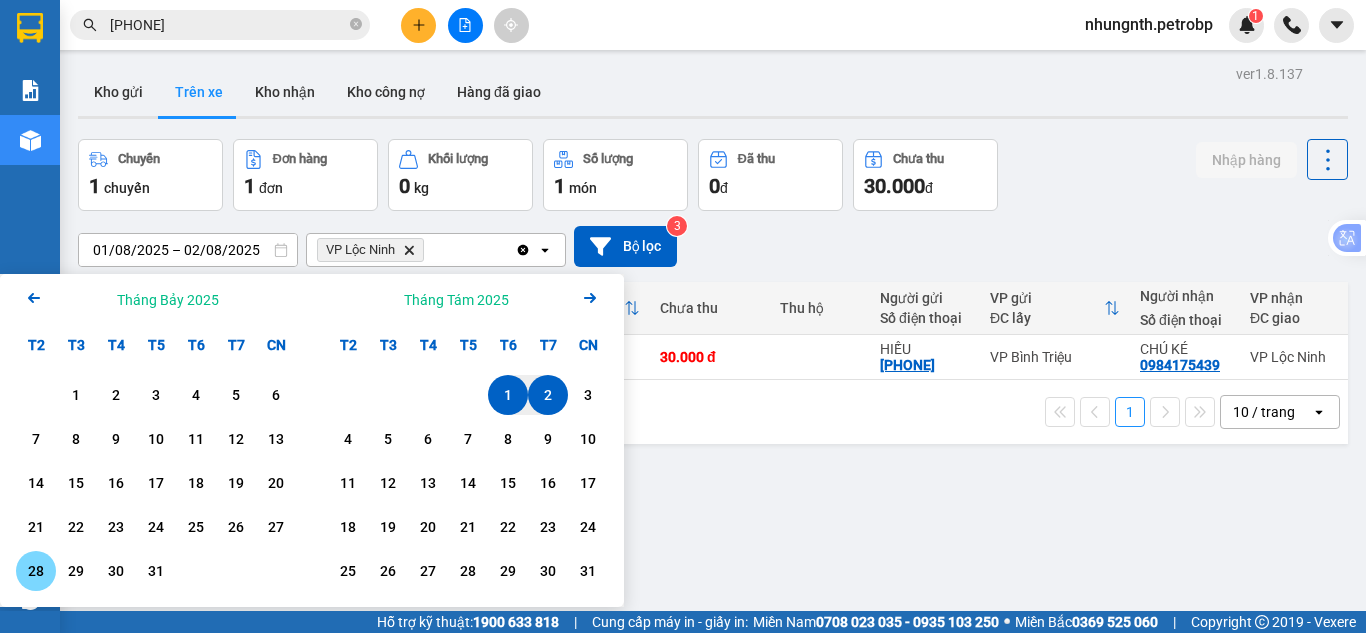 click on "28" at bounding box center (36, 571) 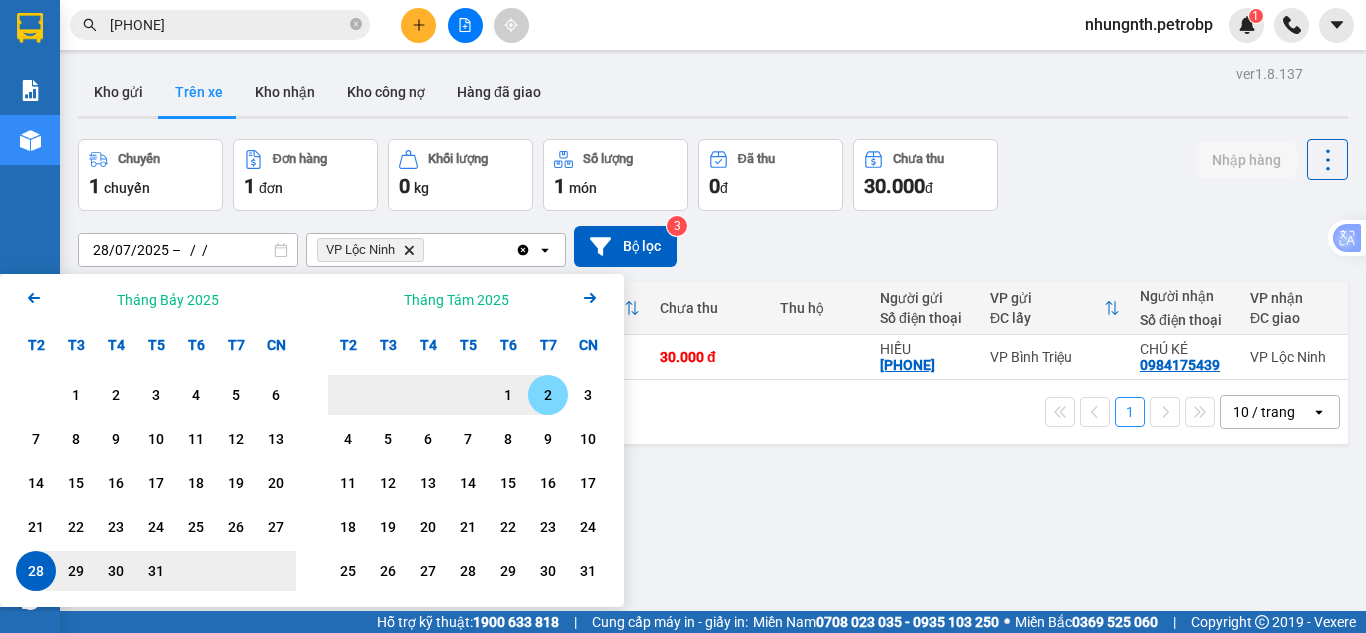 click on "2" at bounding box center (548, 395) 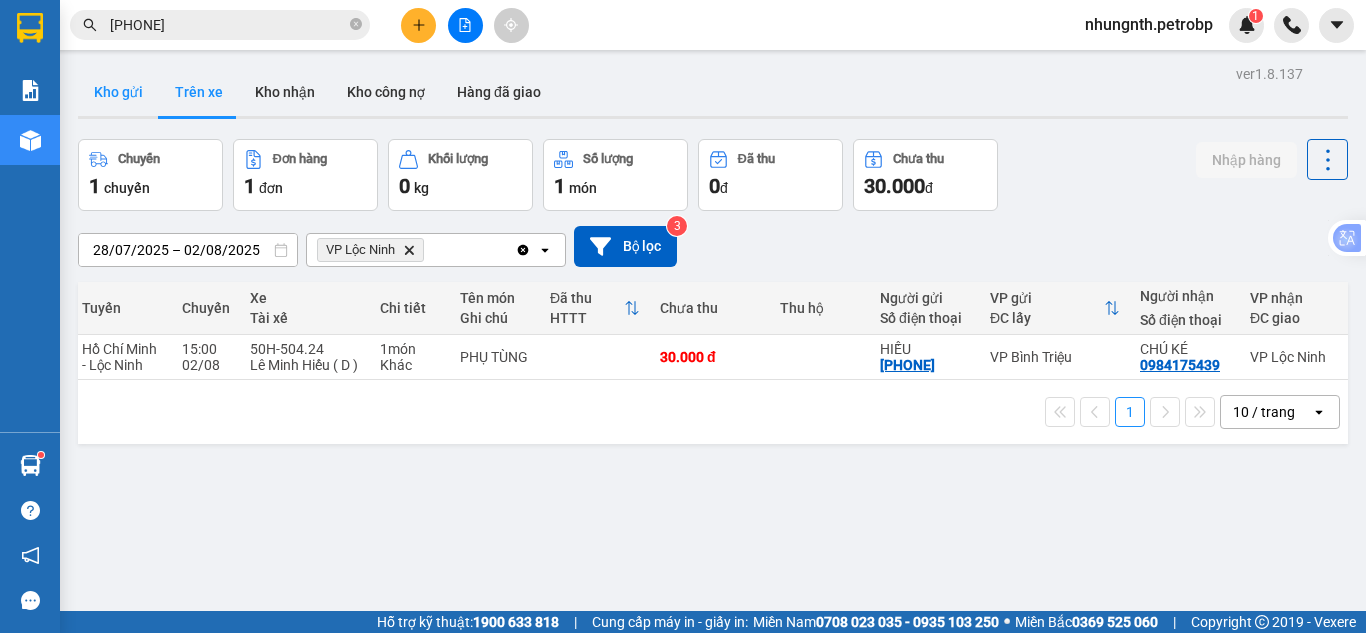 click on "Kho gửi" at bounding box center (118, 92) 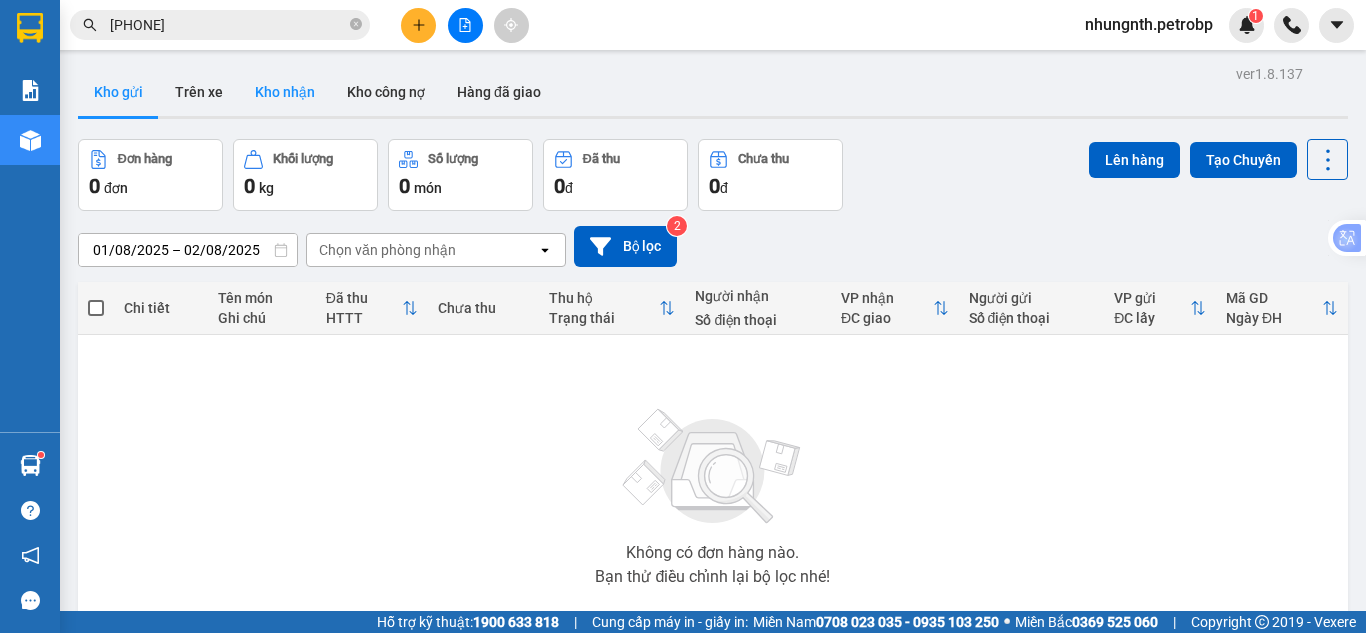click on "Kho nhận" at bounding box center (285, 92) 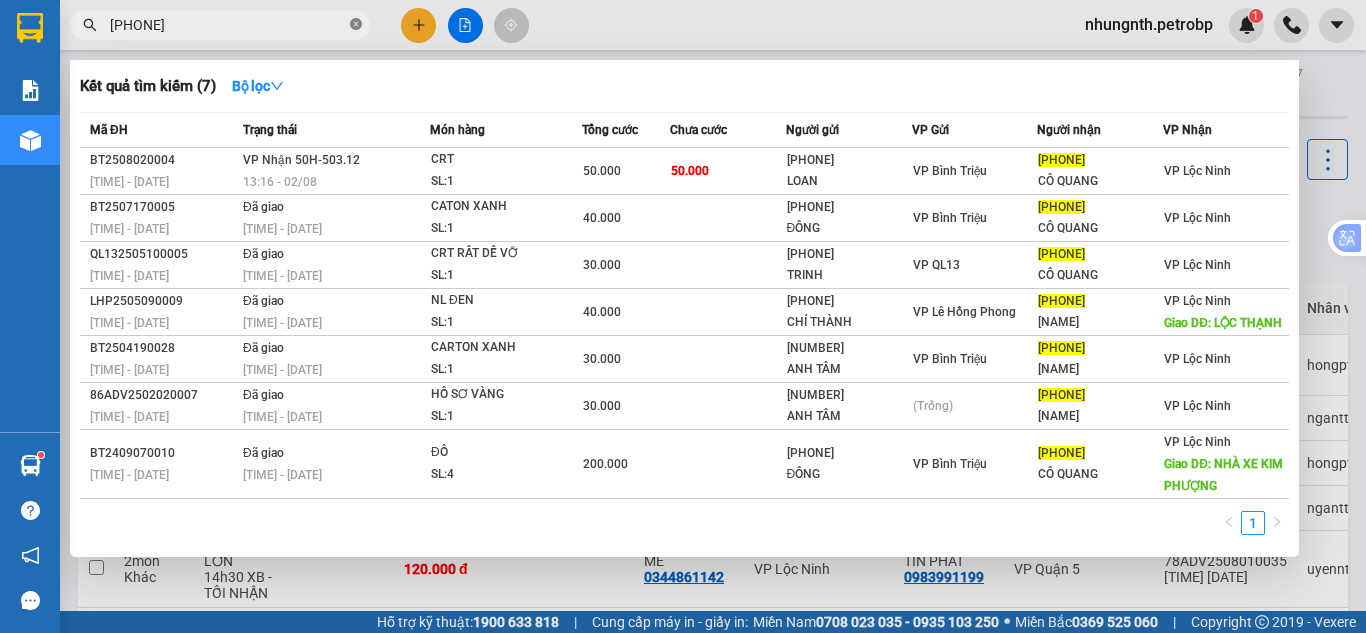 click 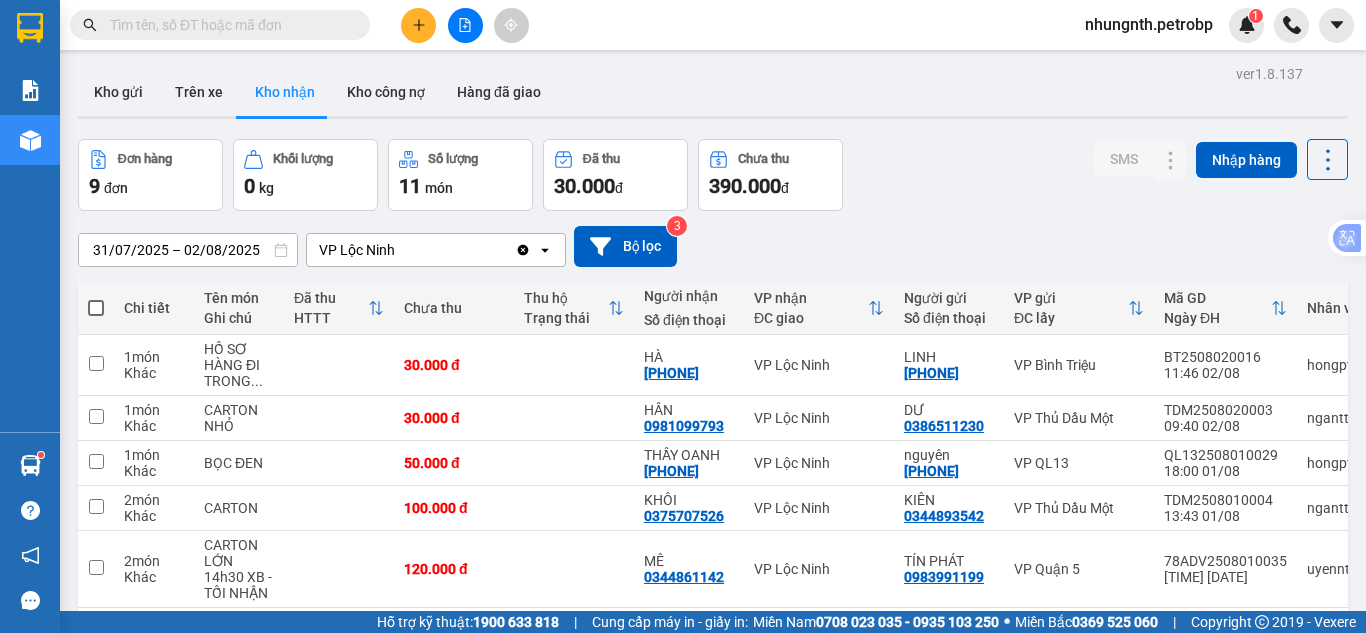 click at bounding box center [228, 25] 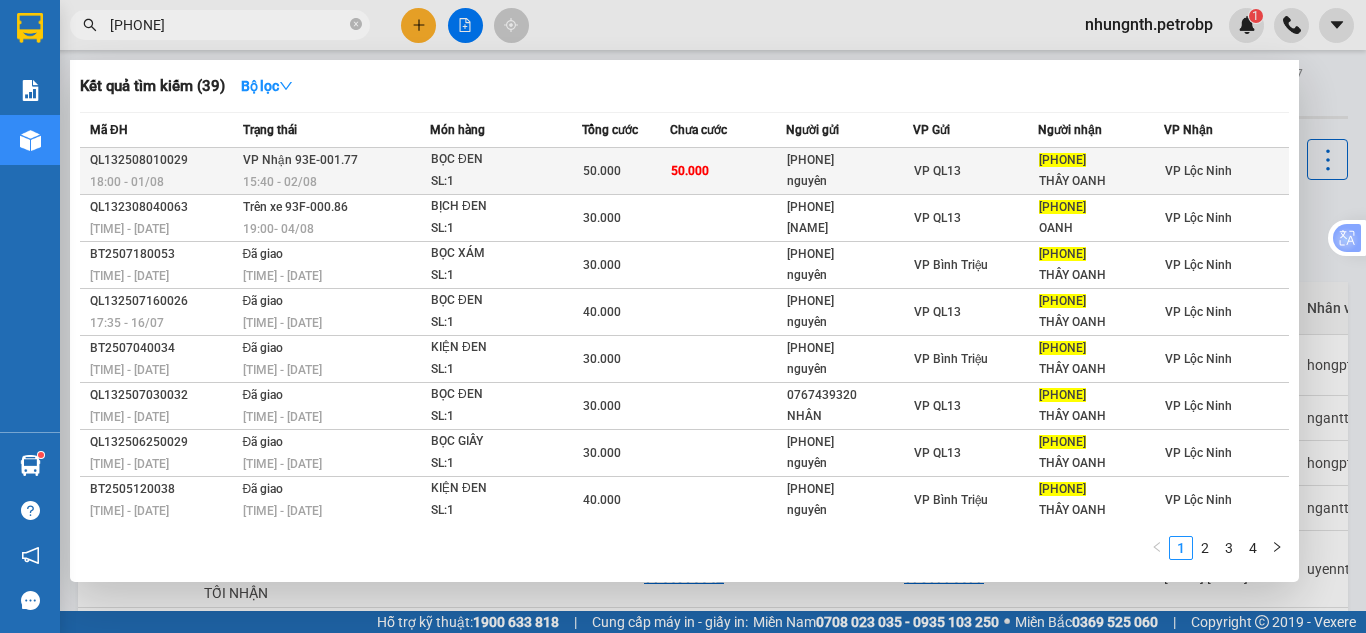 type on "[PHONE]" 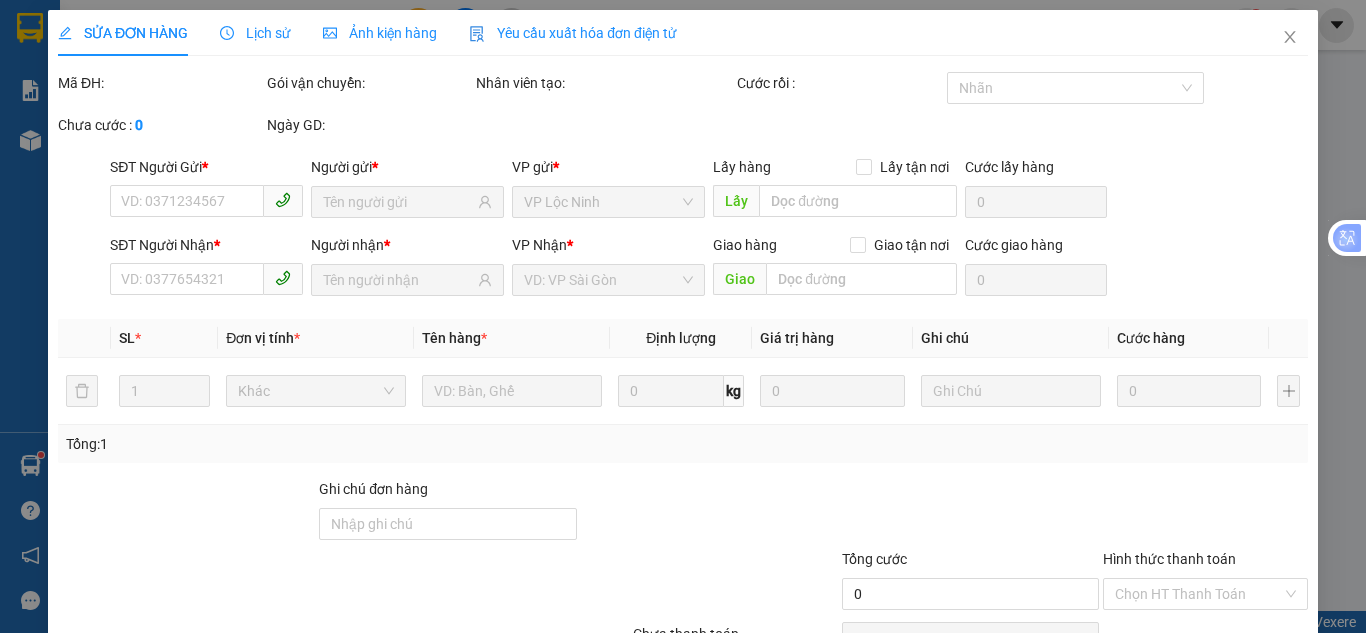 type on "[PHONE]" 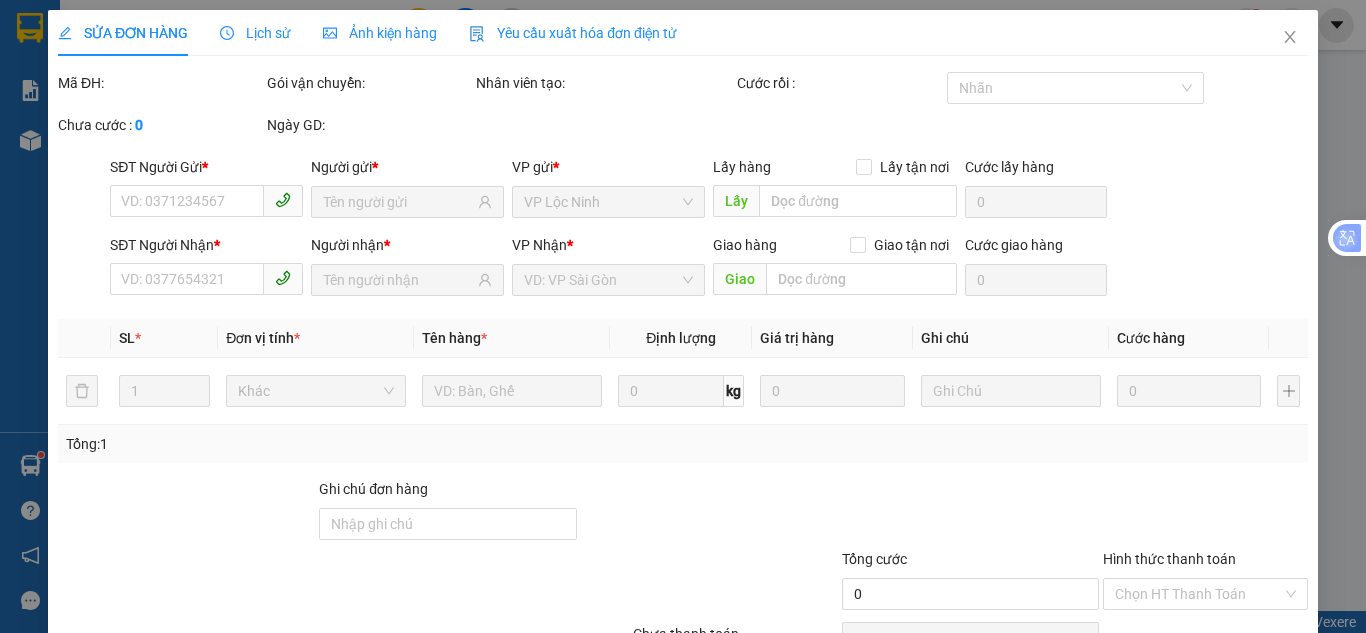type on "THẦY OANH" 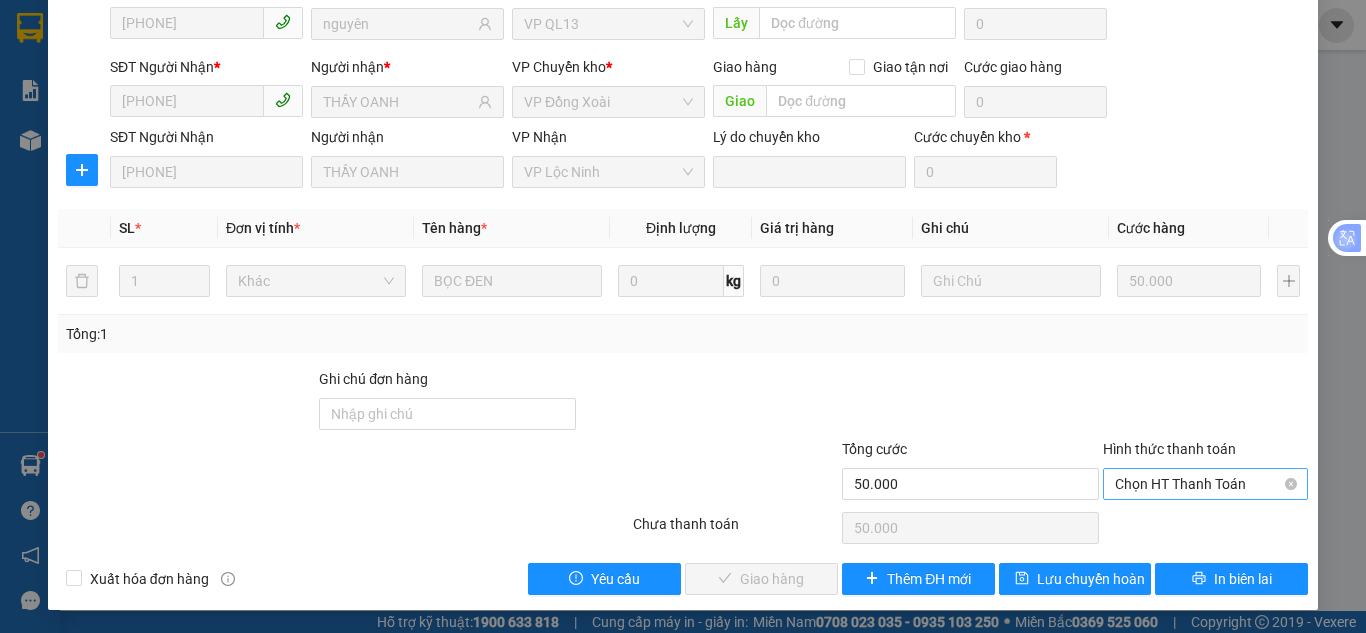 scroll, scrollTop: 179, scrollLeft: 0, axis: vertical 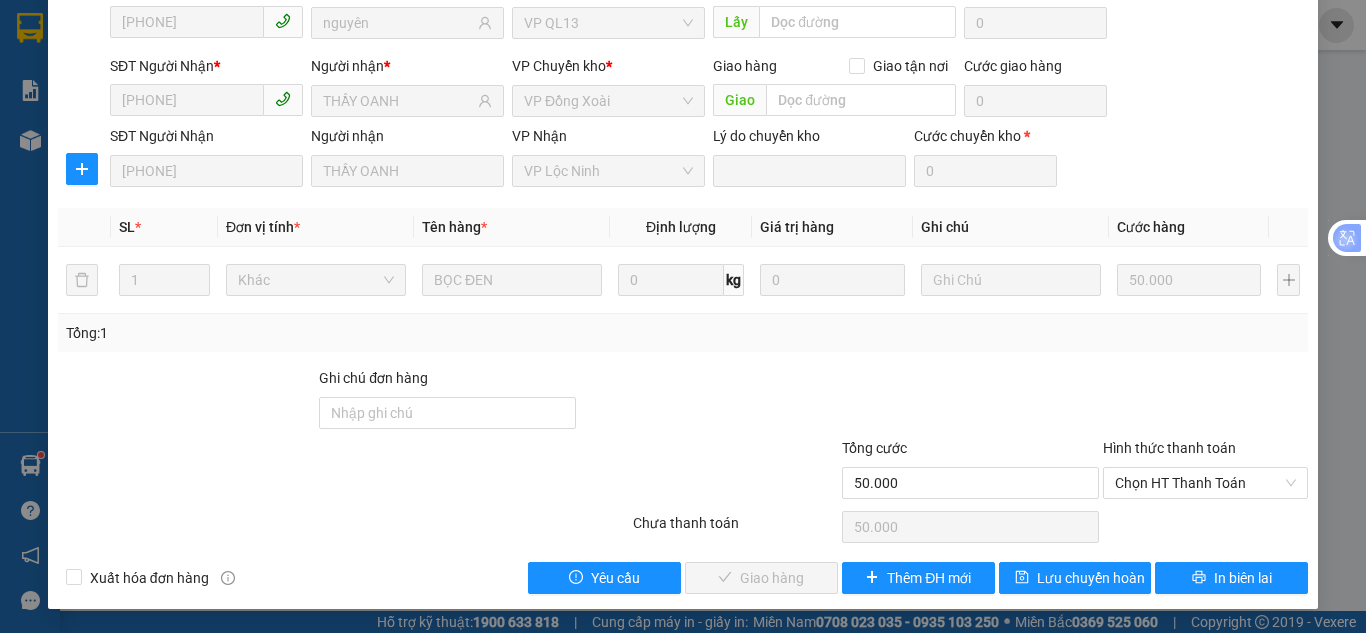 drag, startPoint x: 1143, startPoint y: 483, endPoint x: 1143, endPoint y: 499, distance: 16 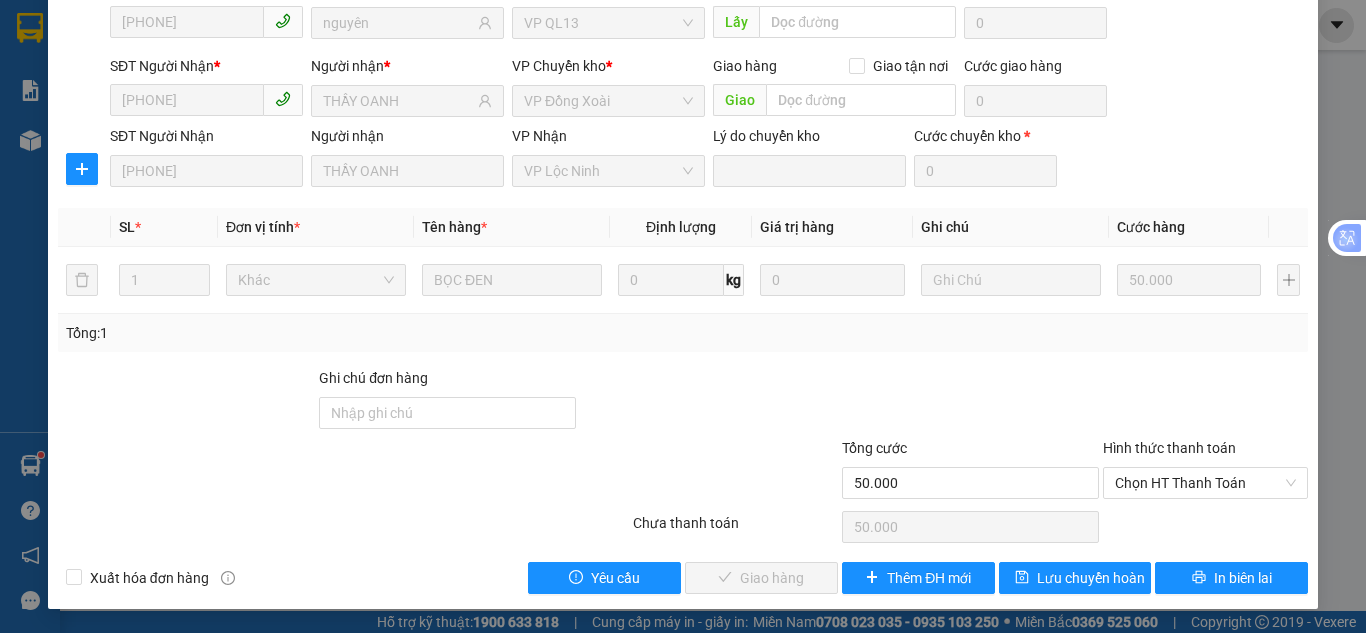 click on "Chọn HT Thanh Toán" at bounding box center [1205, 483] 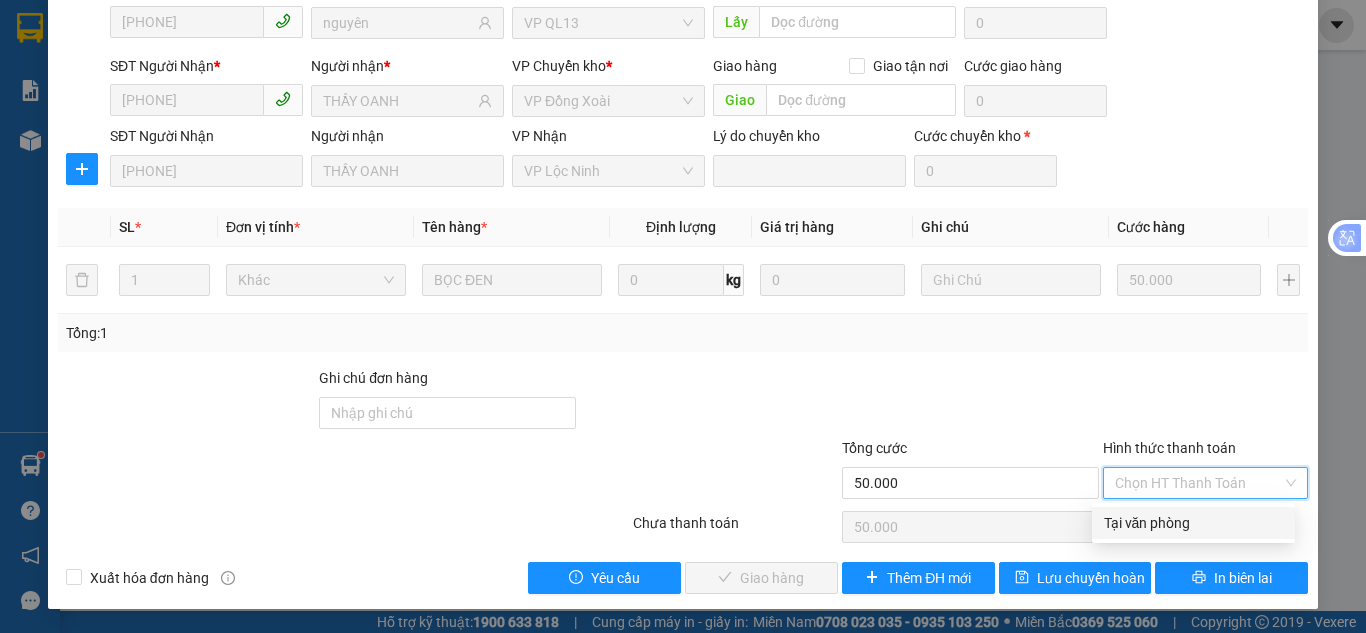 click on "Tại văn phòng" at bounding box center [1193, 523] 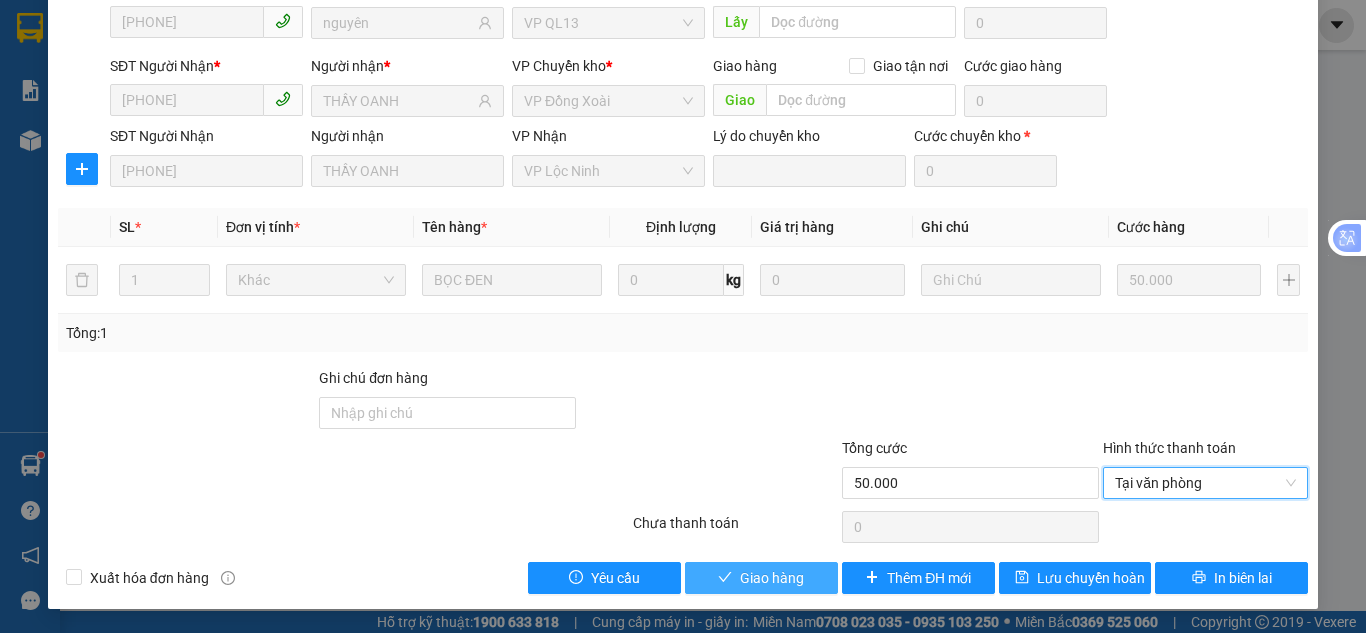 click on "Giao hàng" at bounding box center [772, 578] 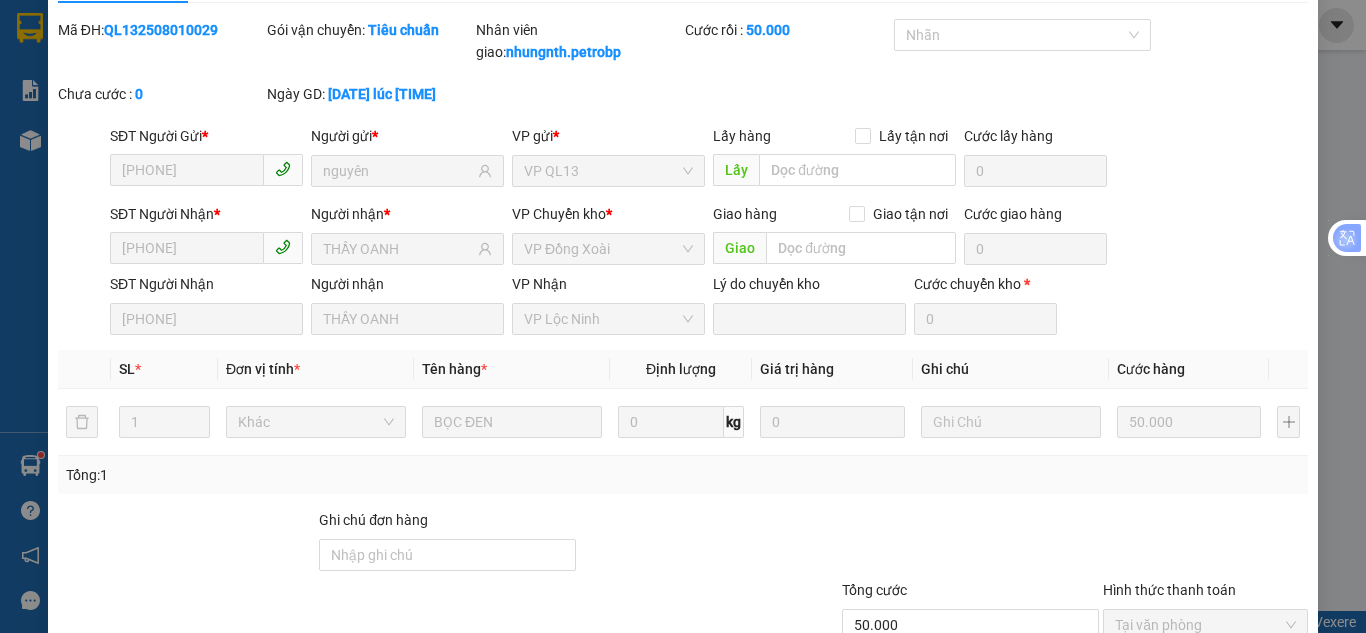 scroll, scrollTop: 100, scrollLeft: 0, axis: vertical 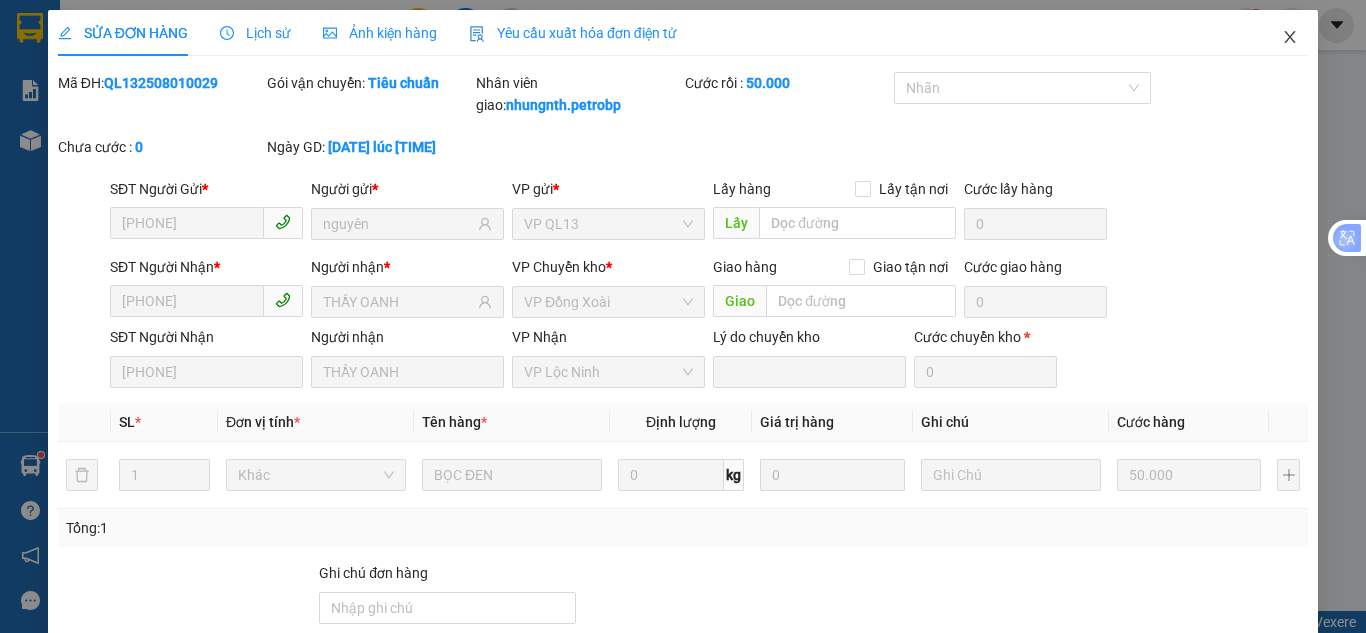 click 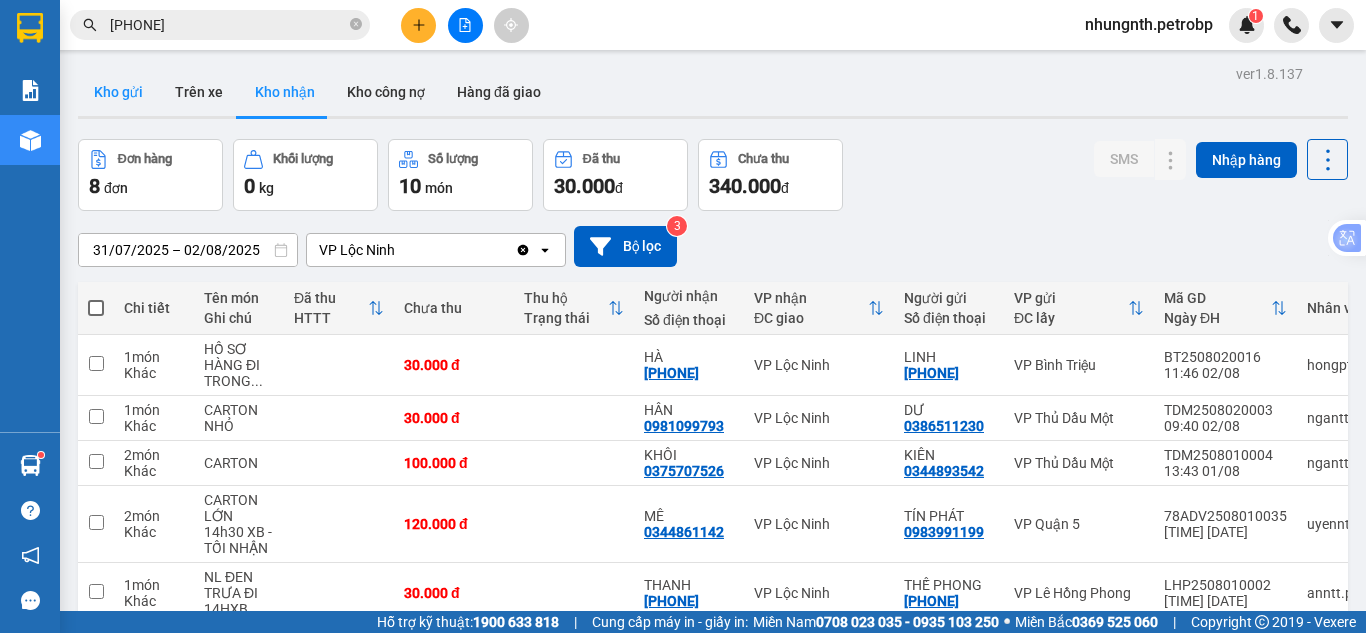 click on "Kho gửi" at bounding box center [118, 92] 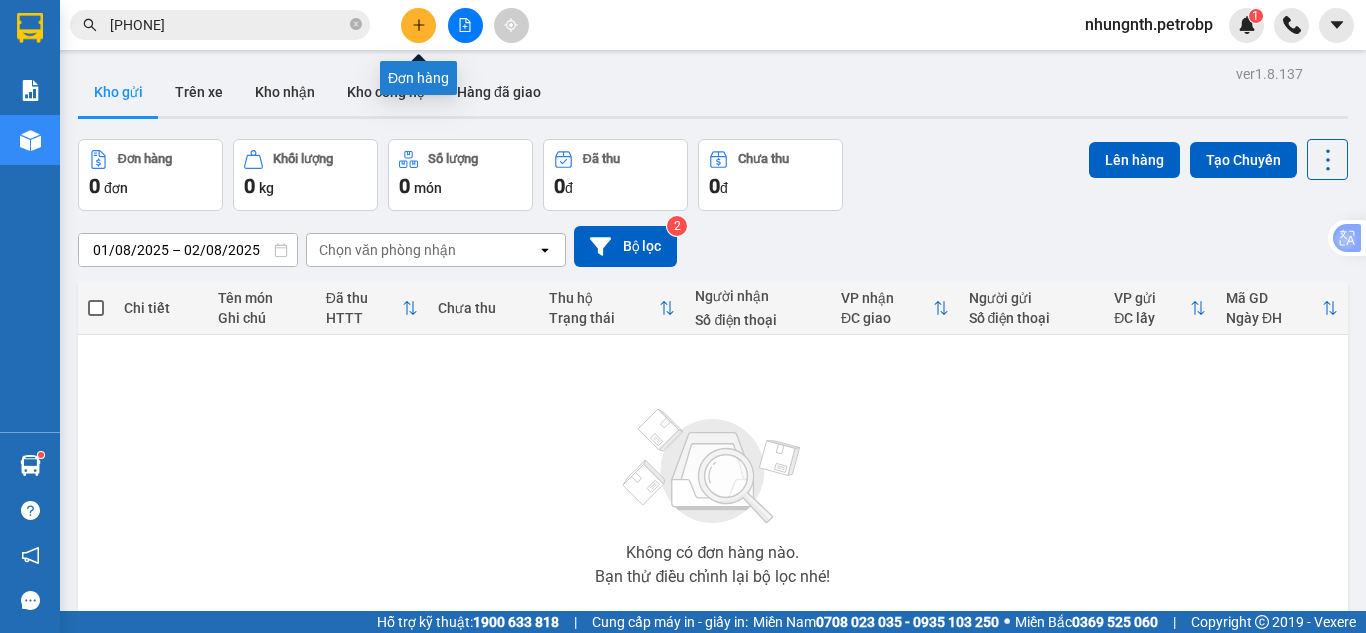 click at bounding box center (418, 25) 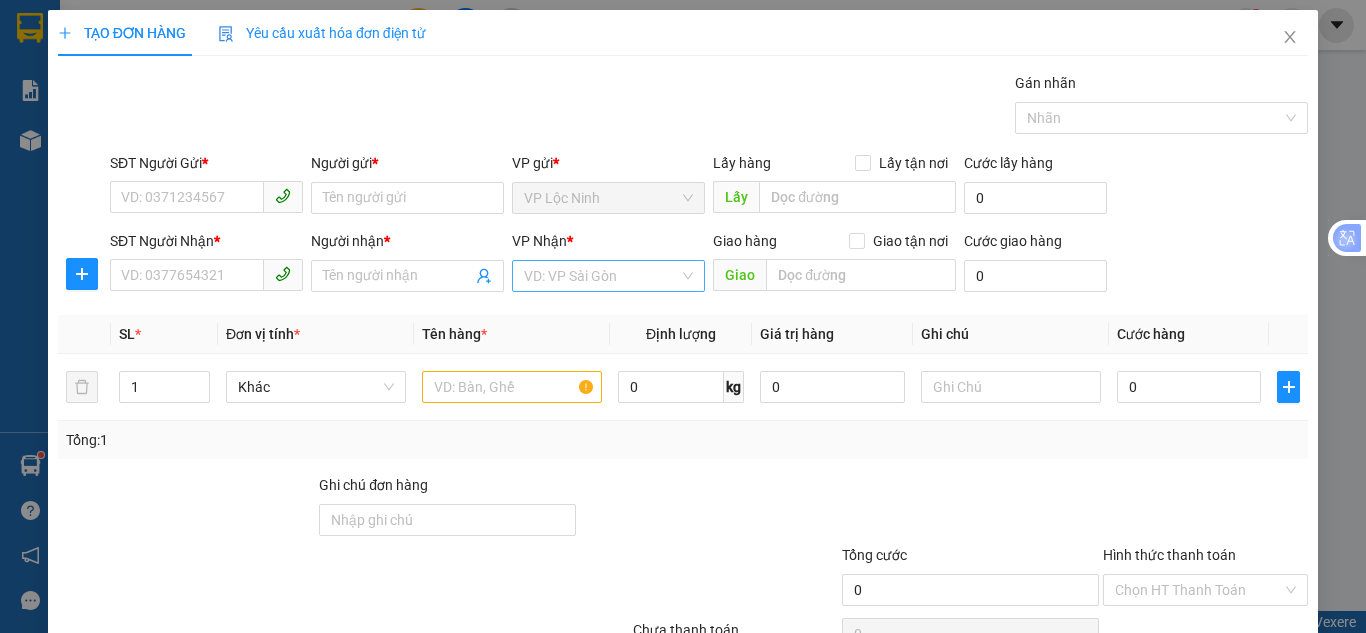 click at bounding box center (601, 276) 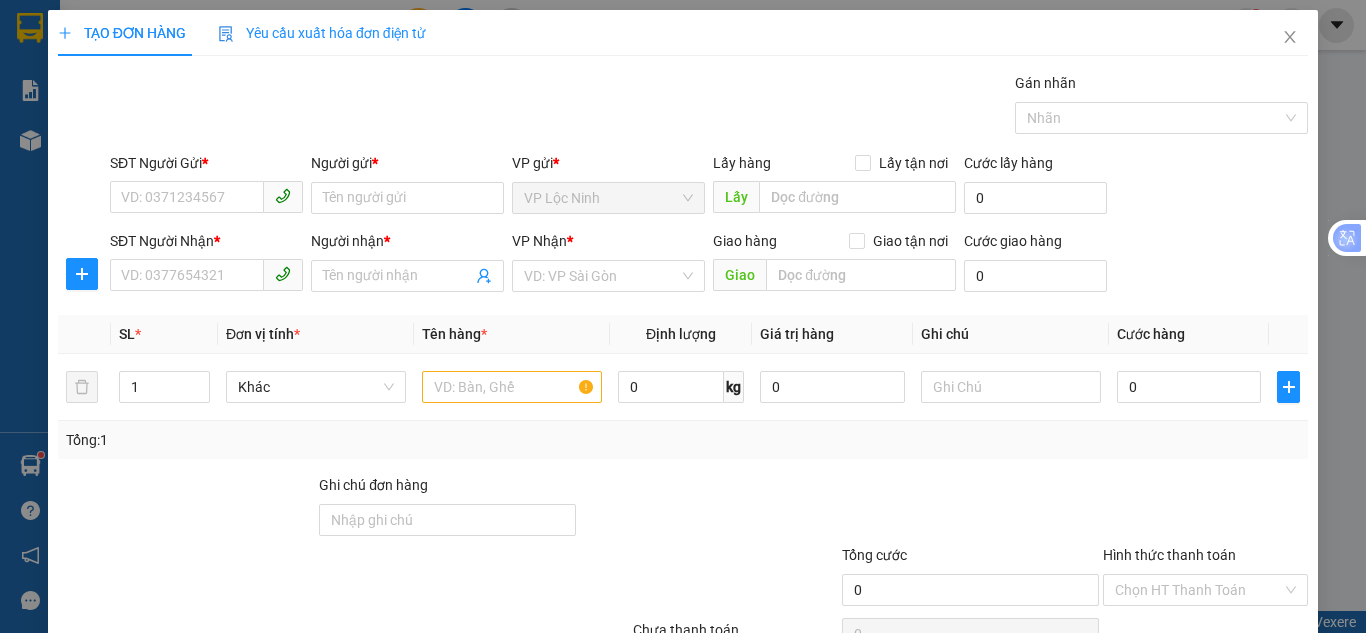 click at bounding box center [708, 509] 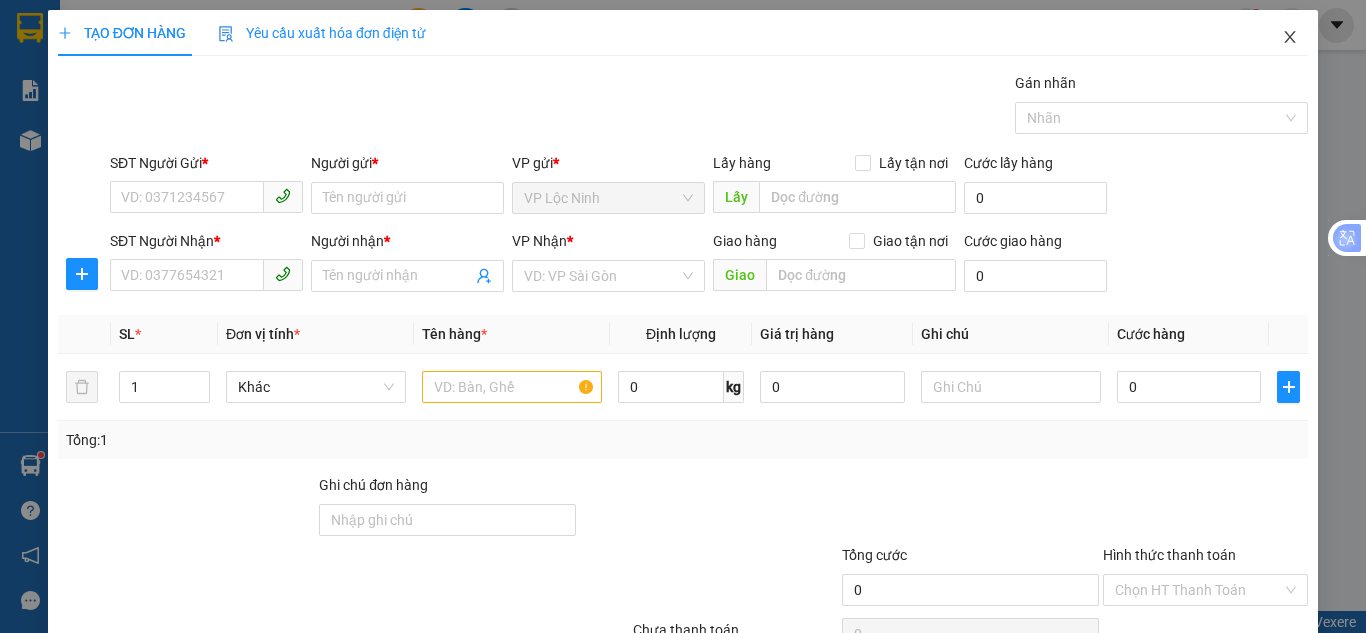 click 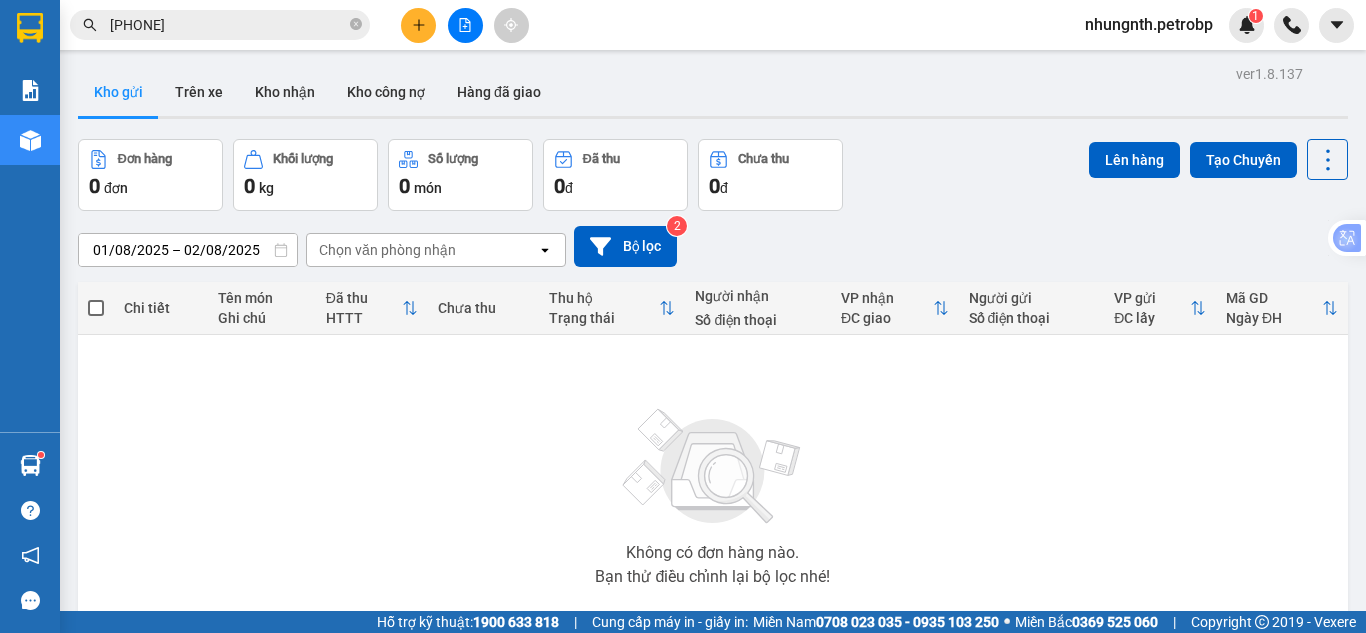 click on "[PHONE]" at bounding box center (220, 25) 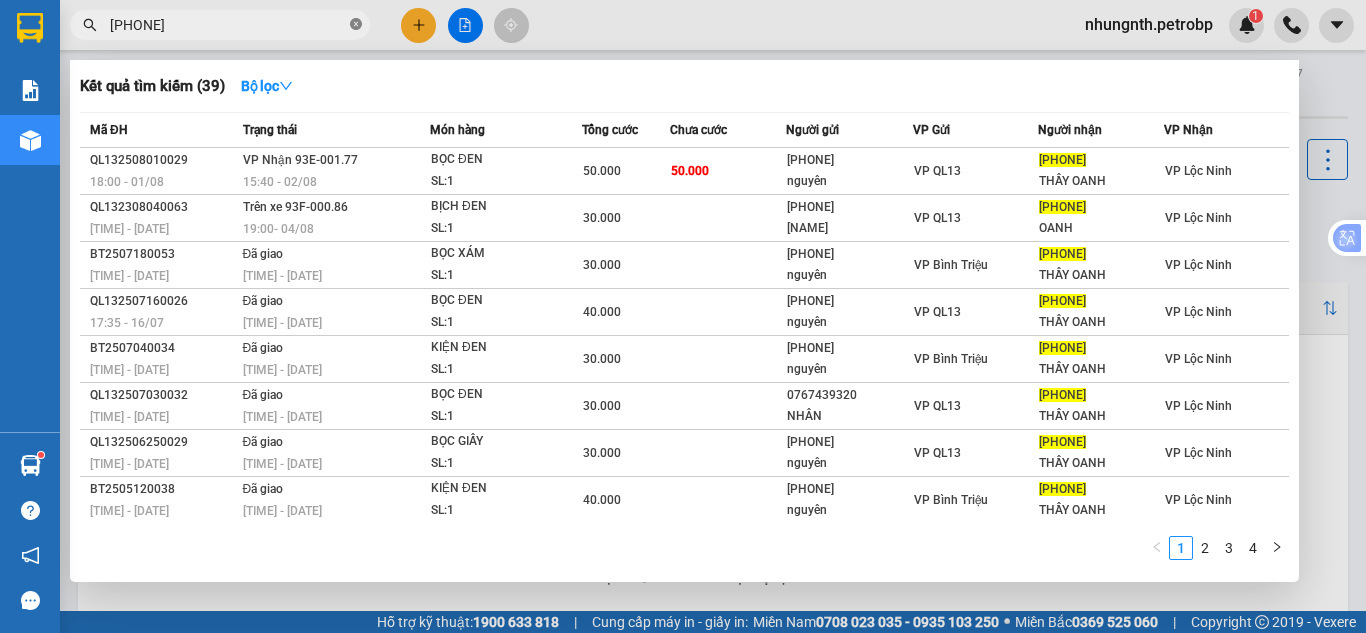drag, startPoint x: 358, startPoint y: 24, endPoint x: 289, endPoint y: 27, distance: 69.065186 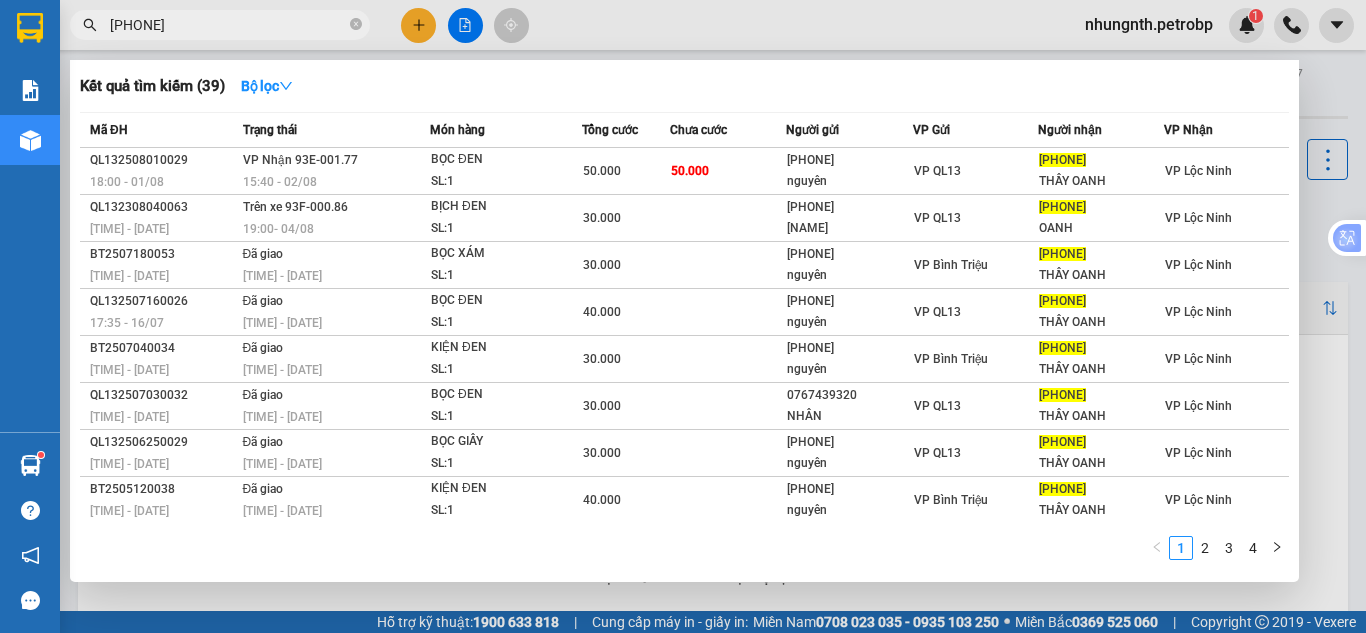 click 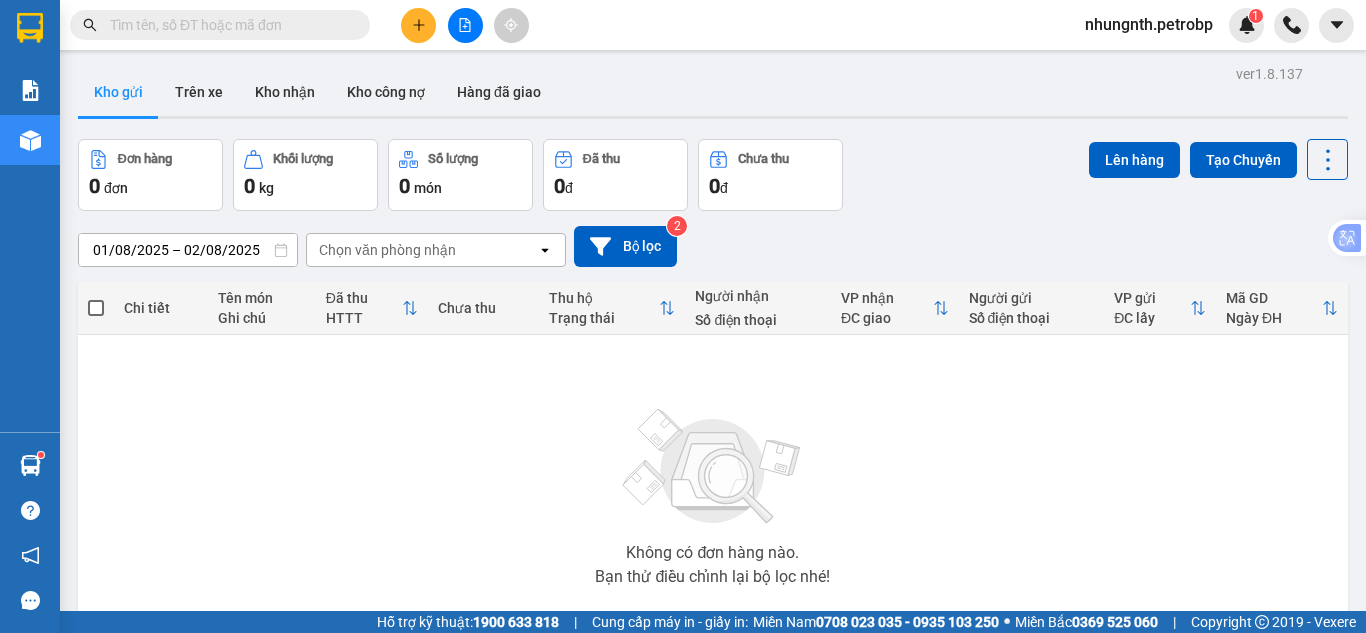 click at bounding box center (228, 25) 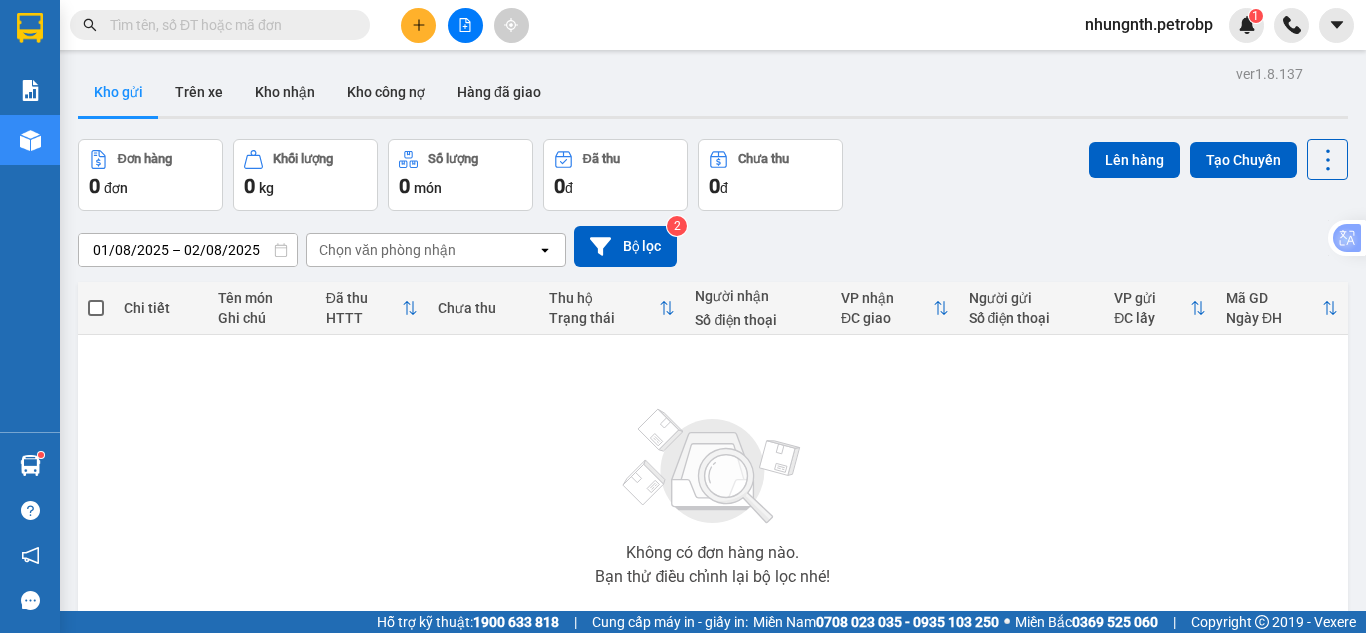 click at bounding box center [228, 25] 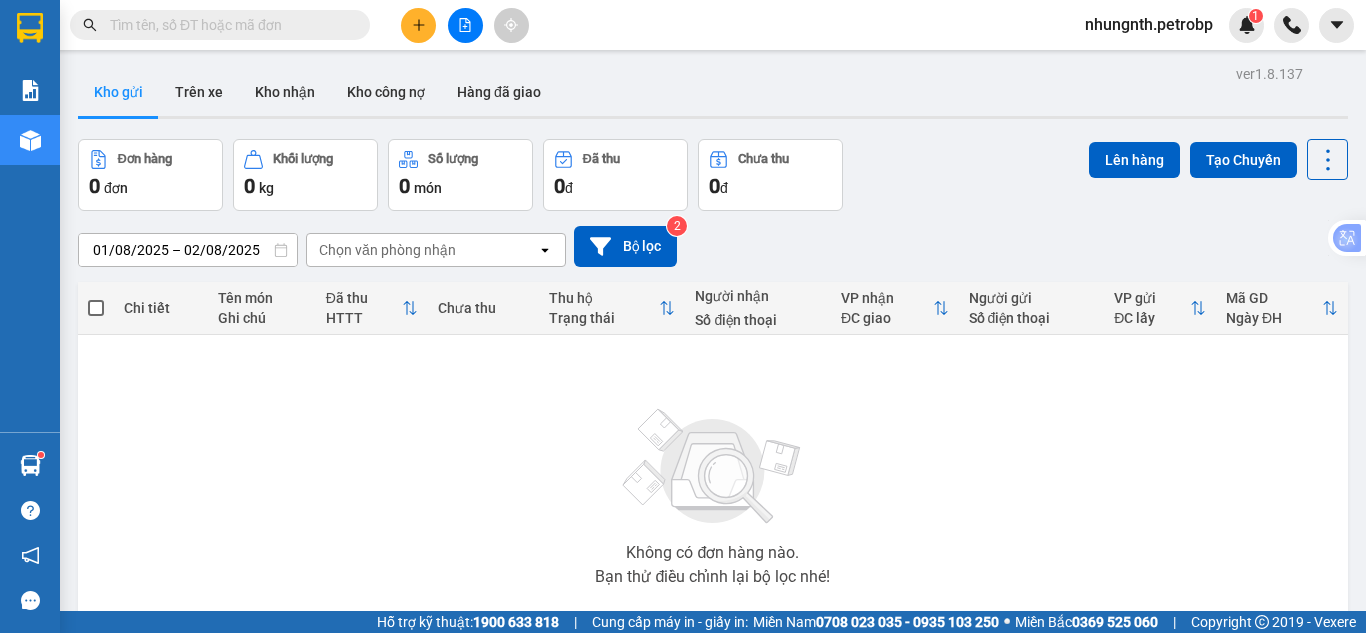 click at bounding box center (228, 25) 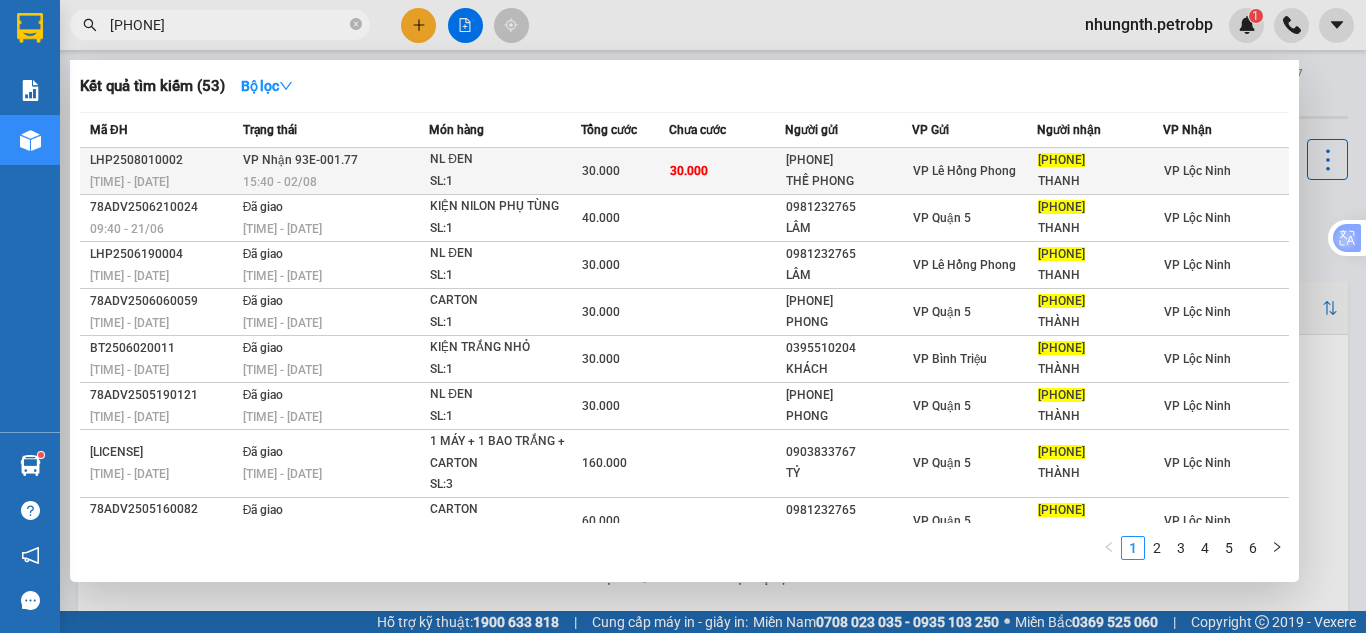 type on "[PHONE]" 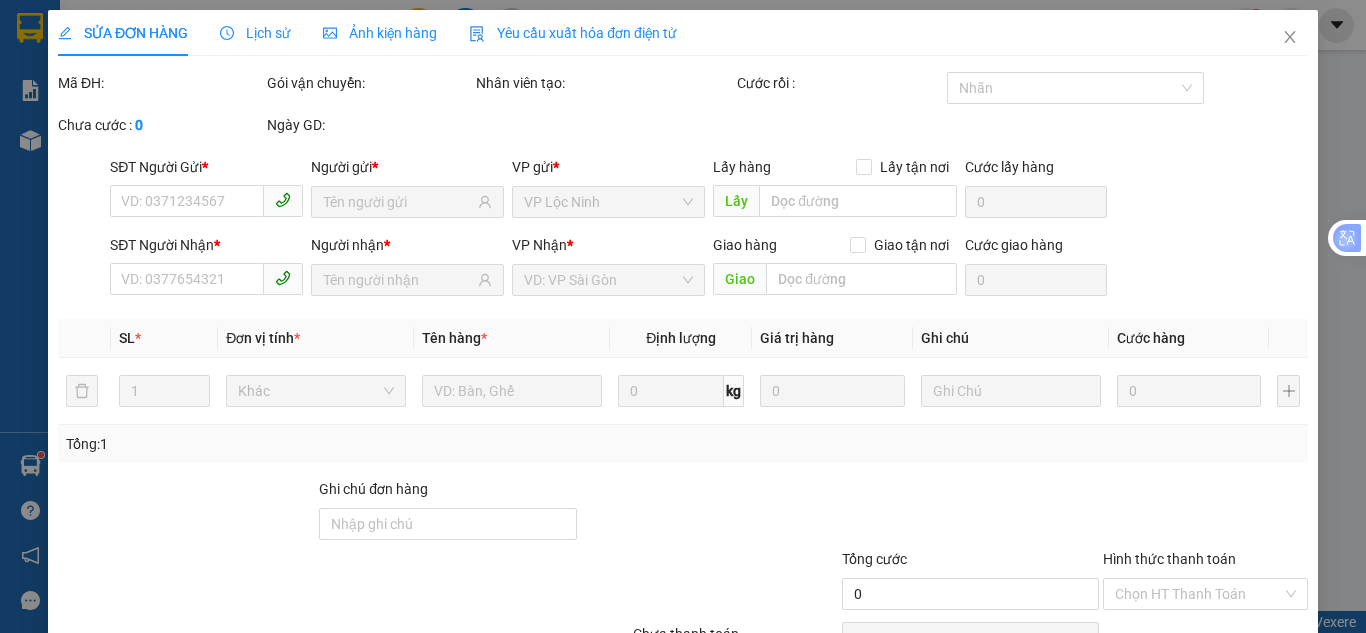 type on "[PHONE]" 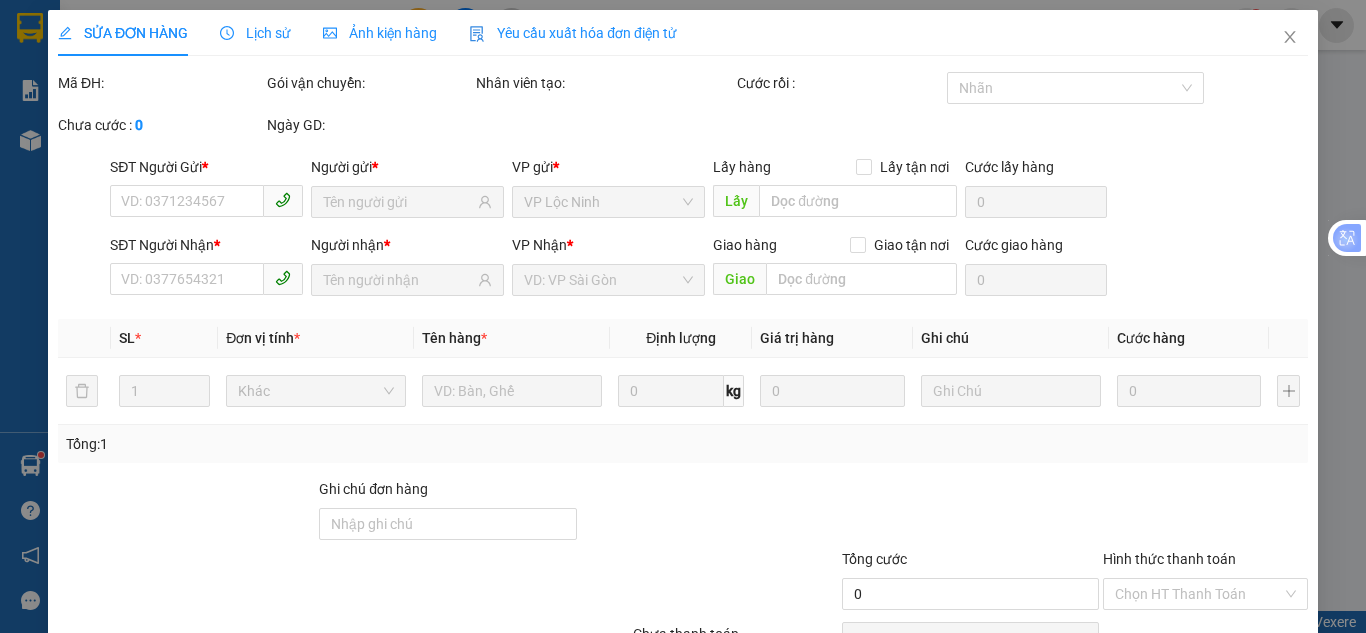 type on "THẾ PHONG" 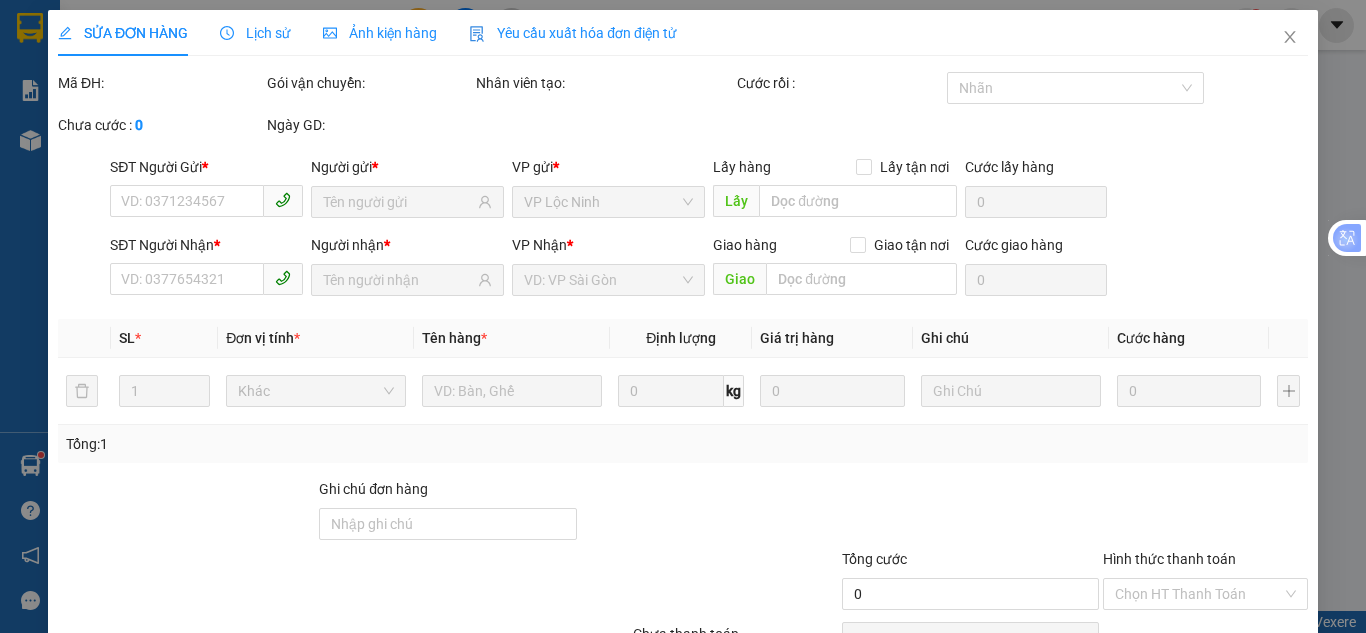 type on "[PHONE]" 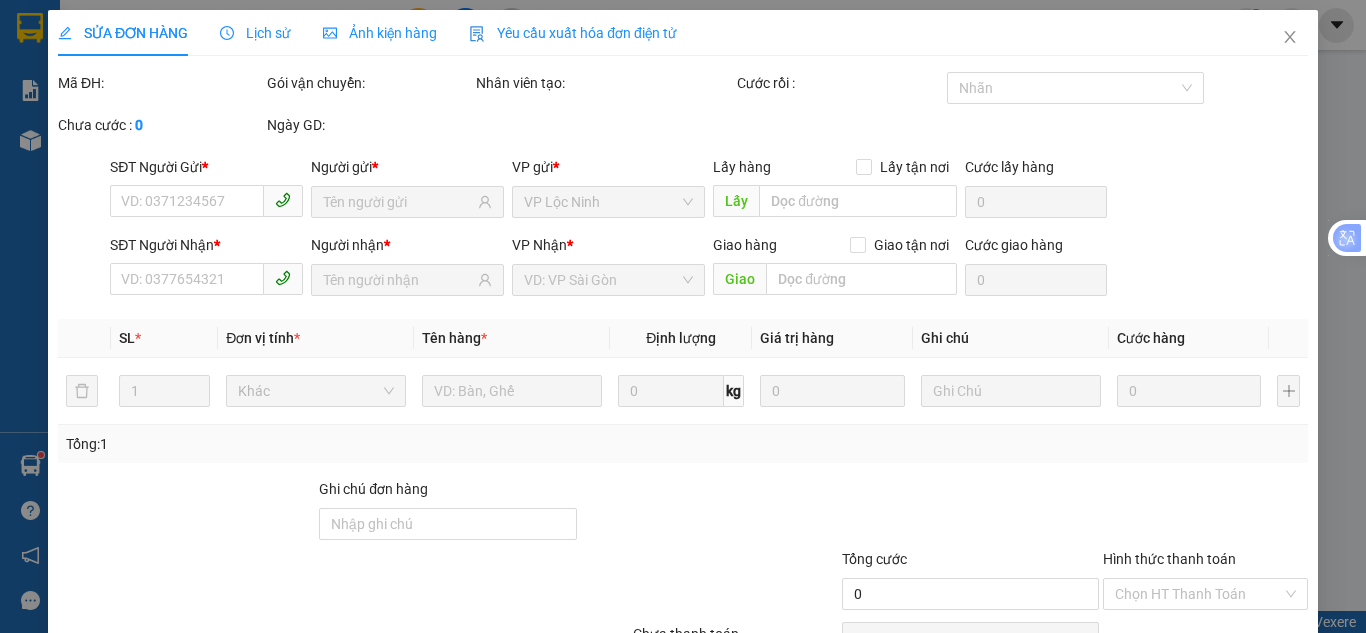 type on "THANH" 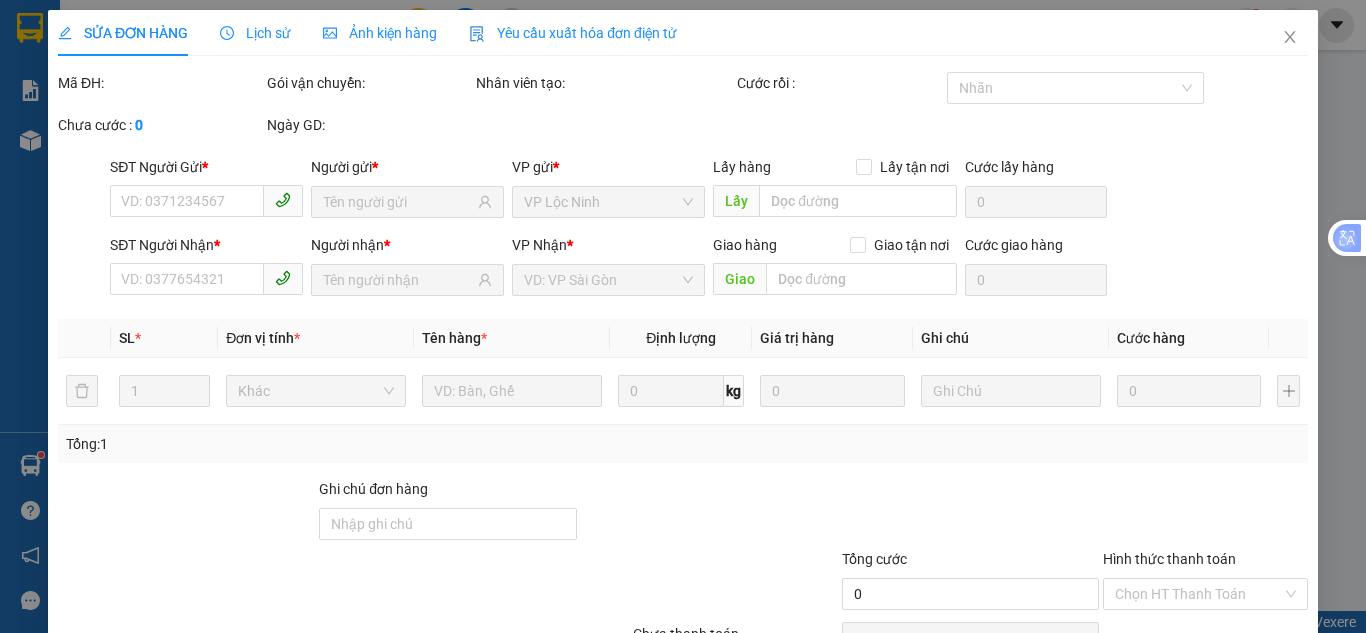 type on "30.000" 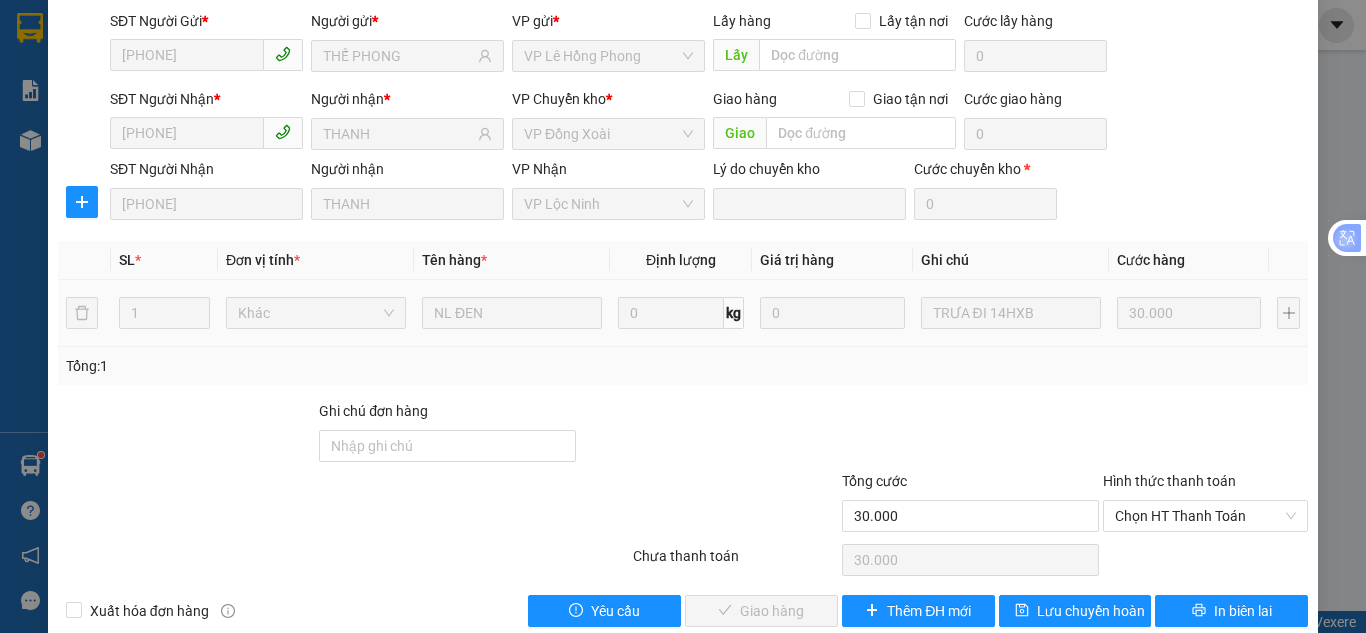 scroll, scrollTop: 179, scrollLeft: 0, axis: vertical 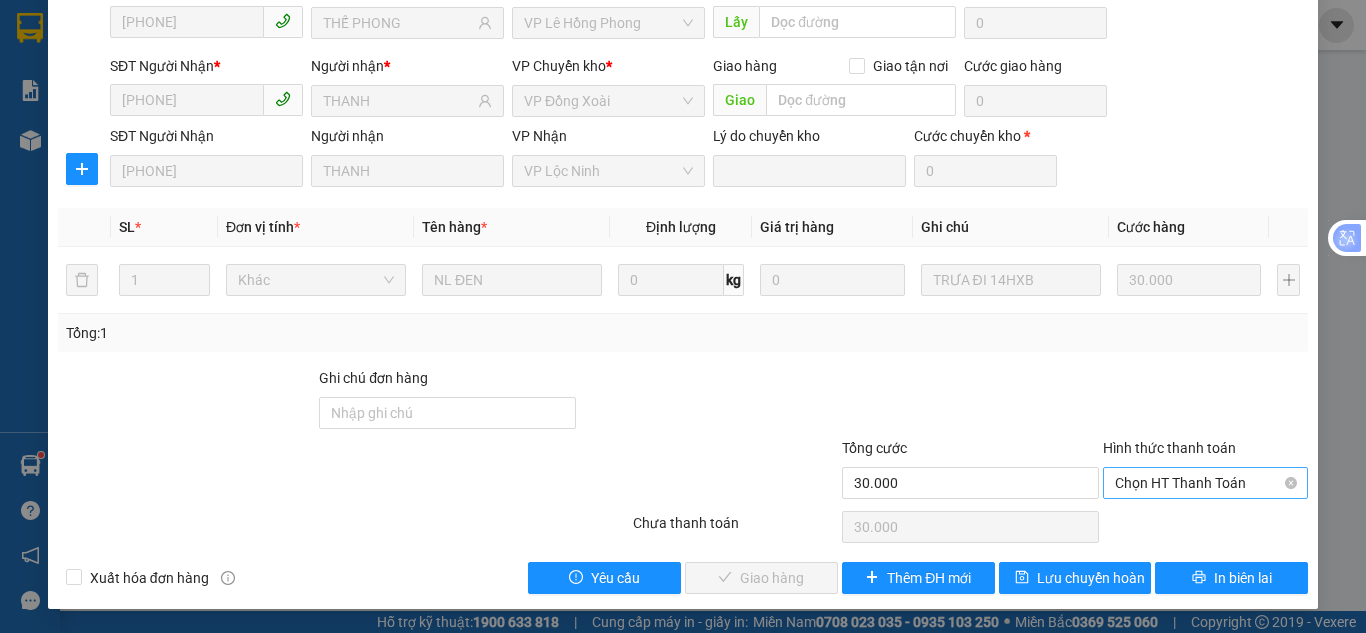 click on "Chọn HT Thanh Toán" at bounding box center [1205, 483] 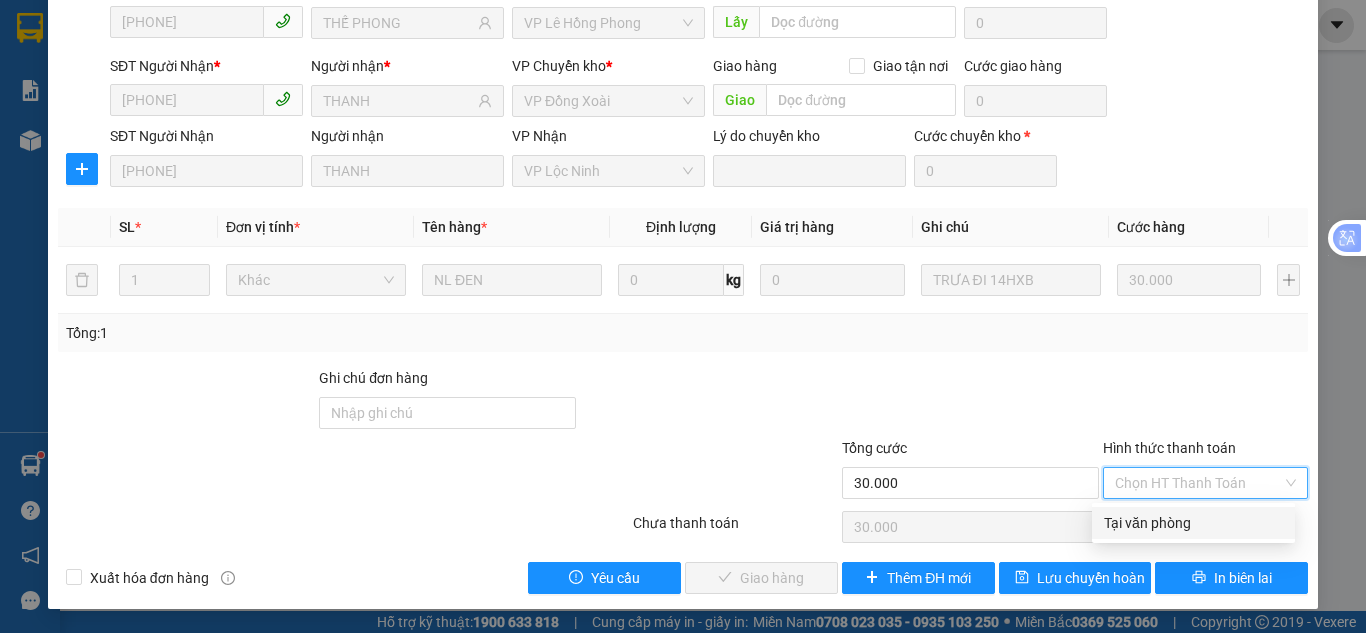 click on "Tại văn phòng" at bounding box center [1193, 523] 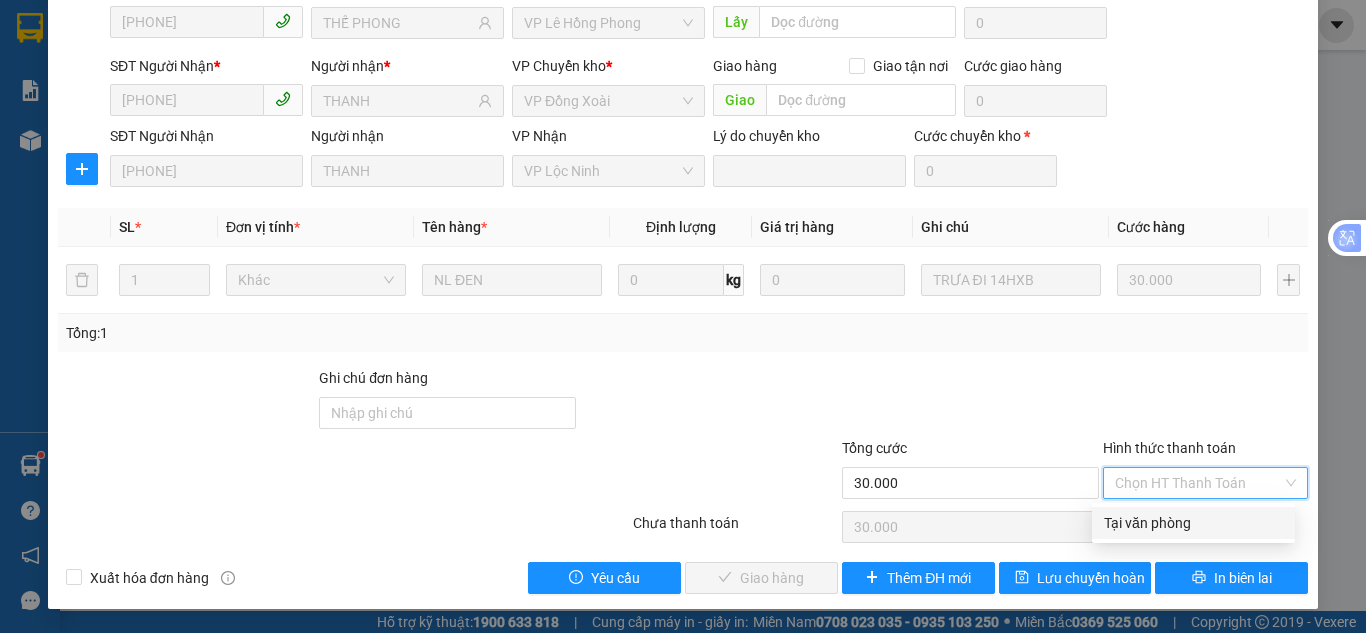 type on "0" 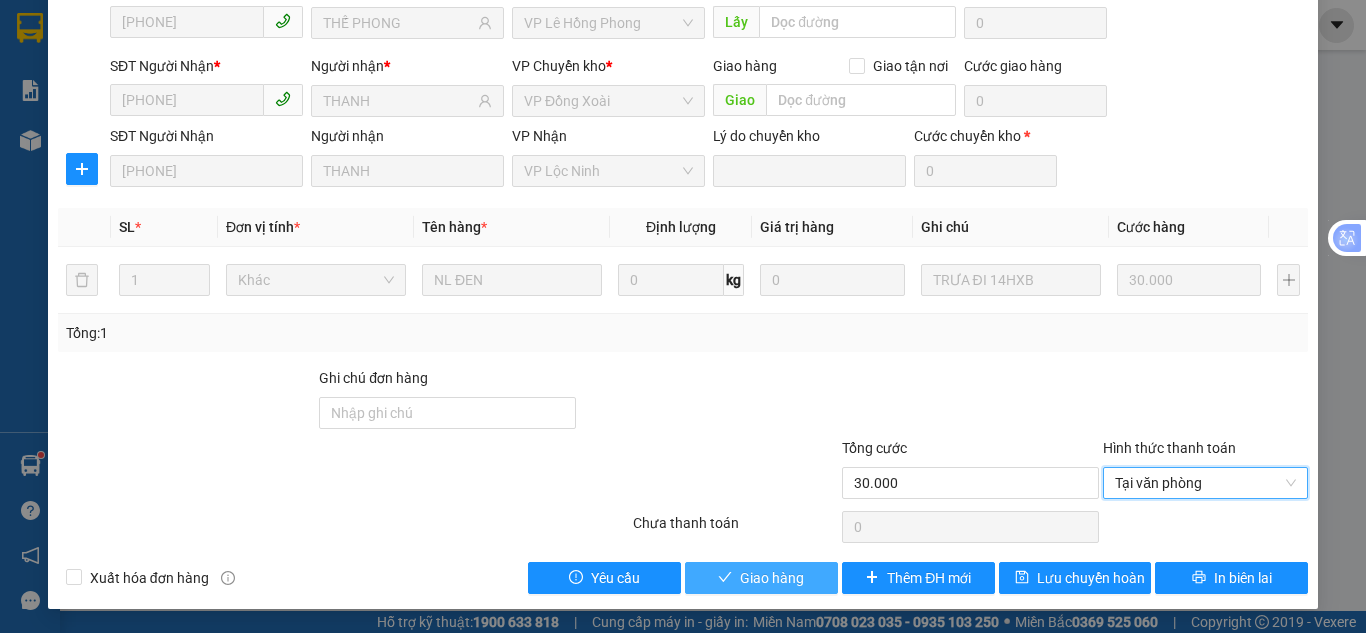 click on "Giao hàng" at bounding box center (761, 578) 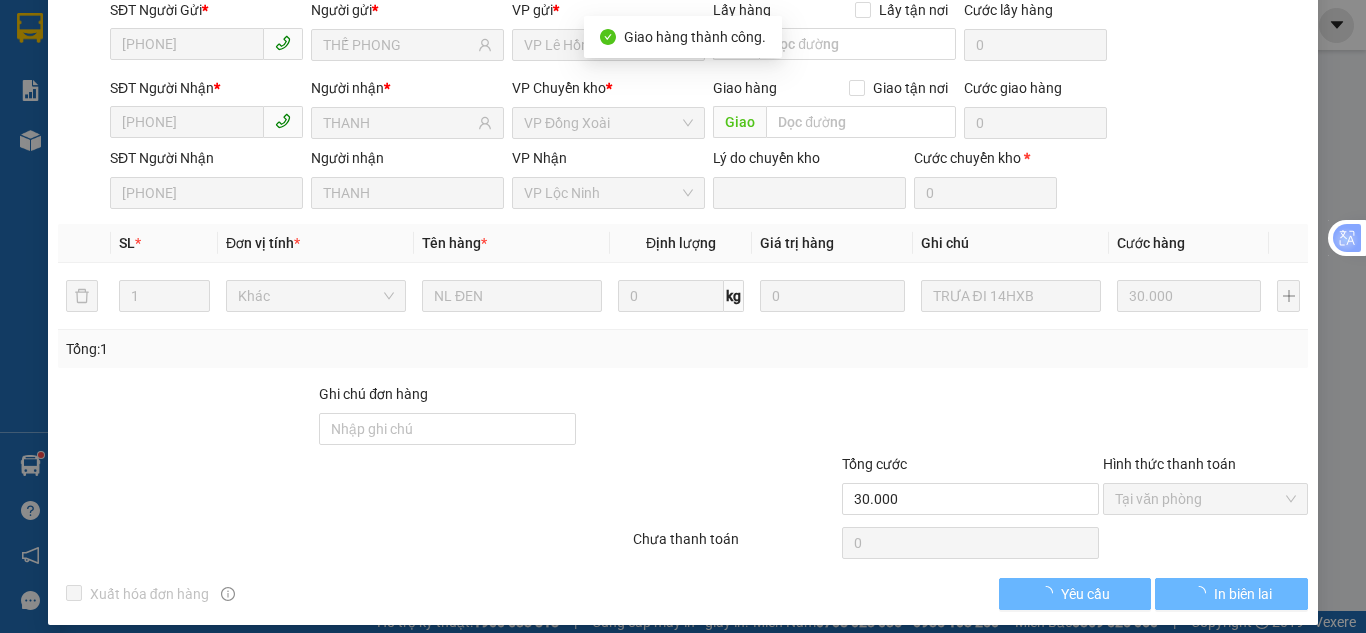 scroll, scrollTop: 0, scrollLeft: 0, axis: both 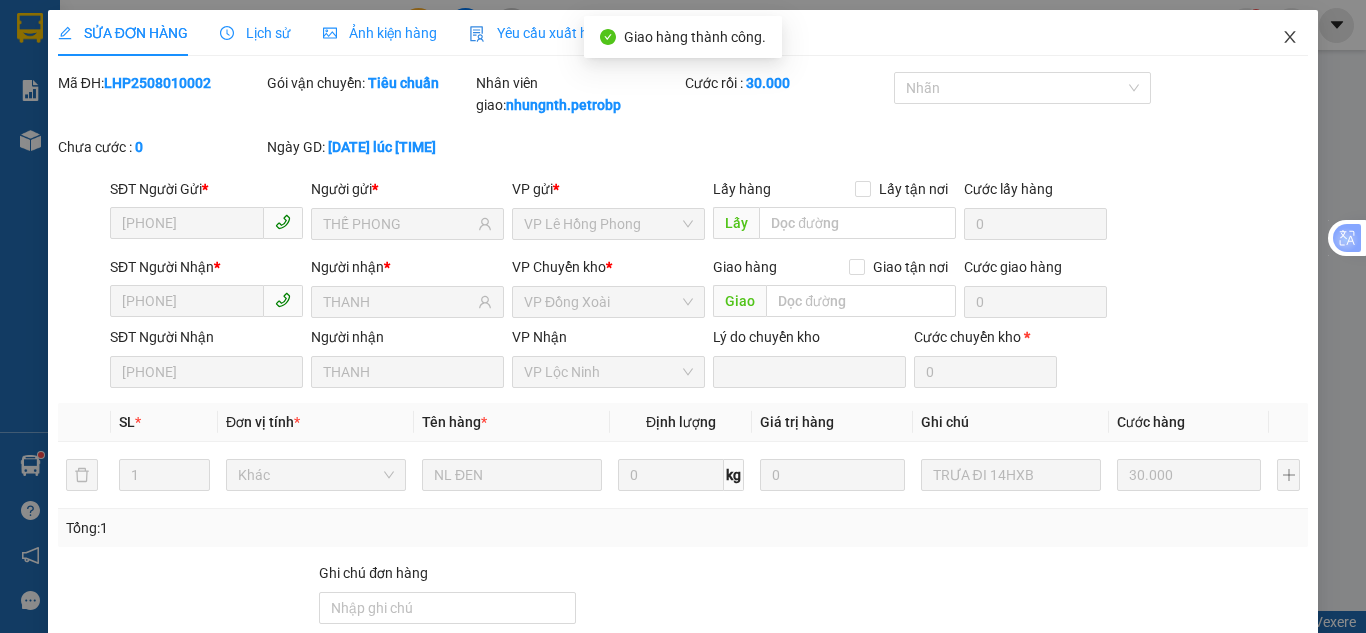 click 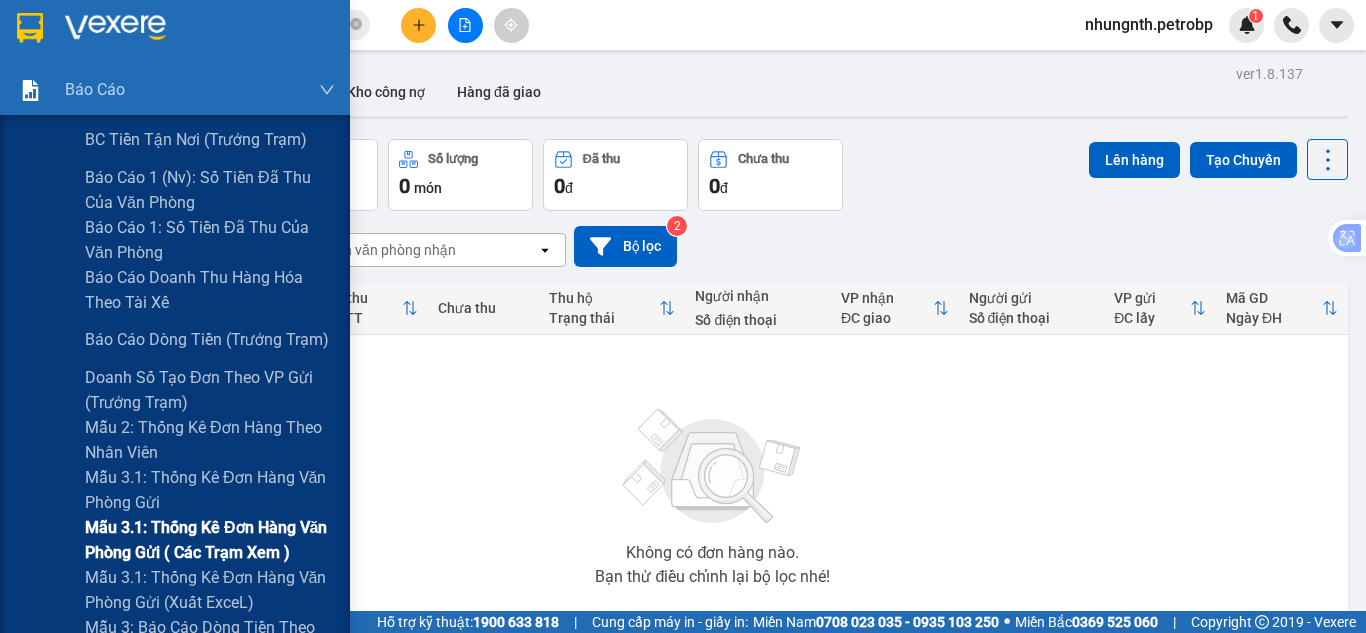click on "Mẫu 3.1: Thống kê đơn hàng văn phòng gửi ( các trạm xem )" at bounding box center (210, 540) 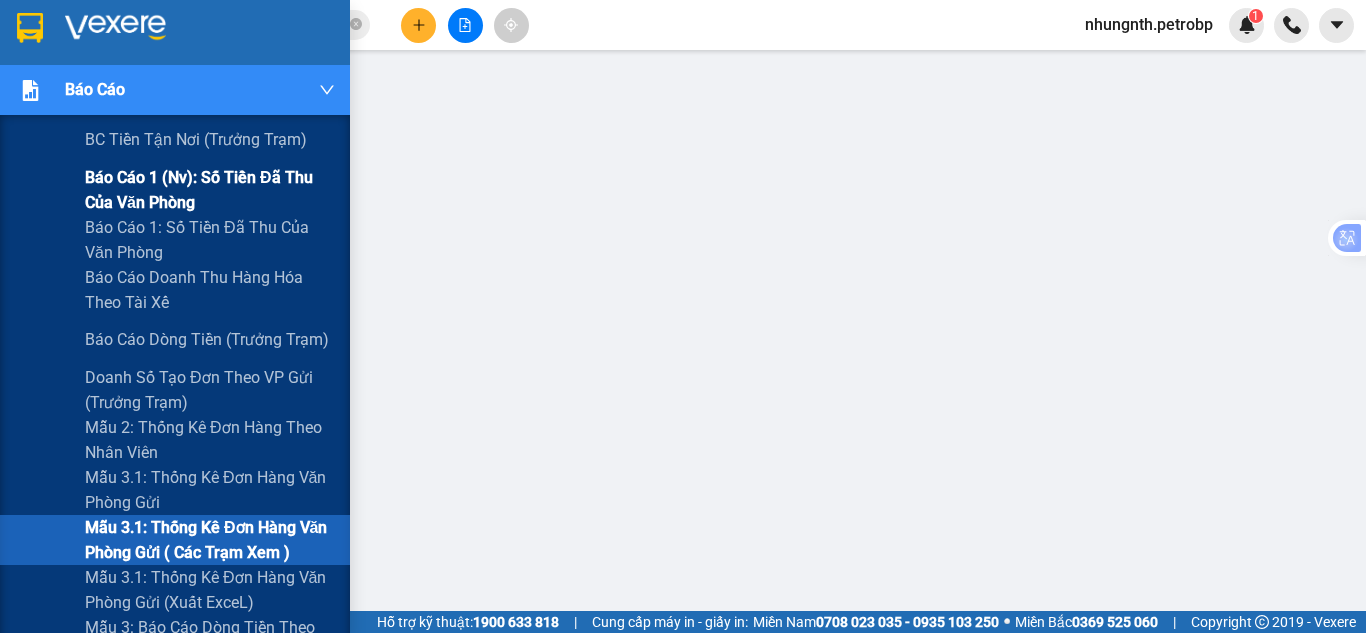 click on "Báo cáo 1 (nv): Số tiền đã thu của văn phòng" at bounding box center [210, 190] 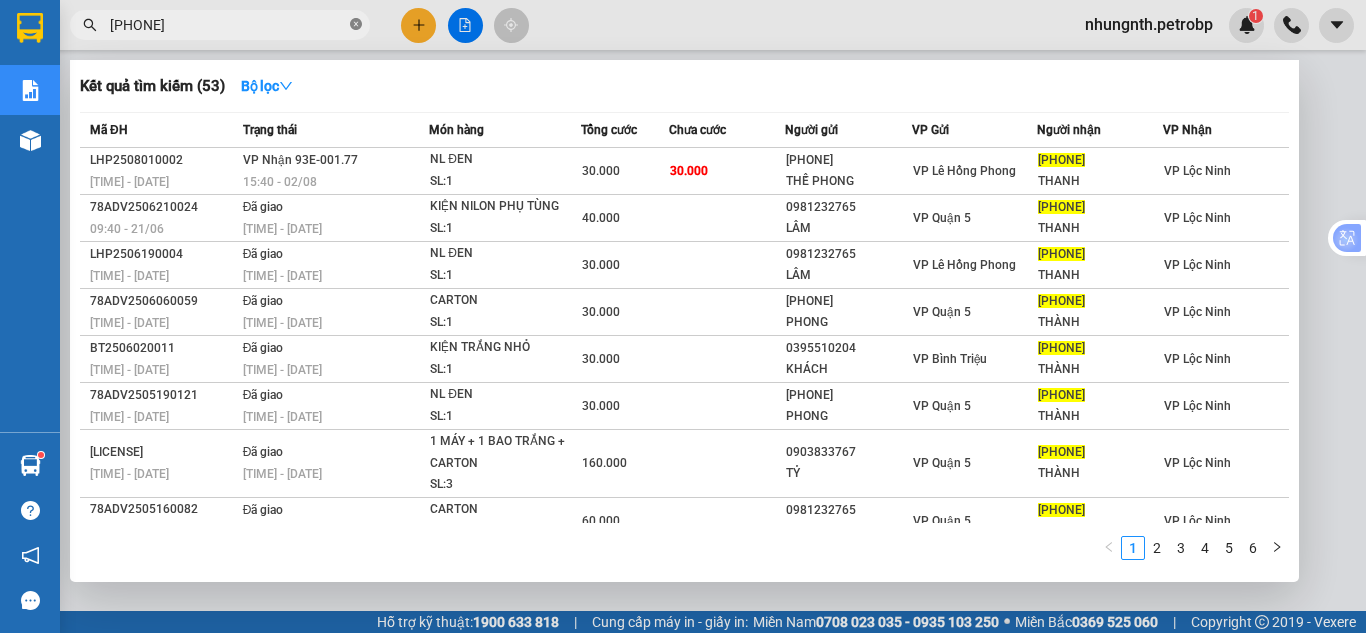 click 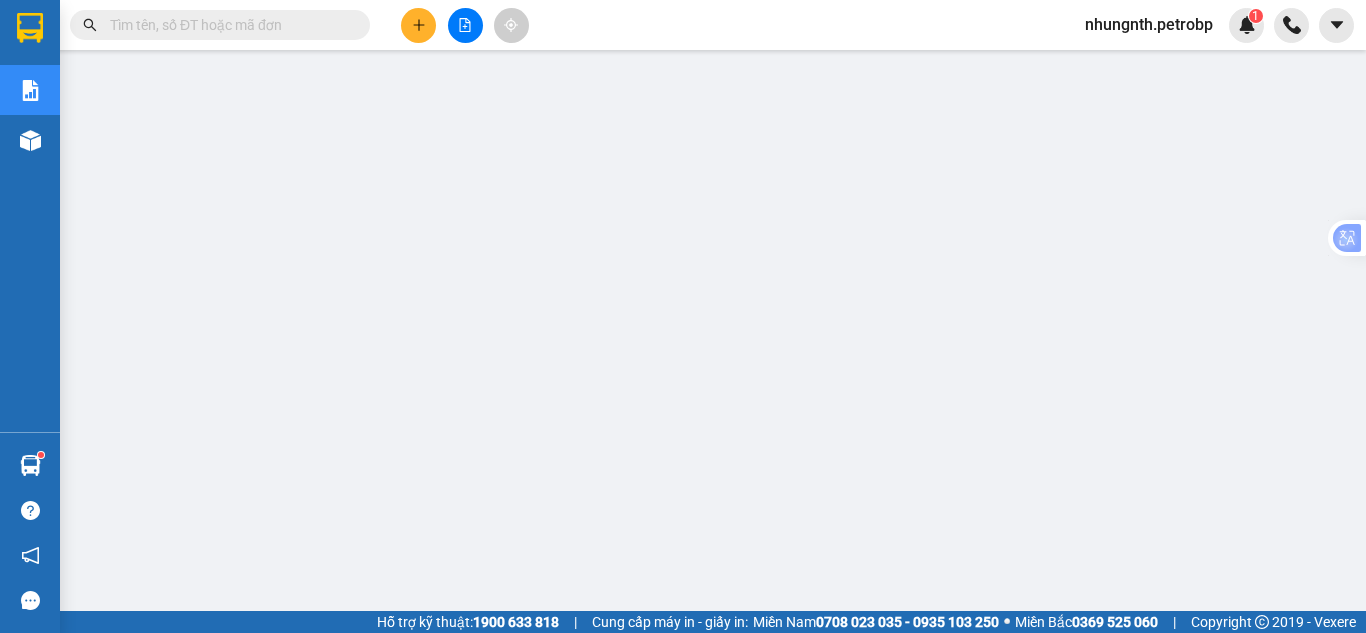 click at bounding box center [228, 25] 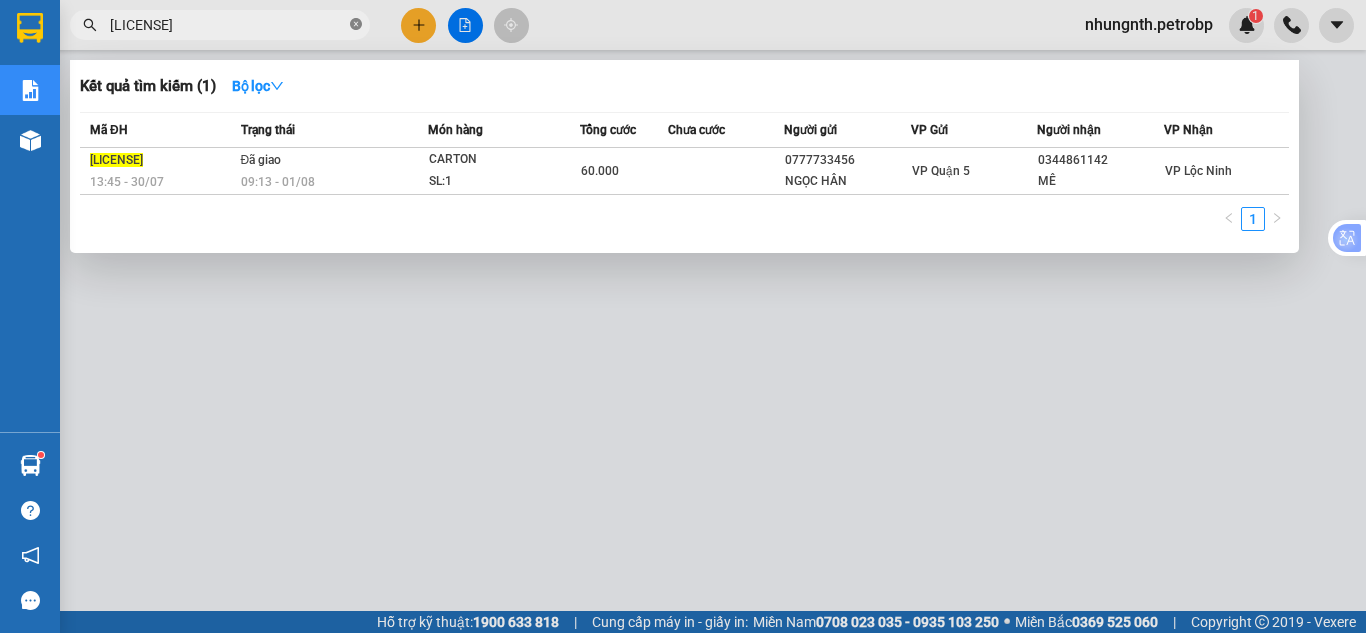 click 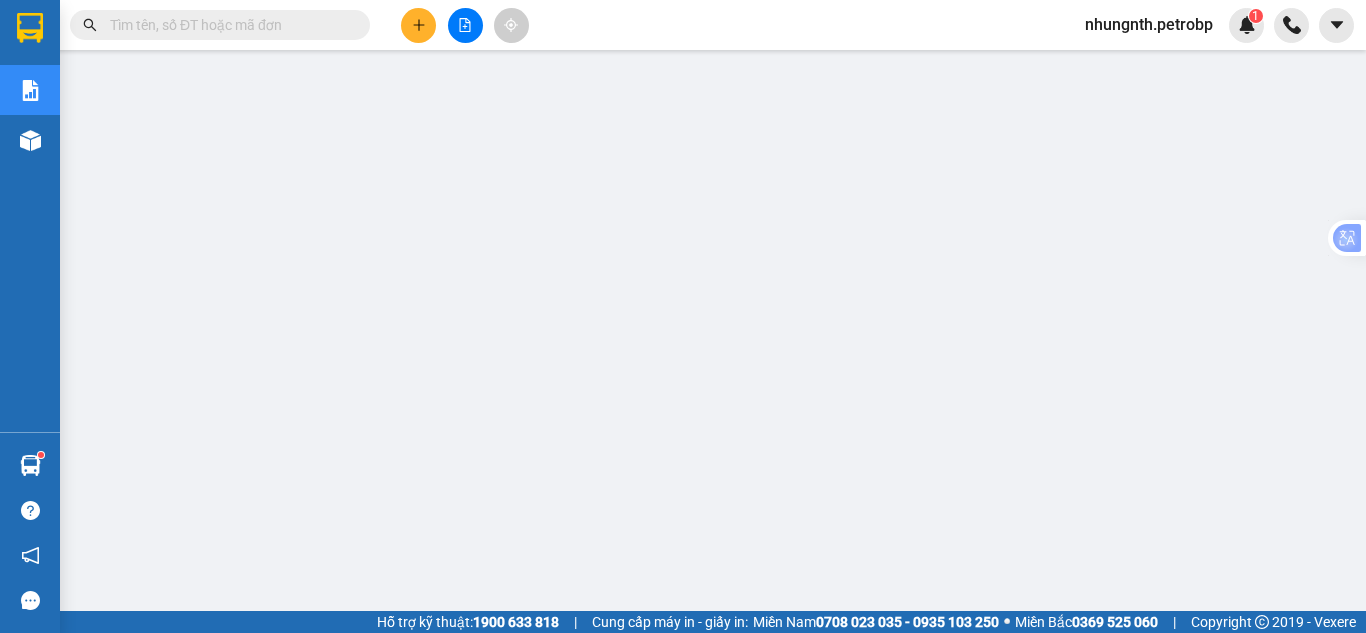 click at bounding box center (228, 25) 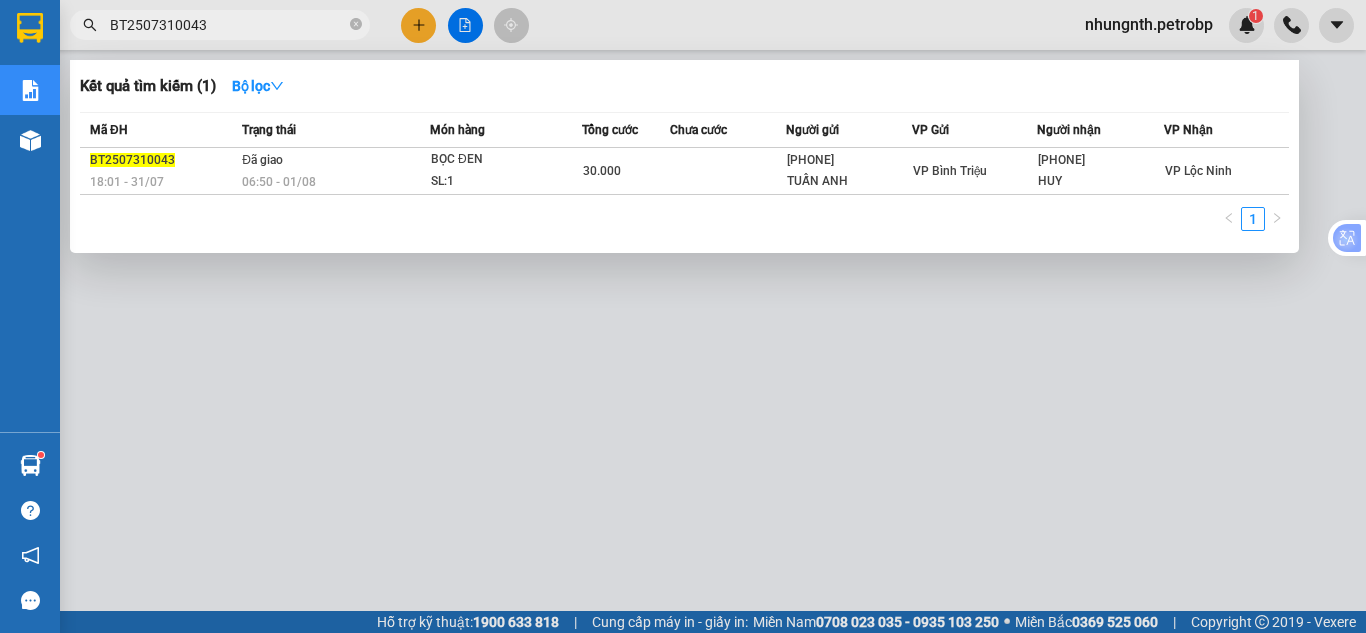 type on "BT2507310043" 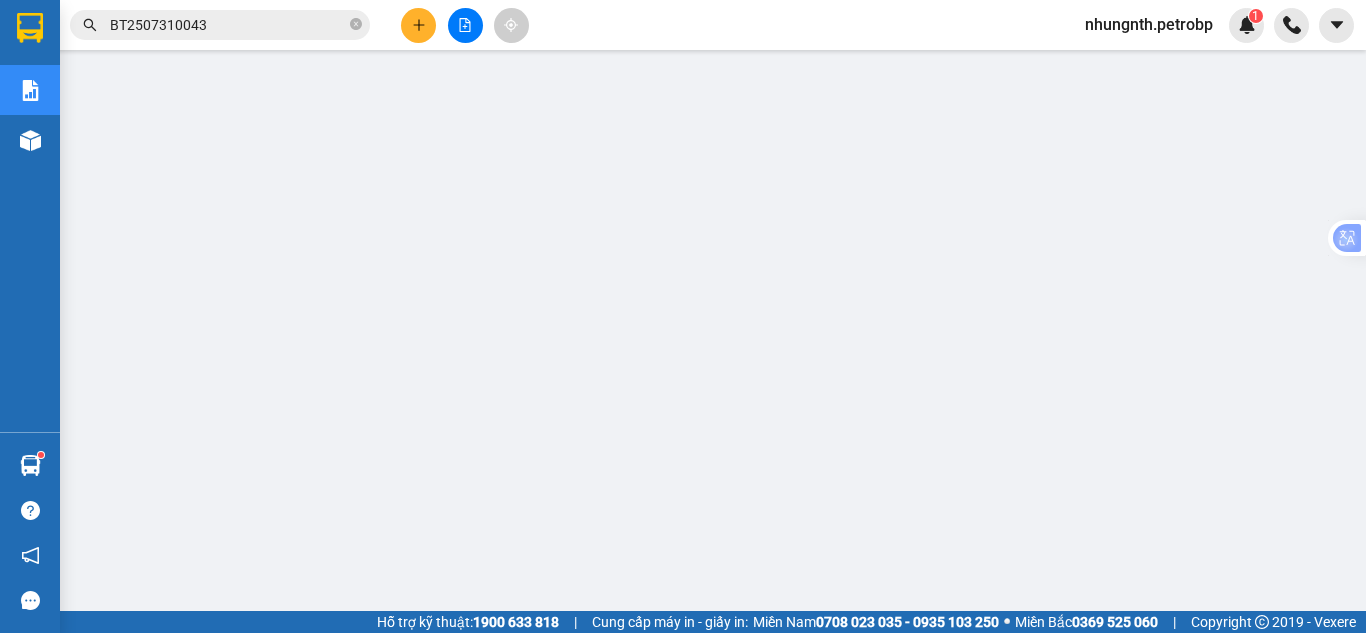 click on "BT2507310043" at bounding box center [220, 25] 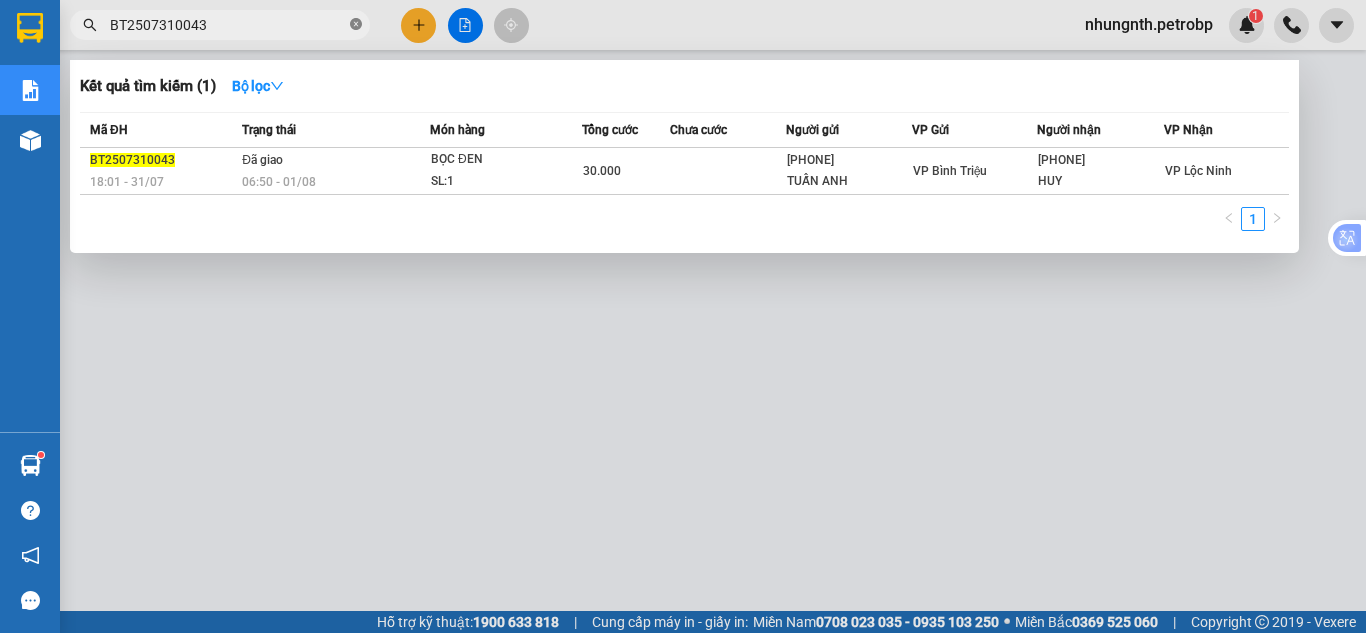 click 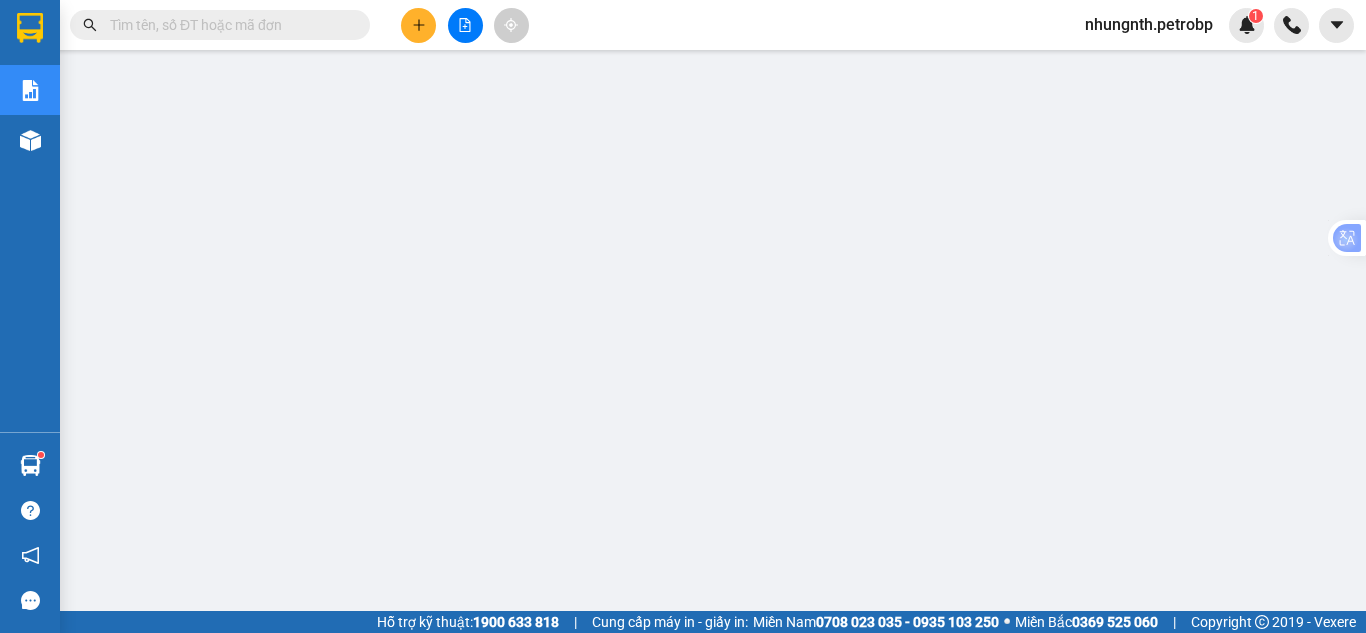 click at bounding box center (228, 25) 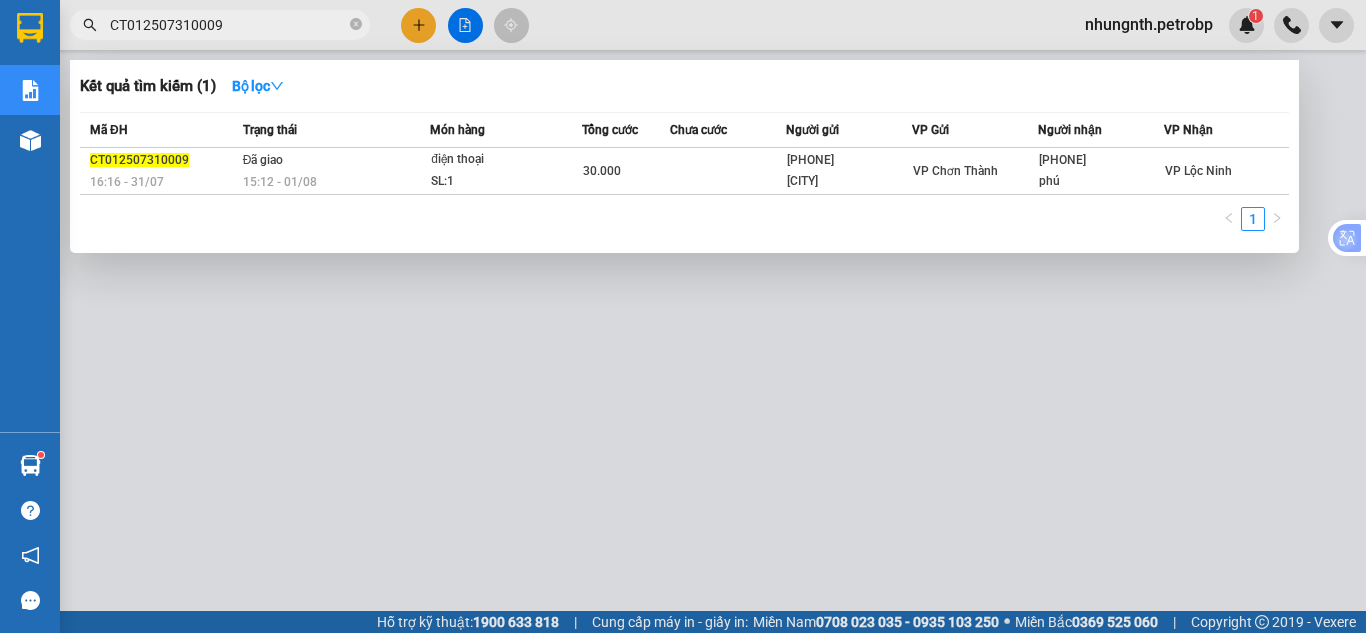 type on "CT012507310009" 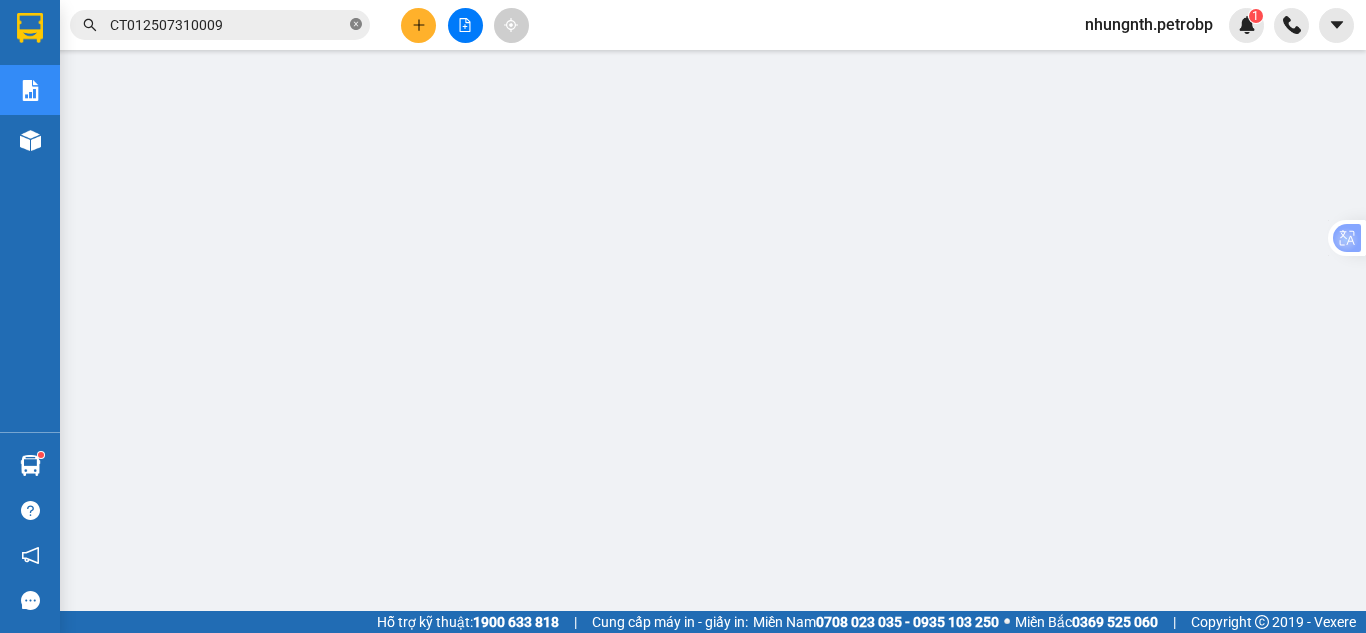 click 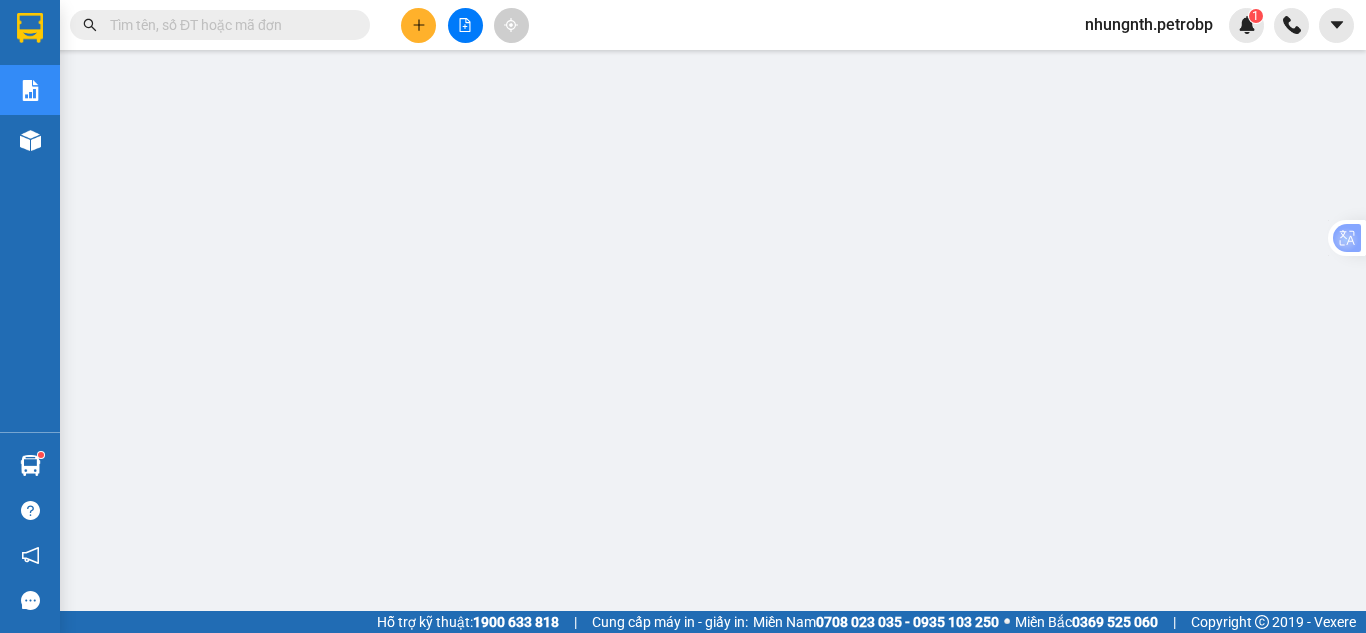 click at bounding box center (228, 25) 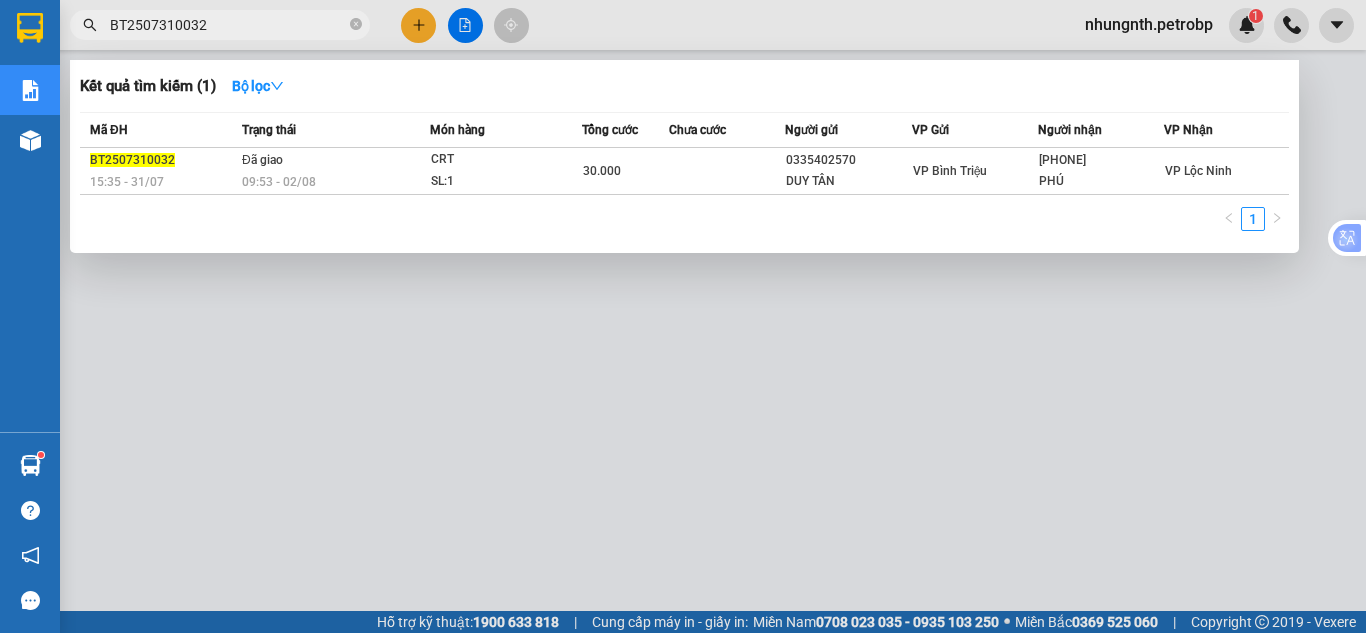 type on "BT2507310032" 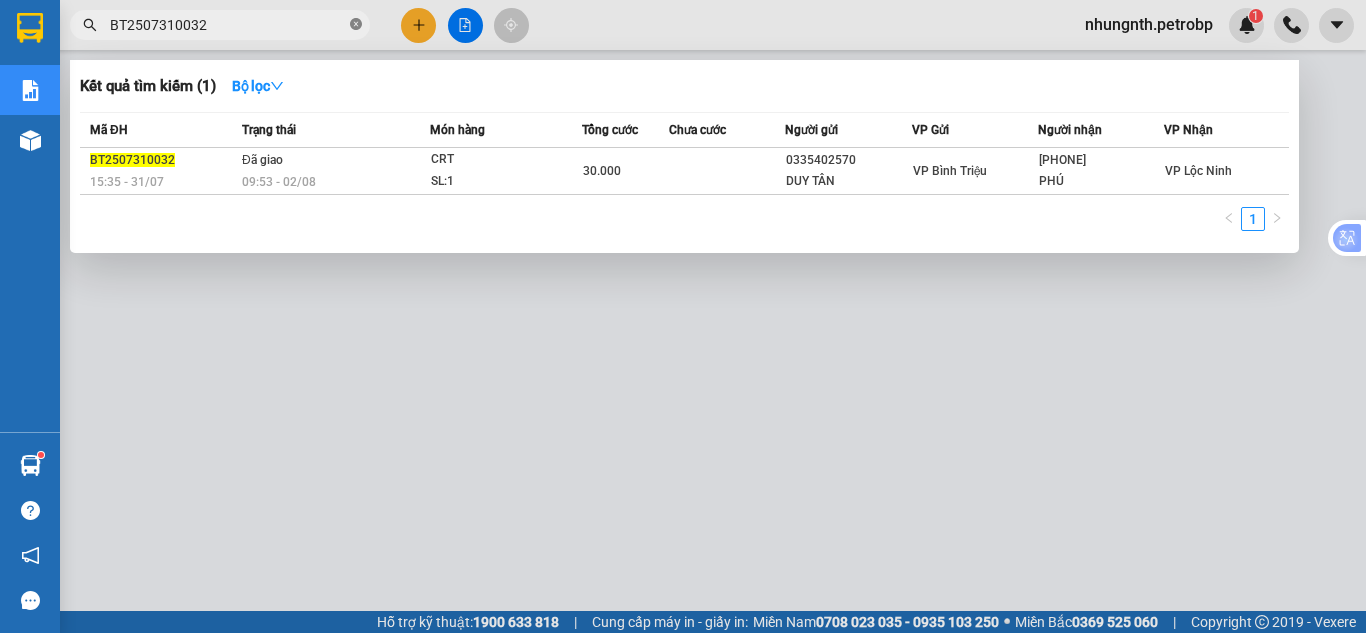click 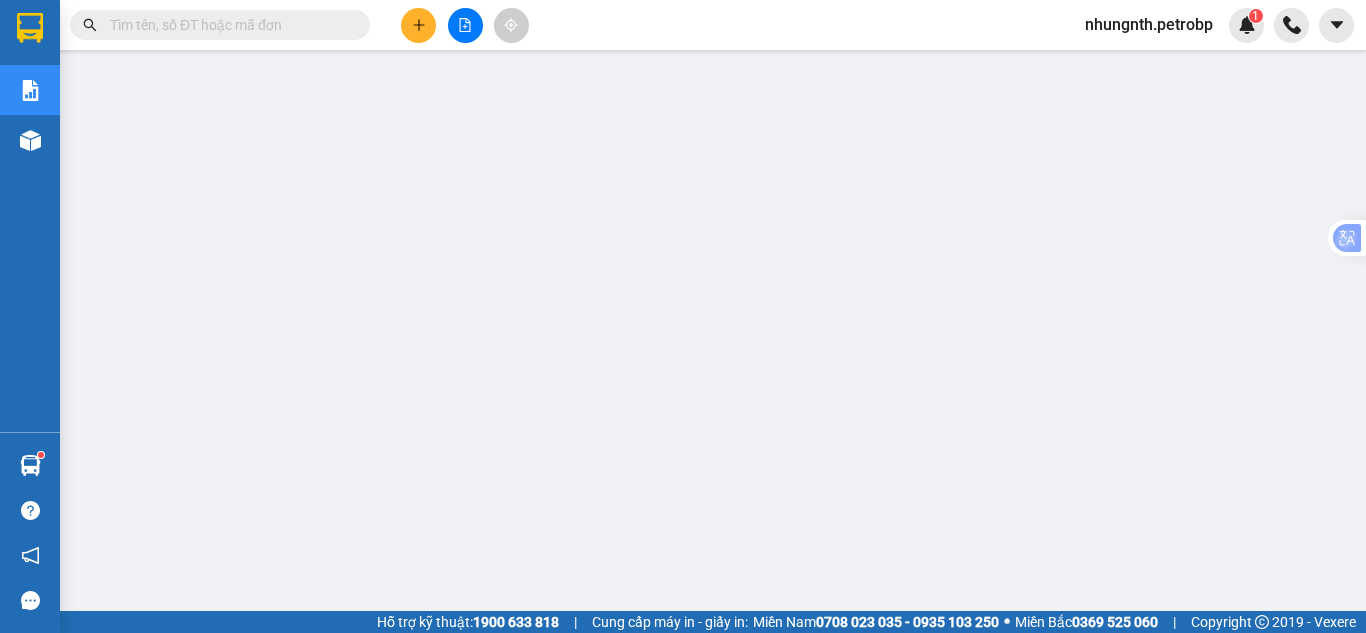 click at bounding box center [228, 25] 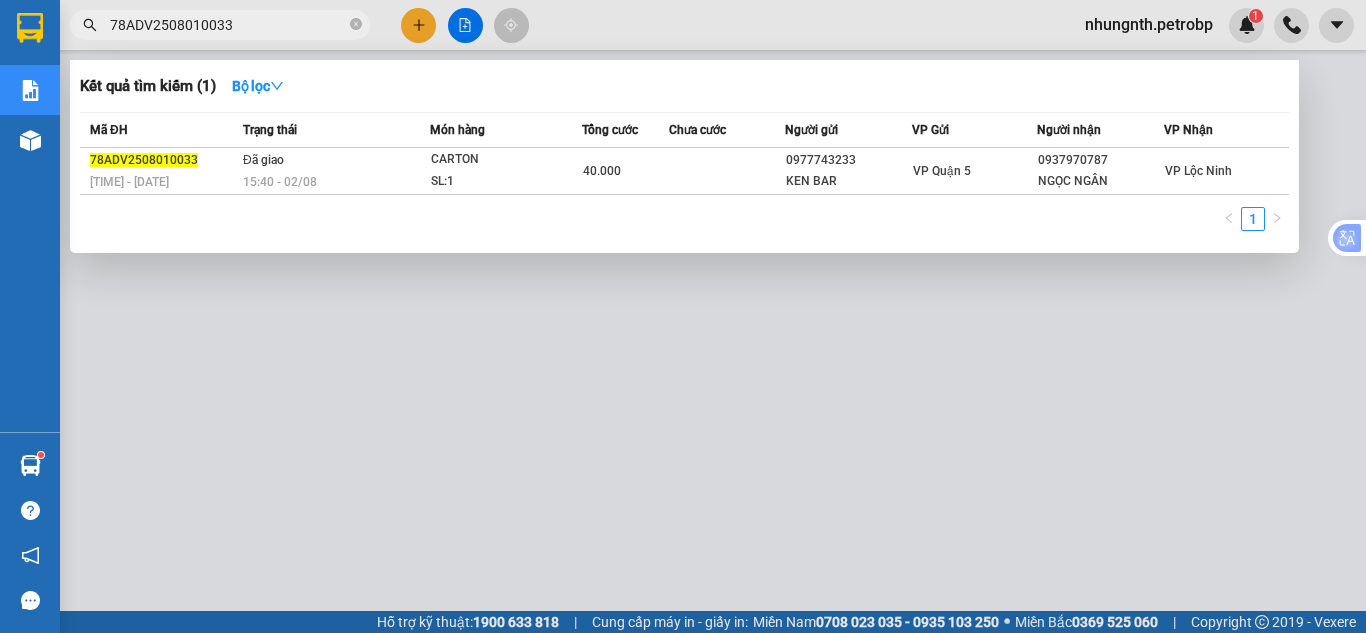type on "78ADV2508010033" 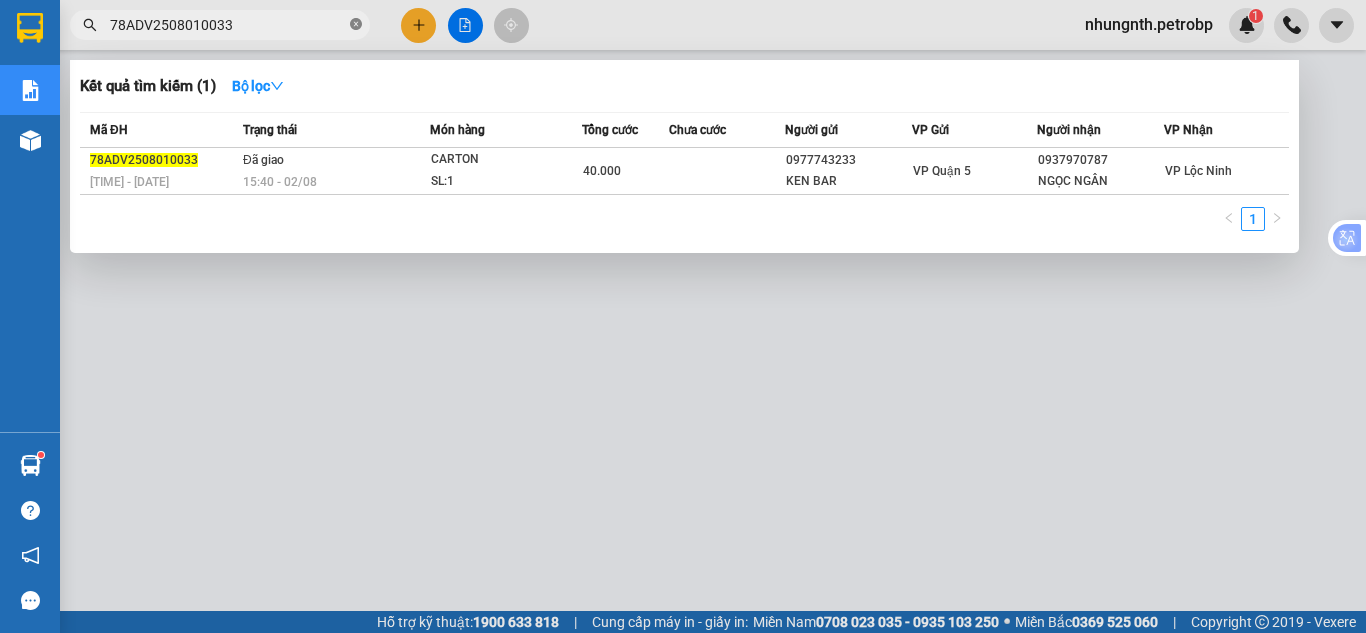 drag, startPoint x: 357, startPoint y: 24, endPoint x: 257, endPoint y: 24, distance: 100 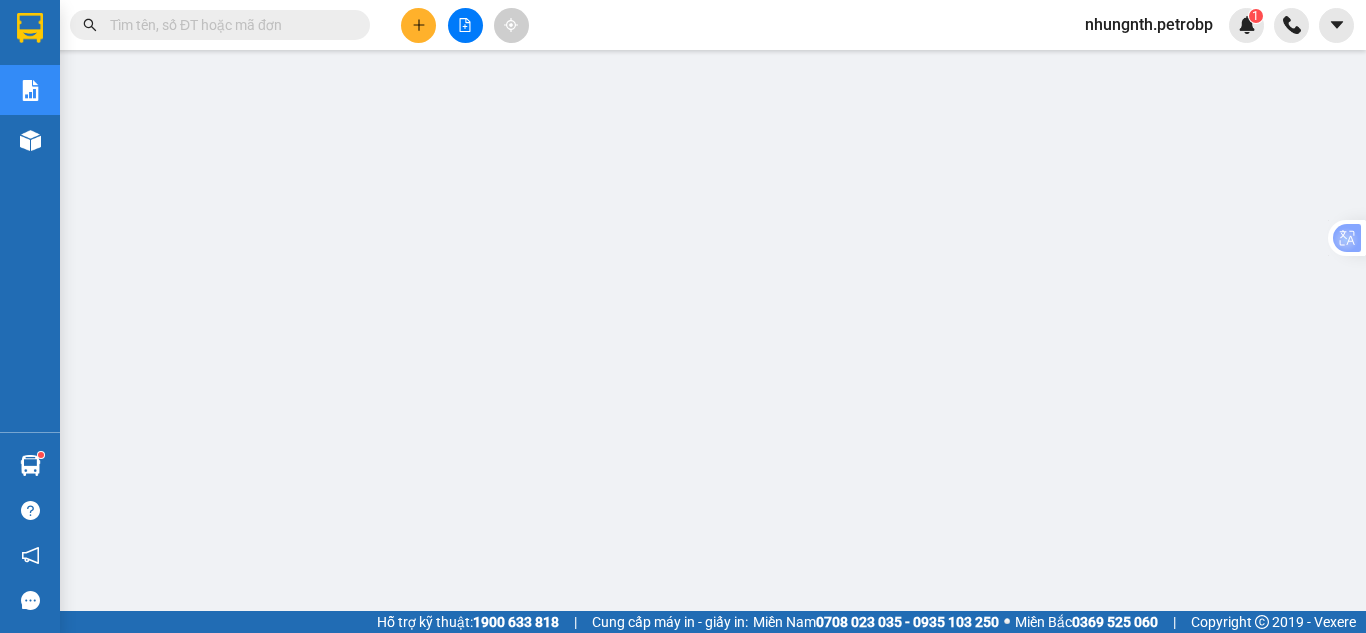 click at bounding box center [228, 25] 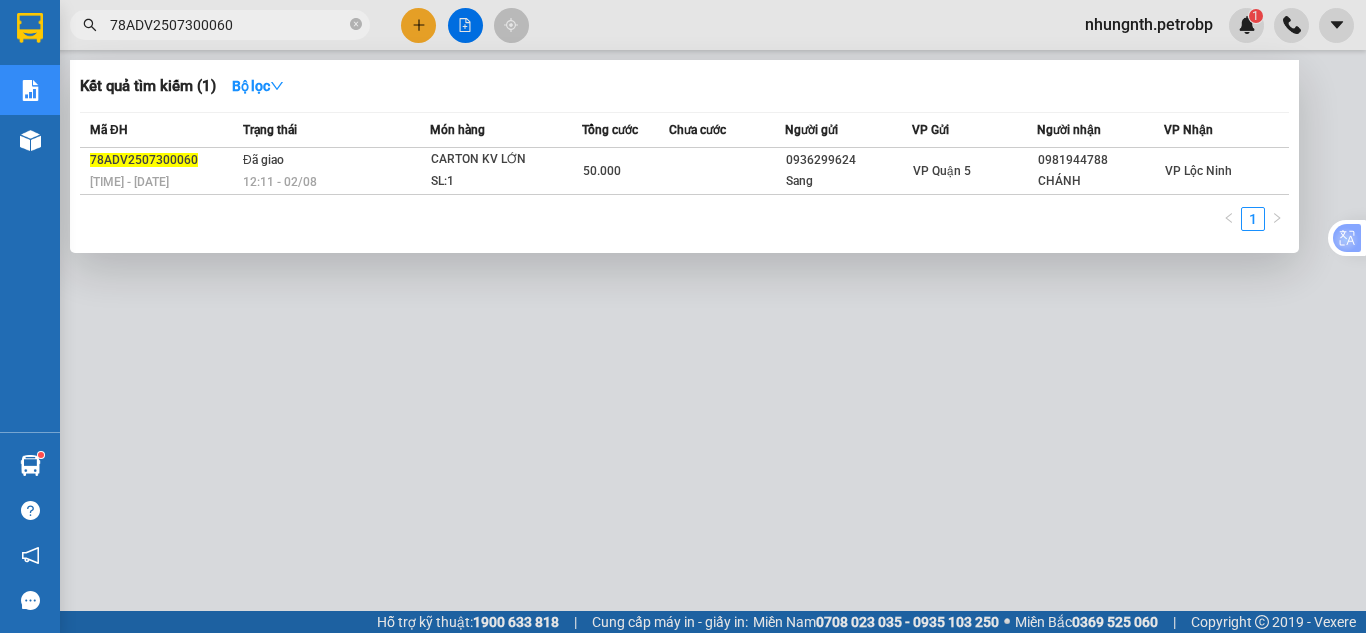 type on "78ADV2507300060" 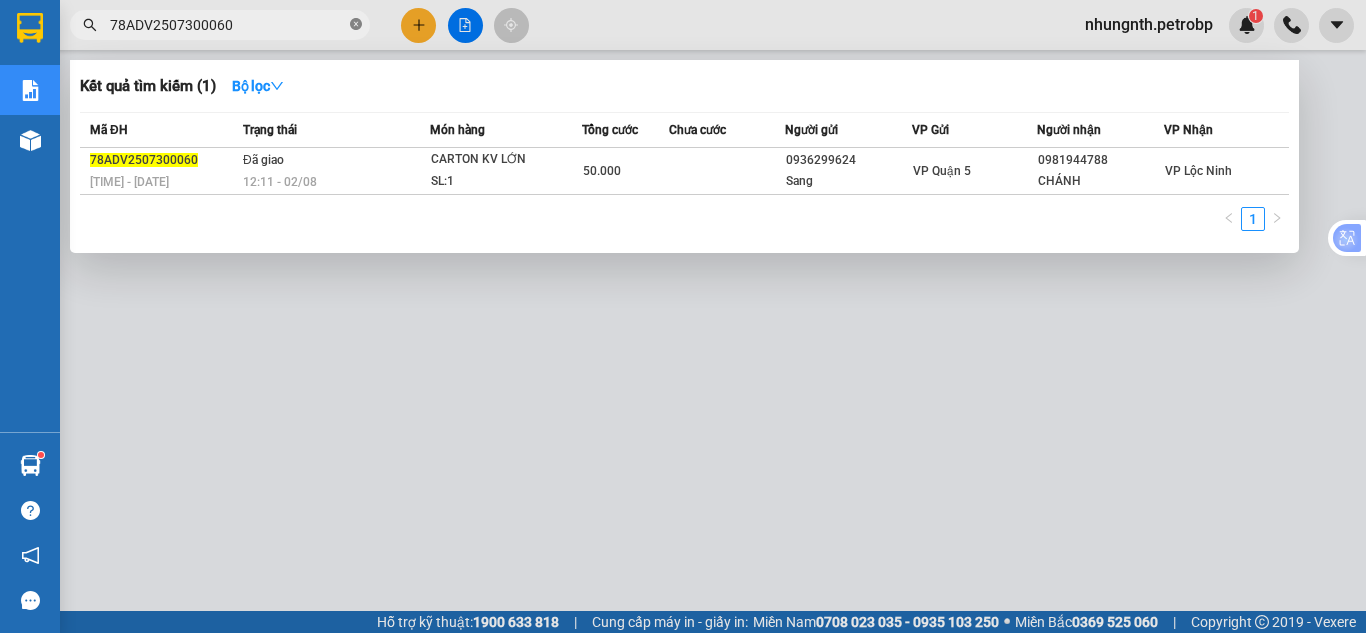click 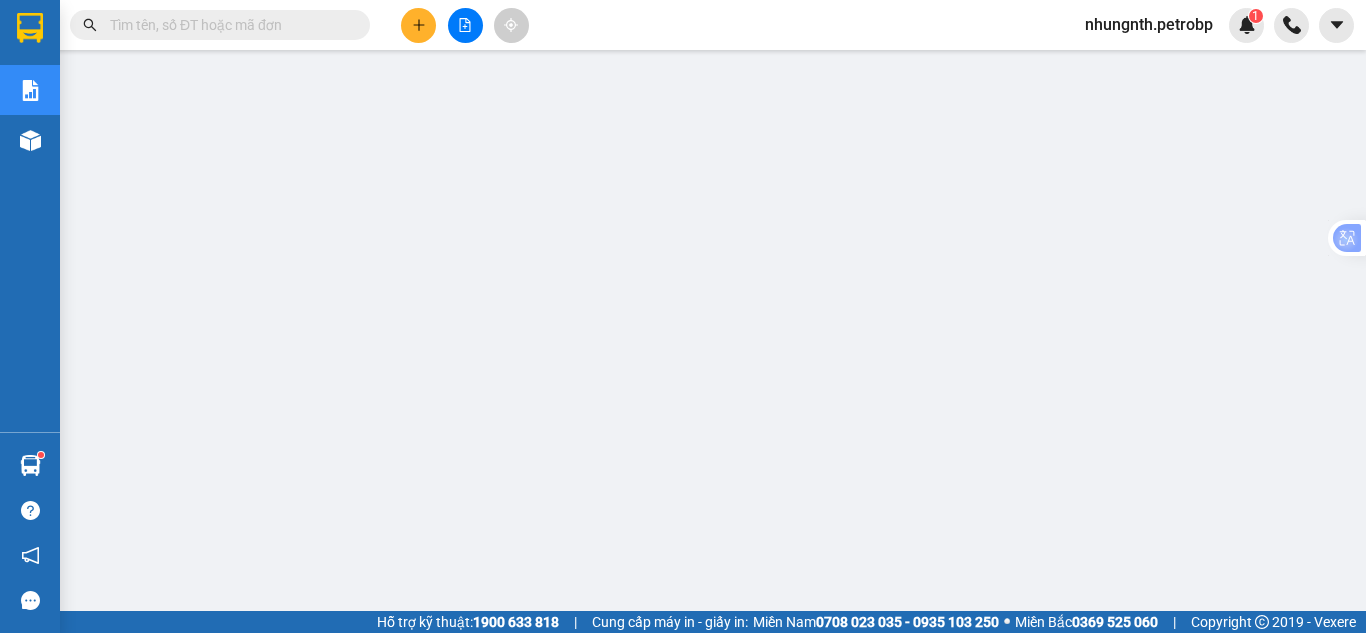 click at bounding box center (228, 25) 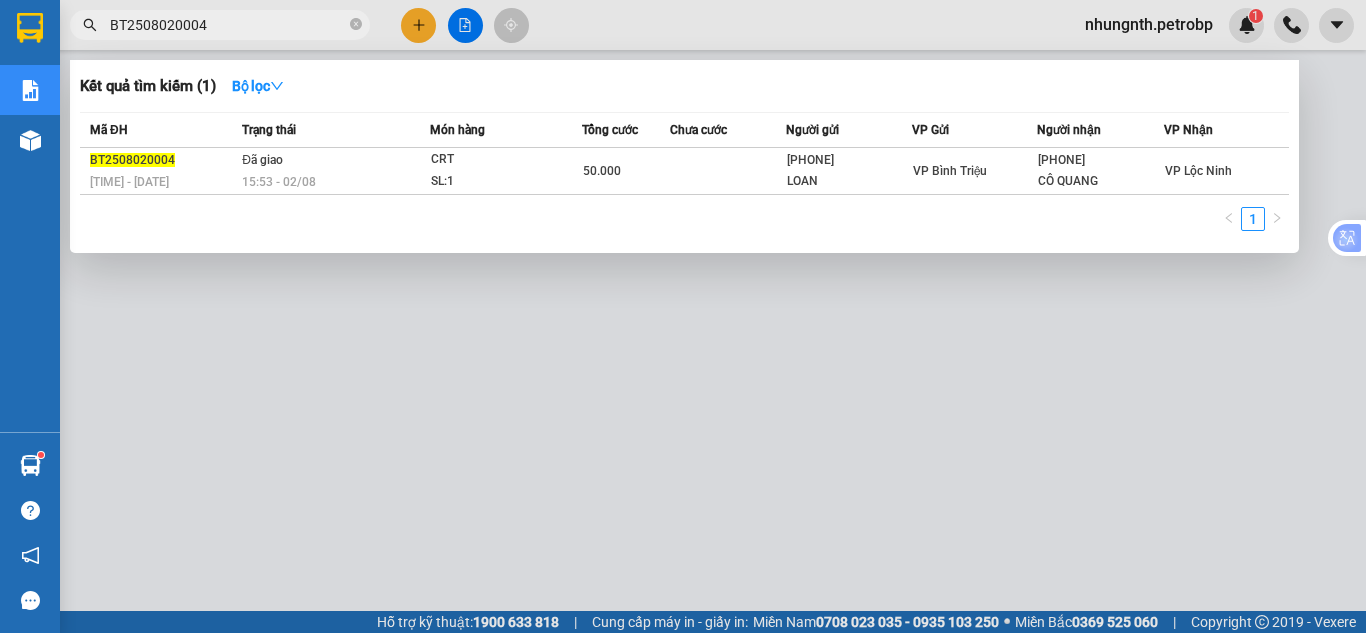 type on "BT2508020004" 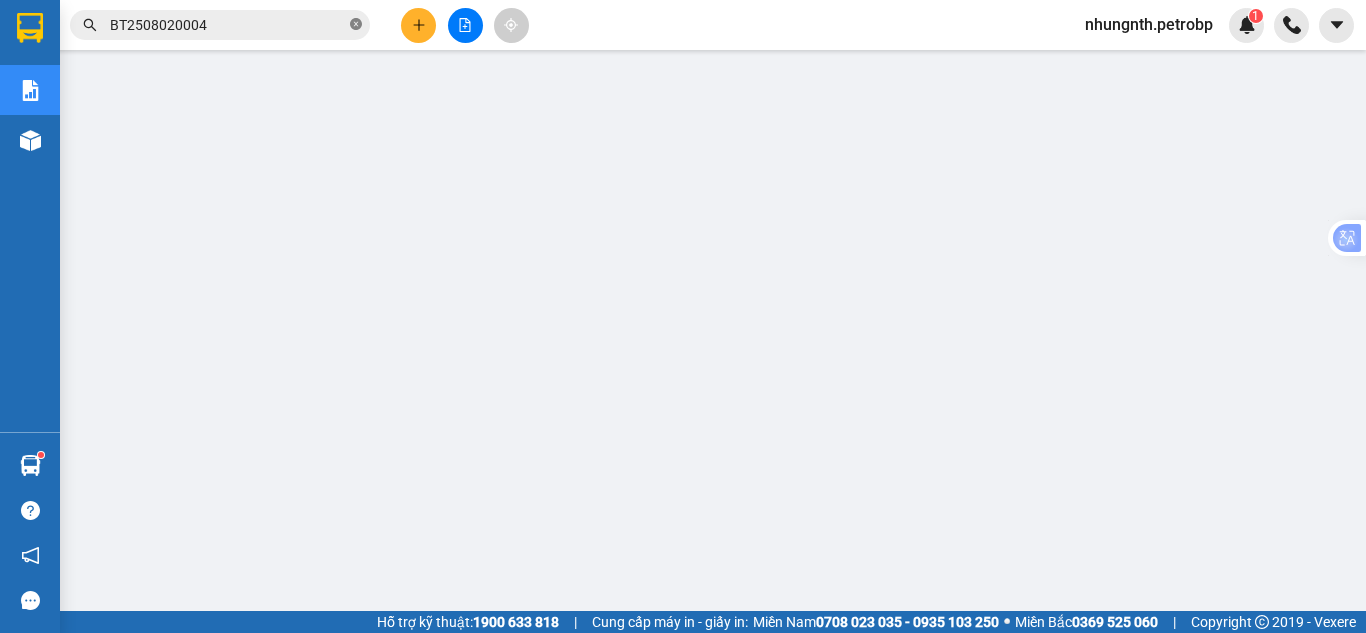click 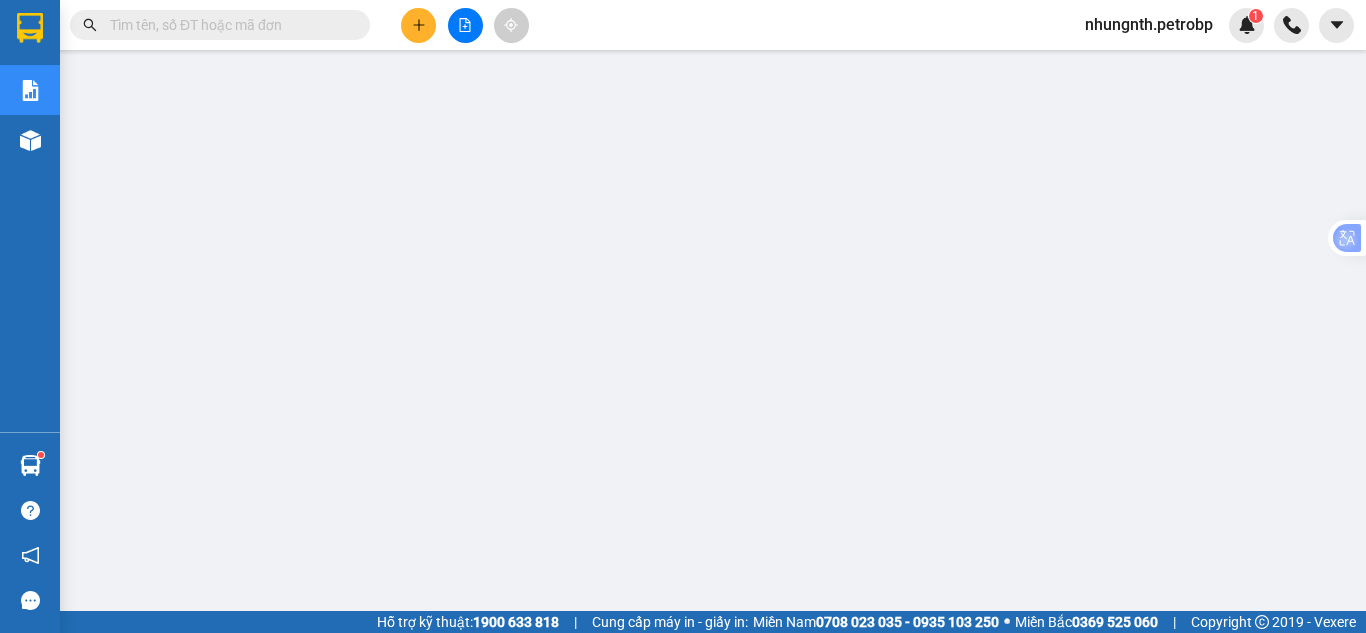 click at bounding box center (228, 25) 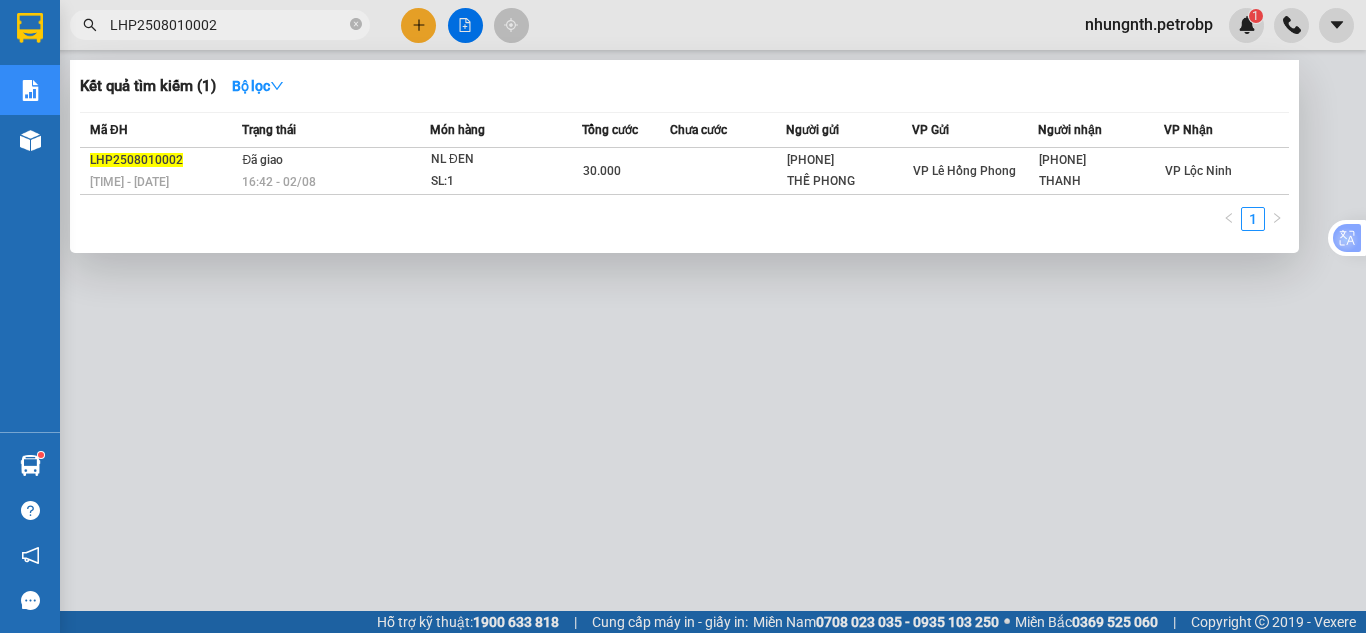 type on "LHP2508010002" 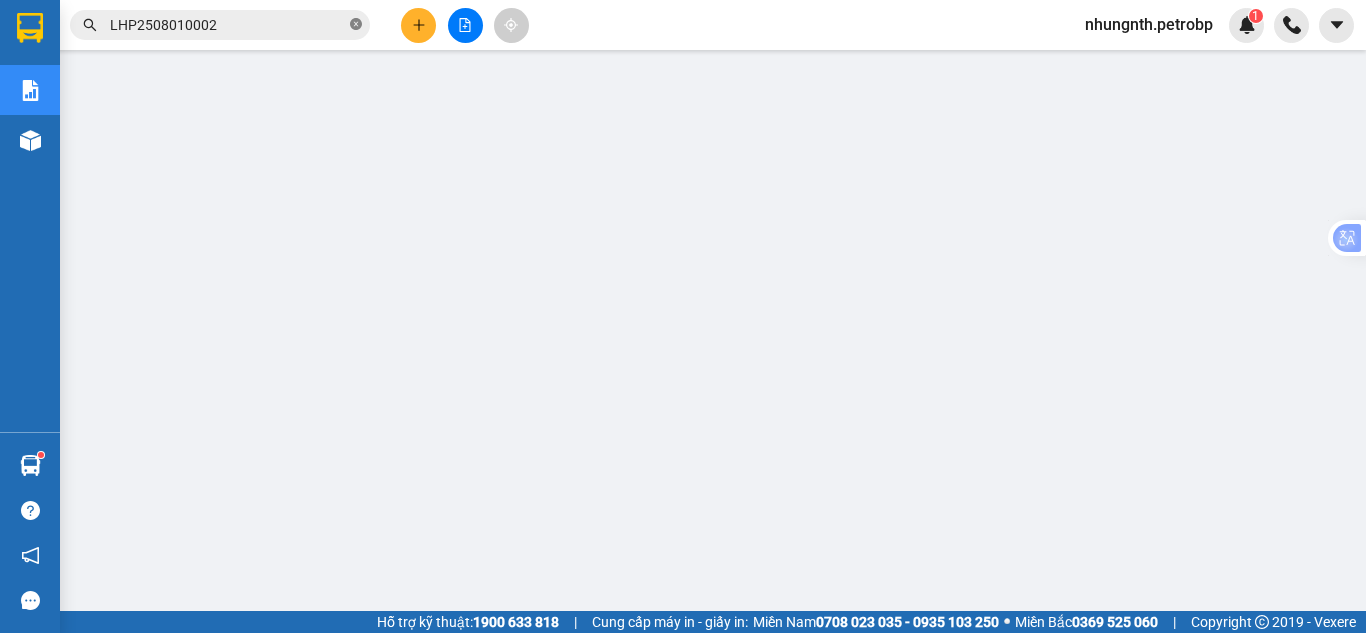 click 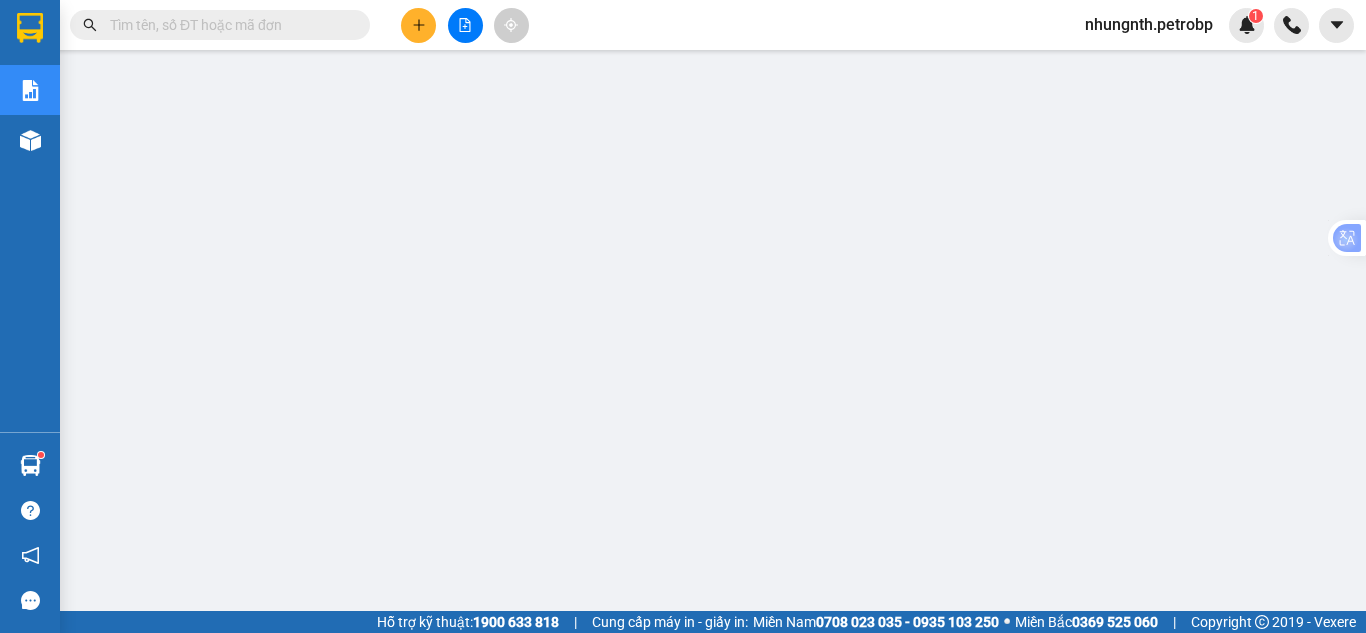 click at bounding box center [228, 25] 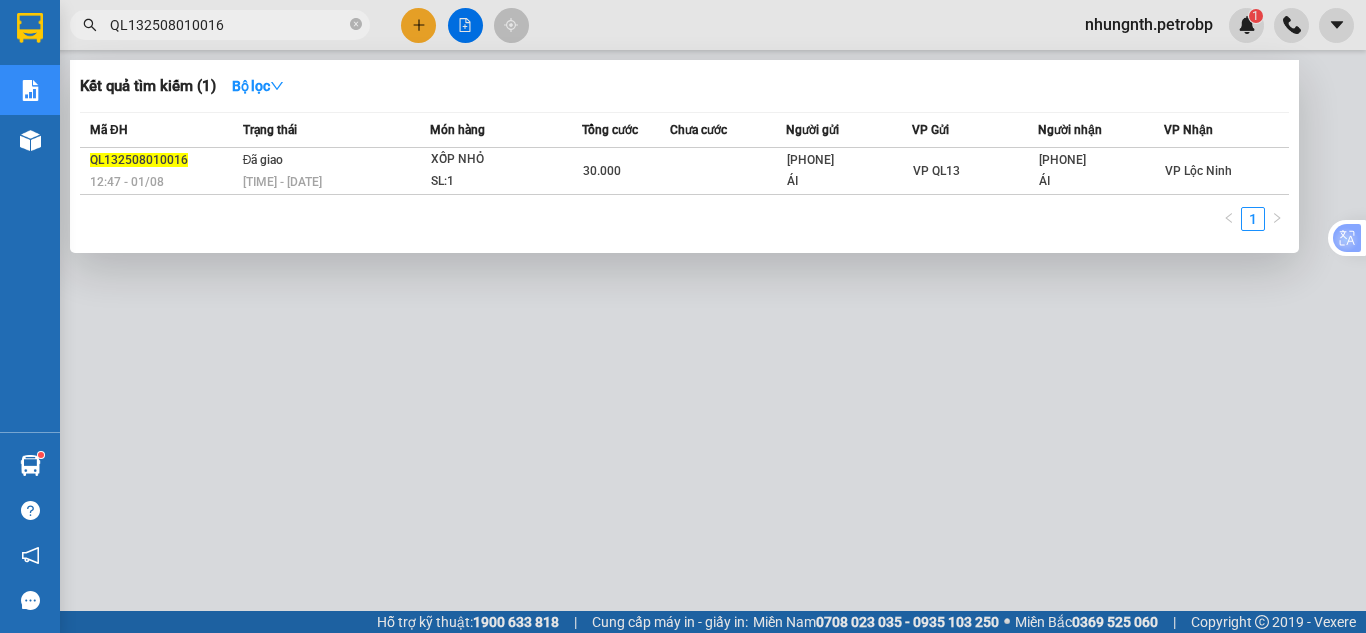 type on "QL132508010016" 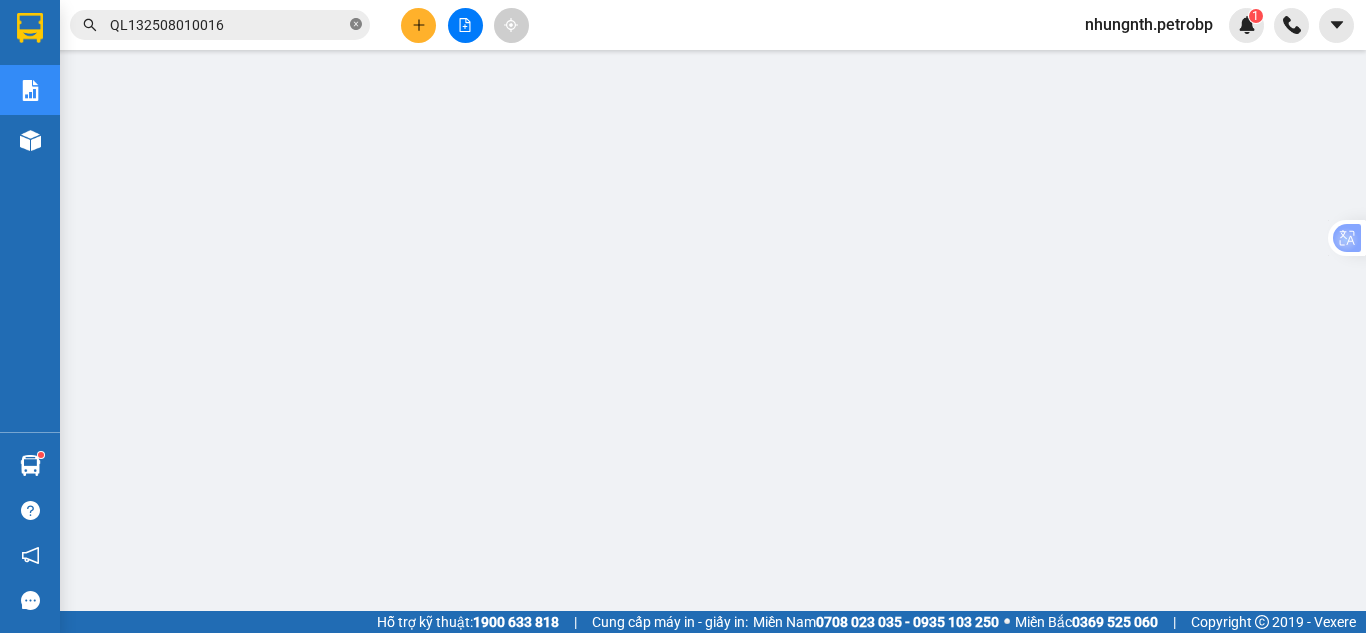 click 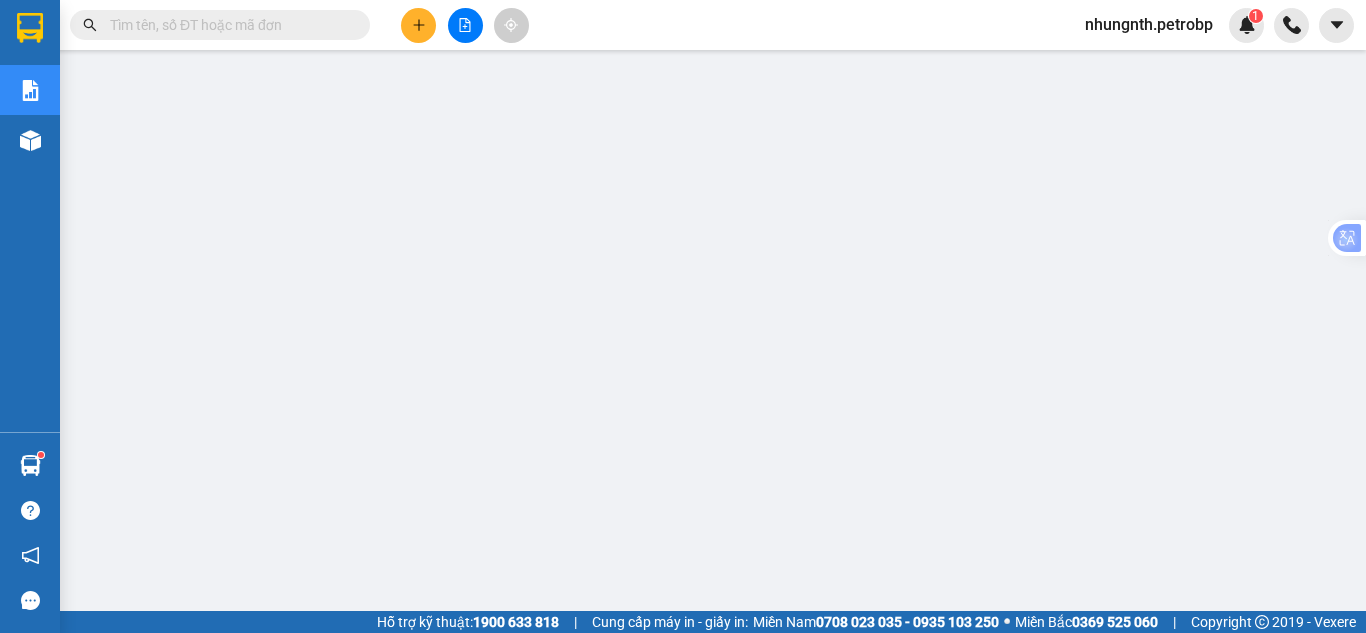 click at bounding box center (228, 25) 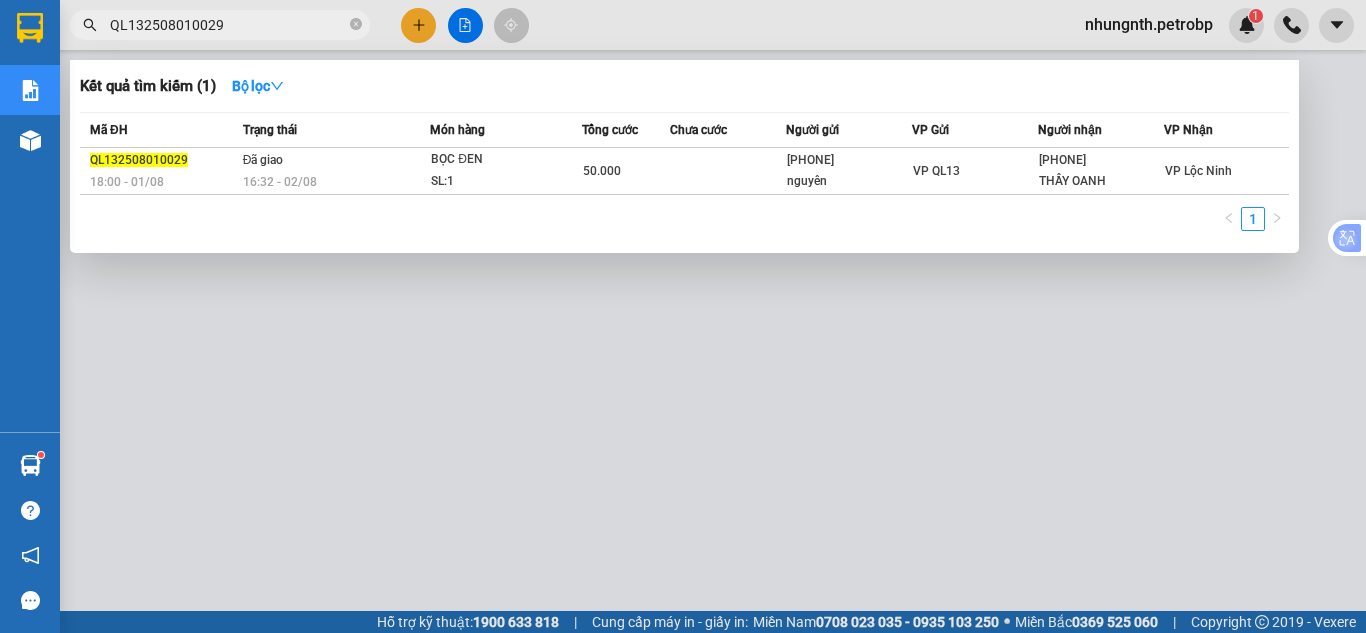 type on "QL132508010029" 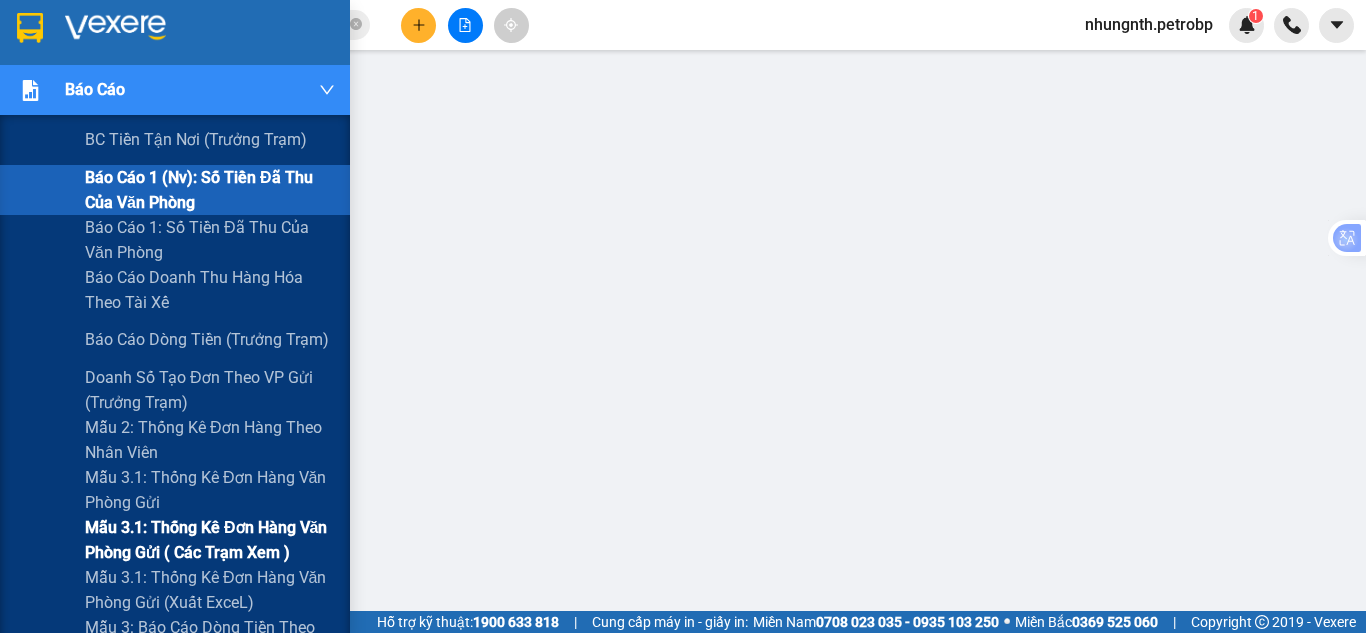 click on "Mẫu 3.1: Thống kê đơn hàng văn phòng gửi ( các trạm xem )" at bounding box center [210, 540] 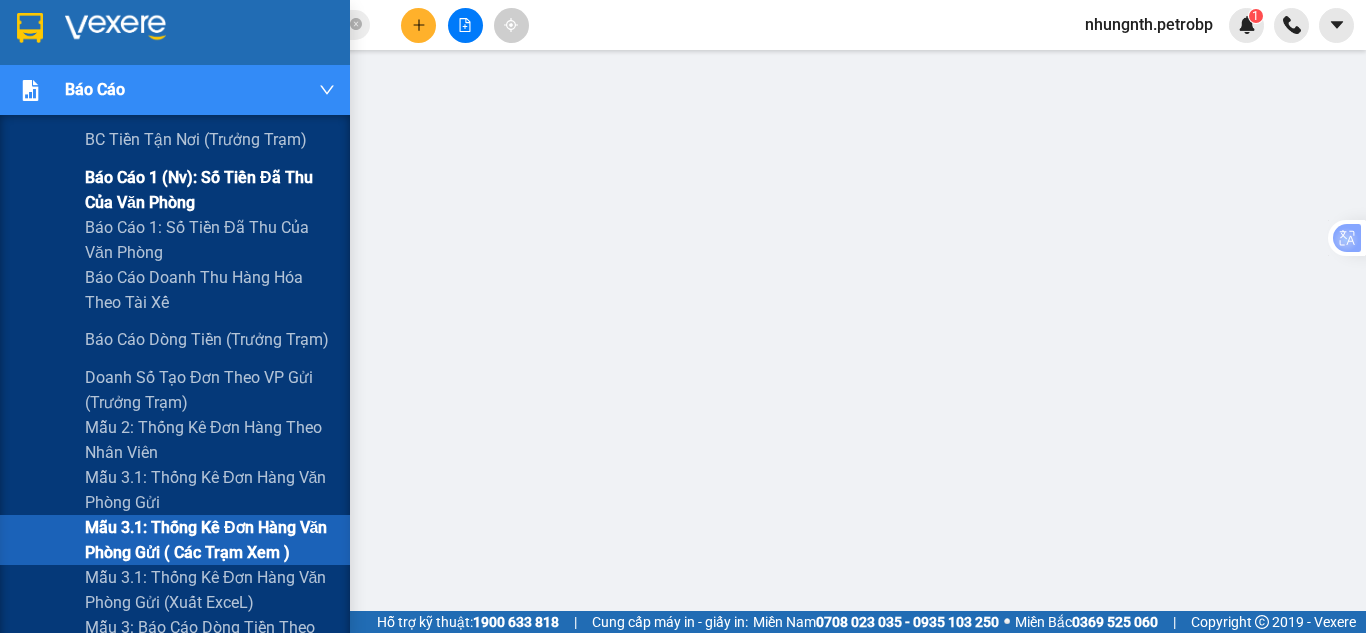 click on "Báo cáo 1 (nv): Số tiền đã thu của văn phòng" at bounding box center (210, 190) 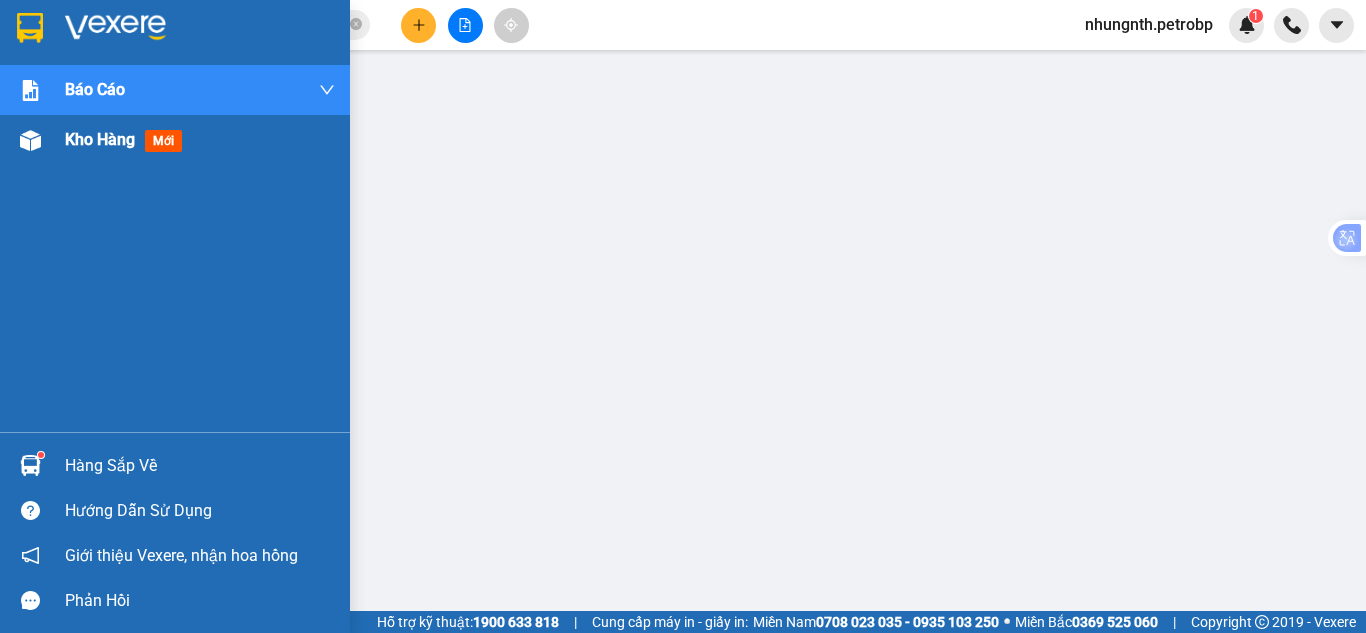 click on "Kho hàng" at bounding box center (100, 139) 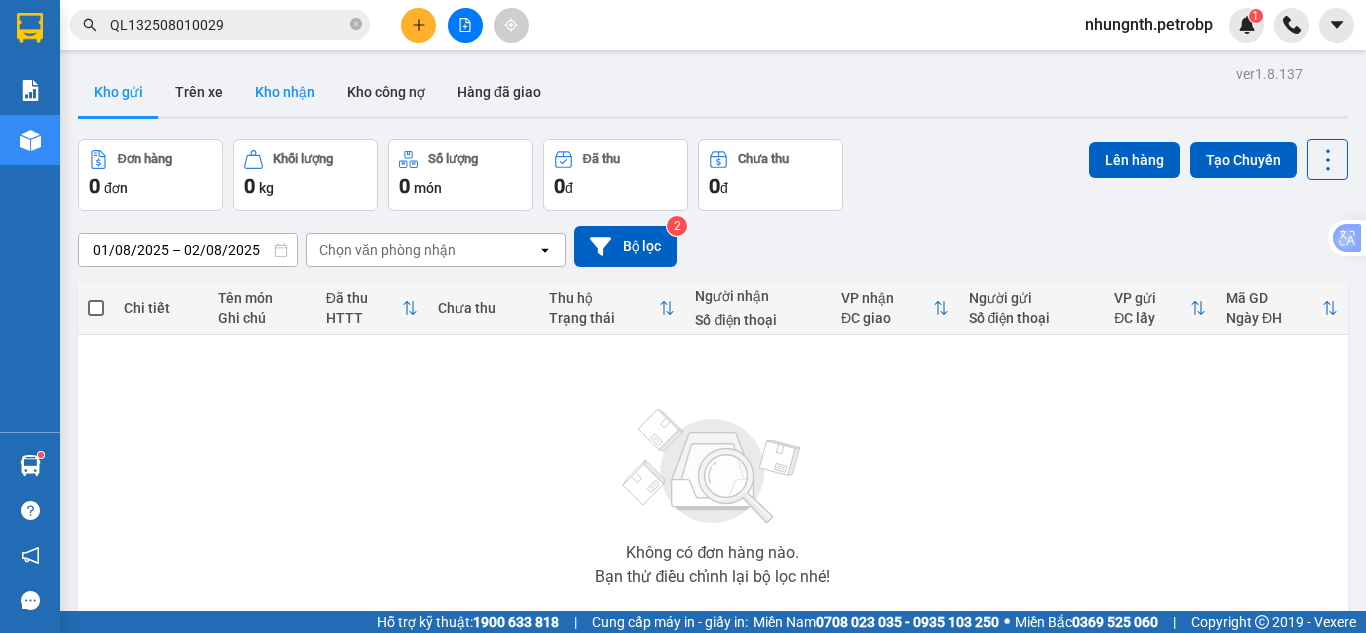 click on "Kho nhận" at bounding box center (285, 92) 